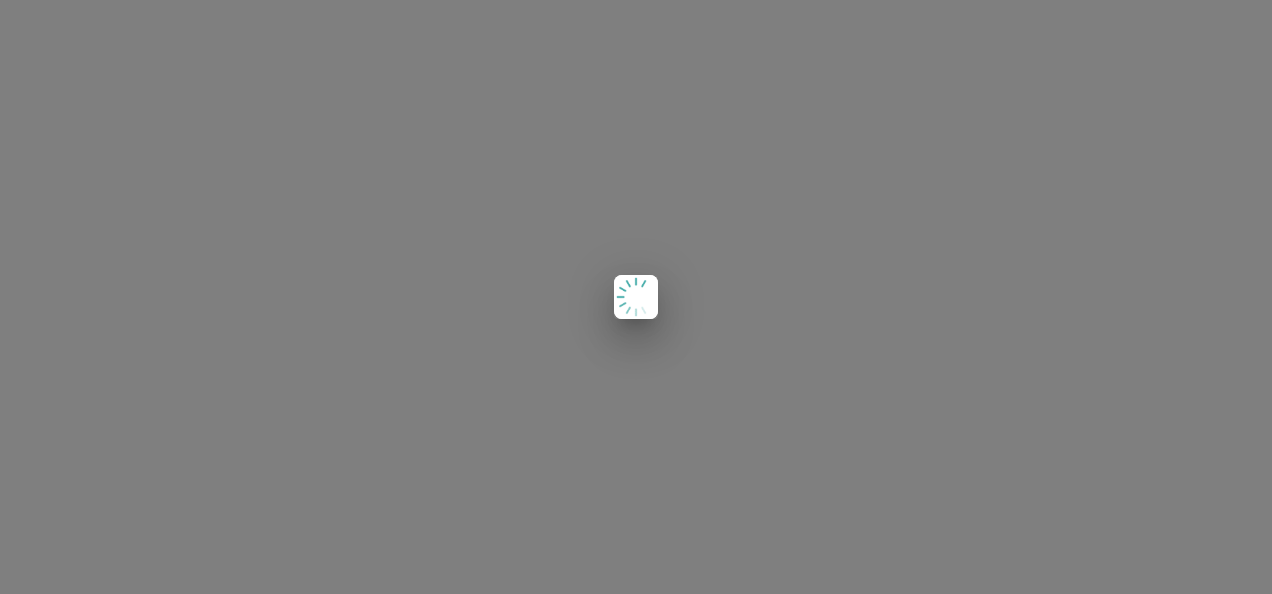 scroll, scrollTop: 0, scrollLeft: 0, axis: both 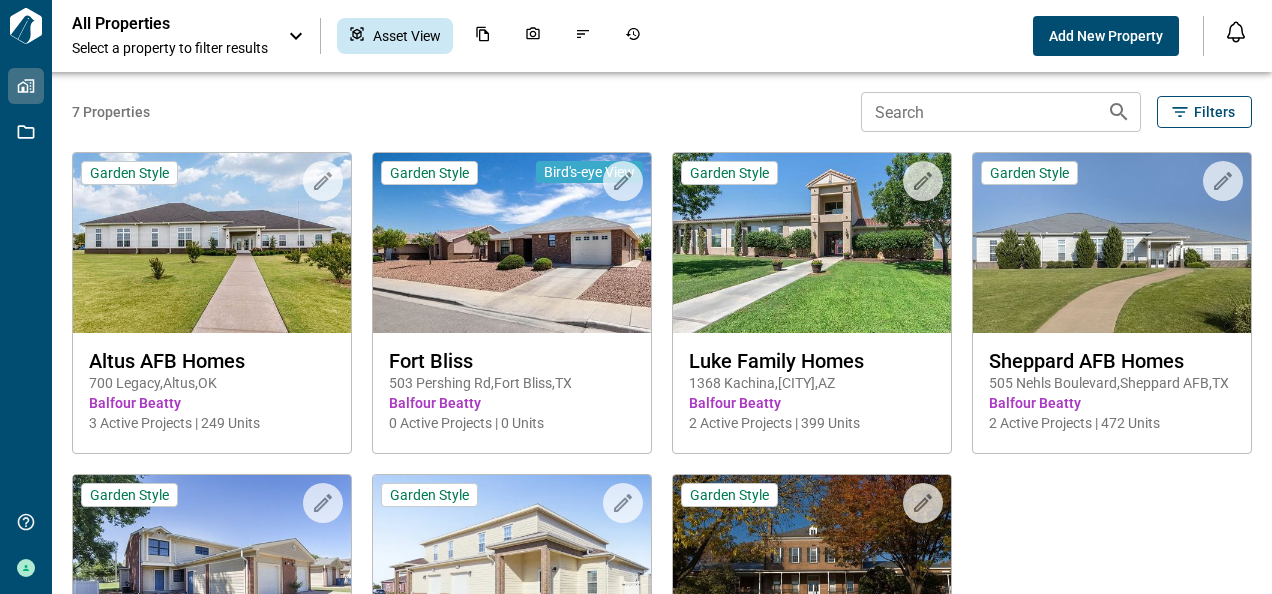 click 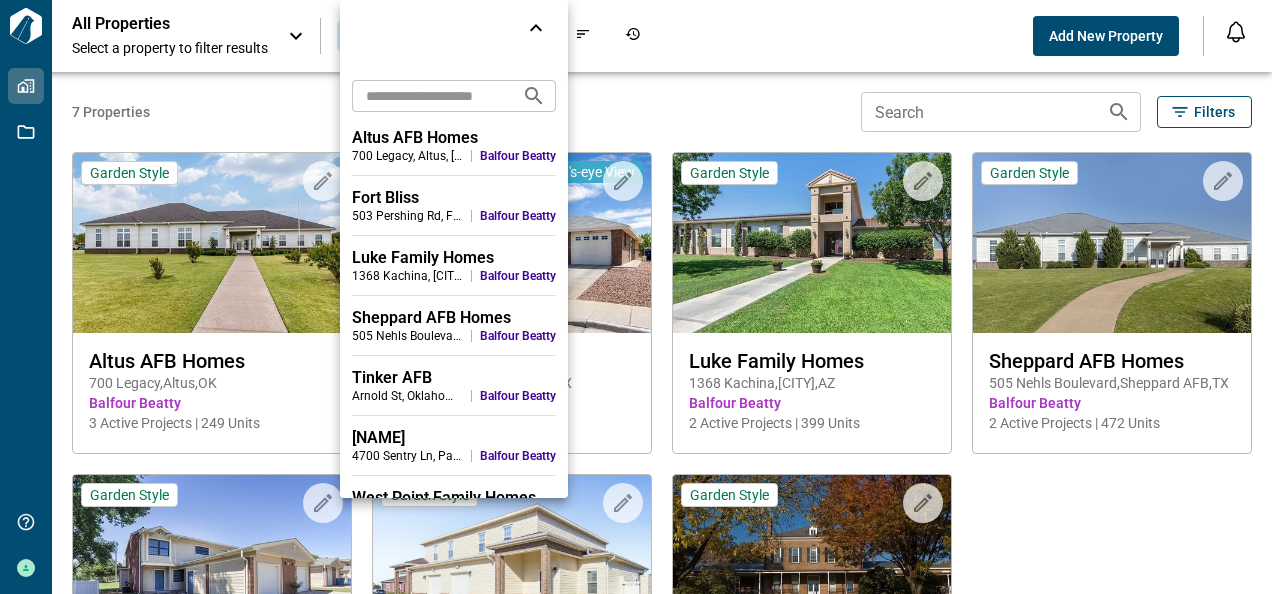 click at bounding box center (636, 297) 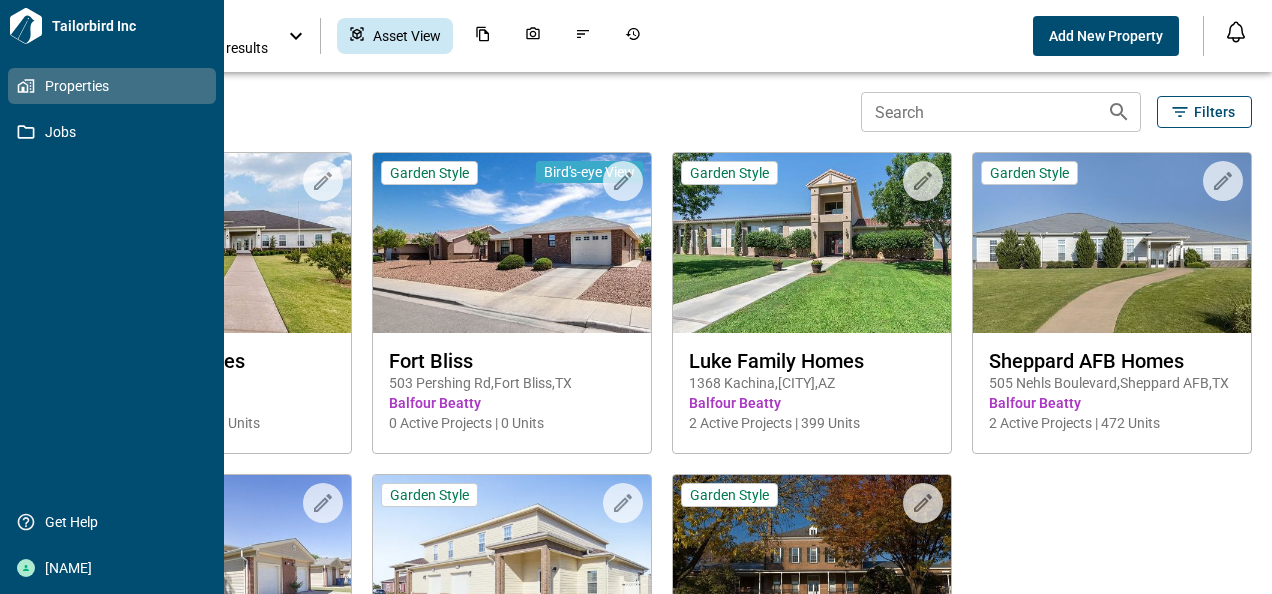 click on "Properties" at bounding box center [116, 86] 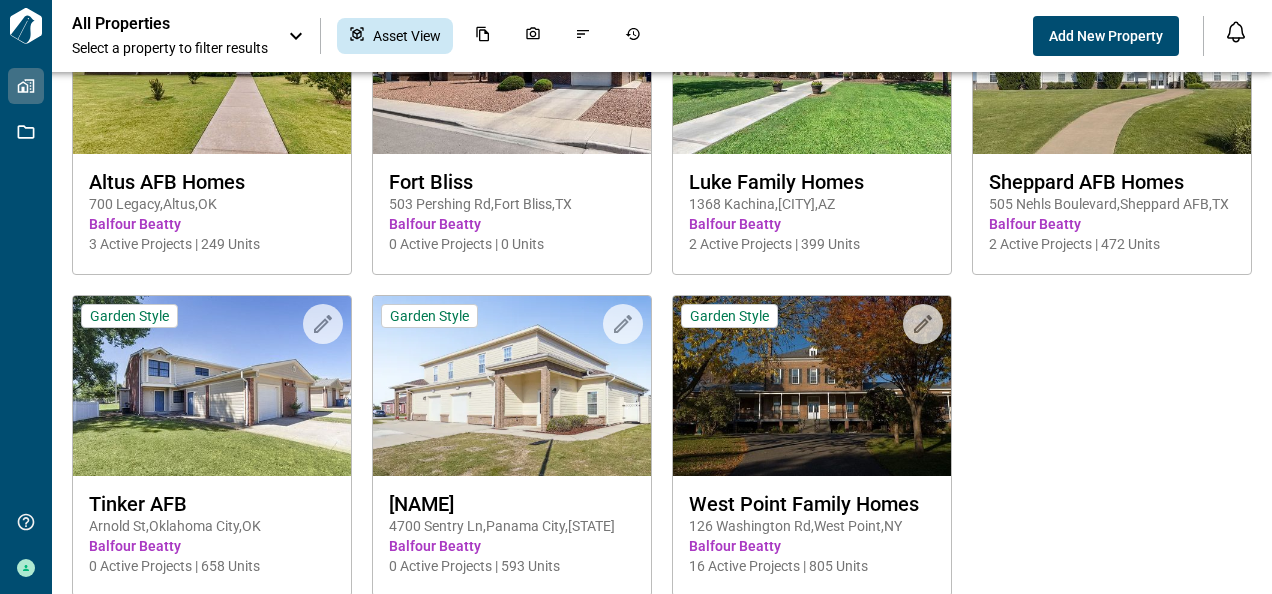 scroll, scrollTop: 200, scrollLeft: 0, axis: vertical 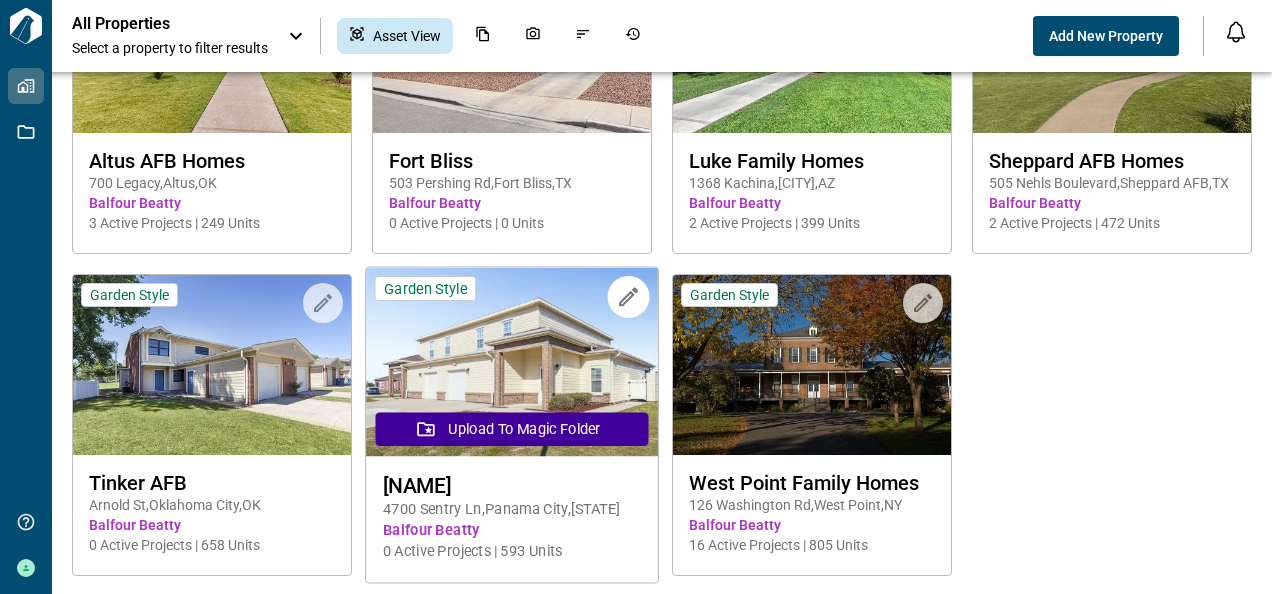 click at bounding box center [512, 362] 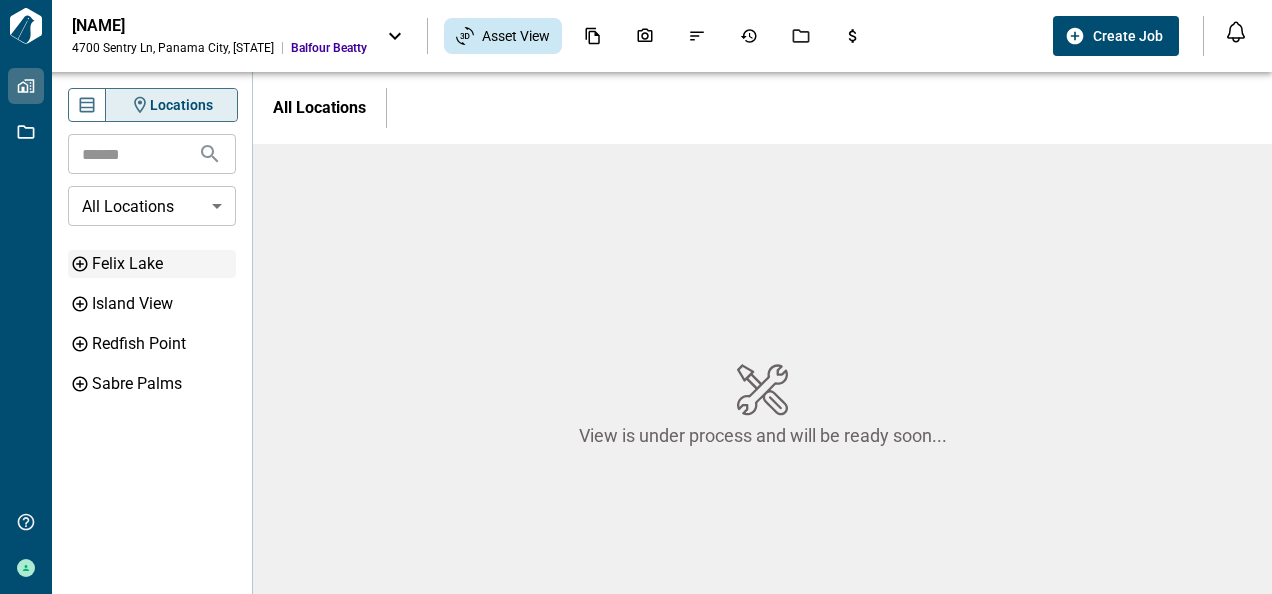click on "Felix Lake" at bounding box center (162, 264) 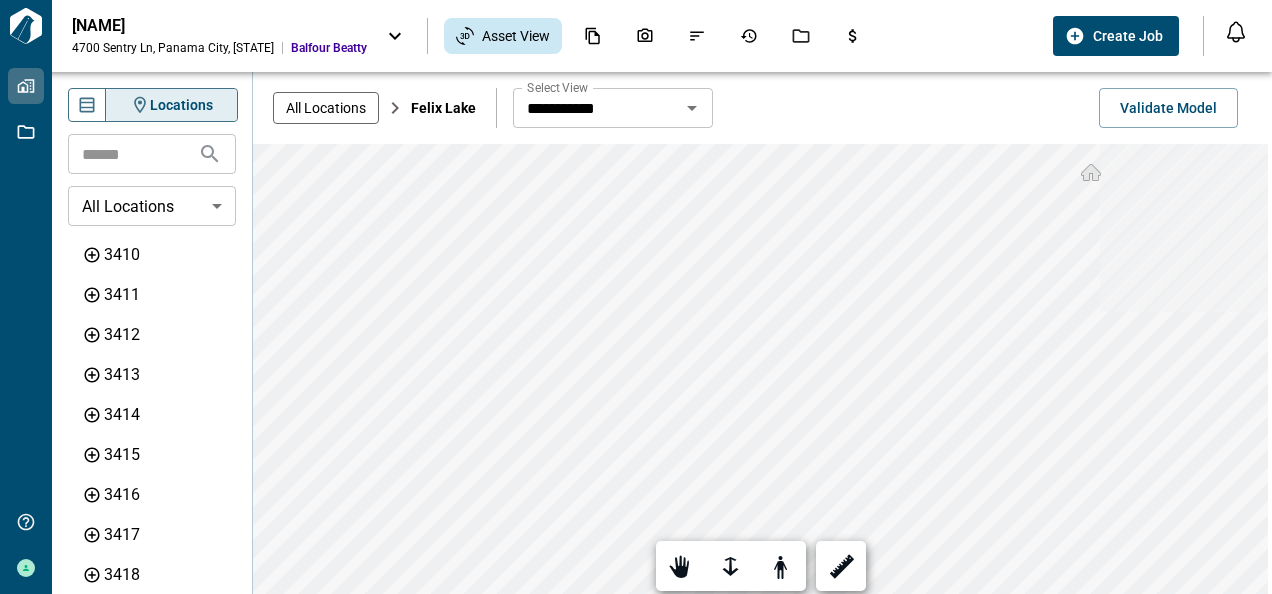scroll, scrollTop: 0, scrollLeft: 0, axis: both 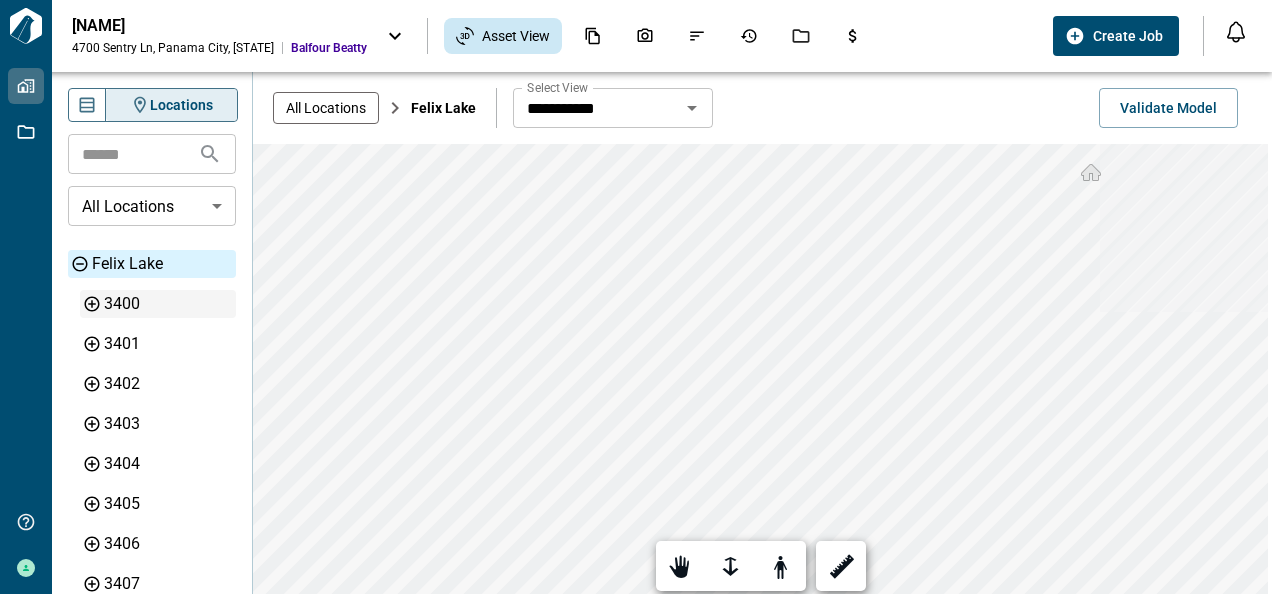 click on "3400" at bounding box center [168, 304] 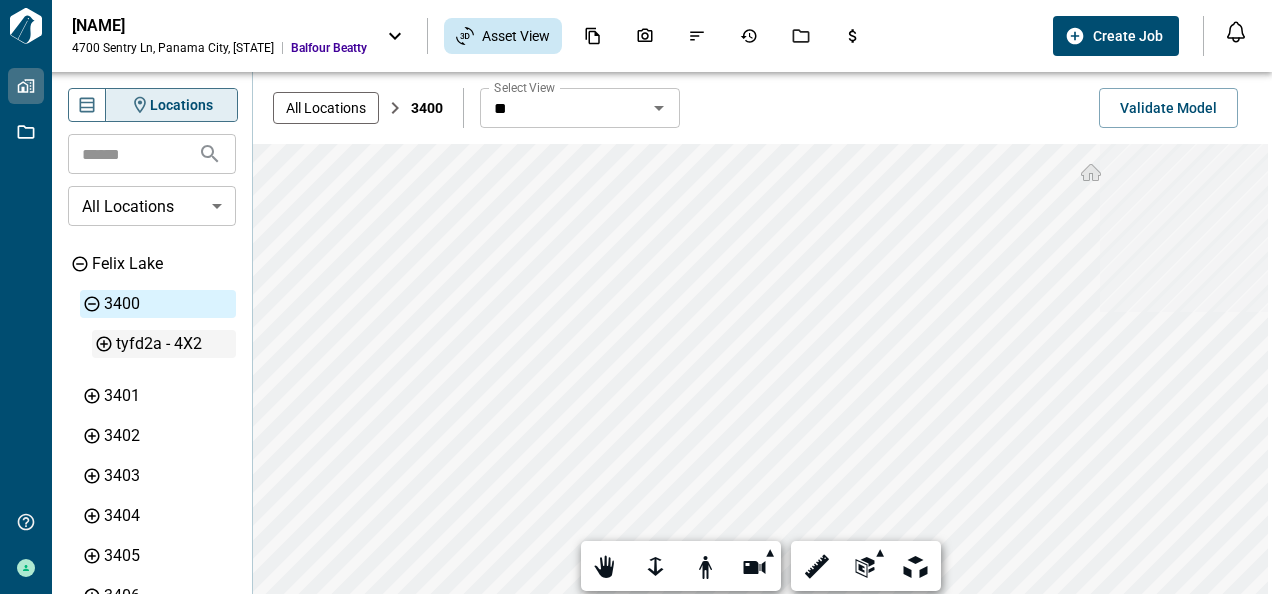 click on "tyfd2a - 4X2" at bounding box center [174, 344] 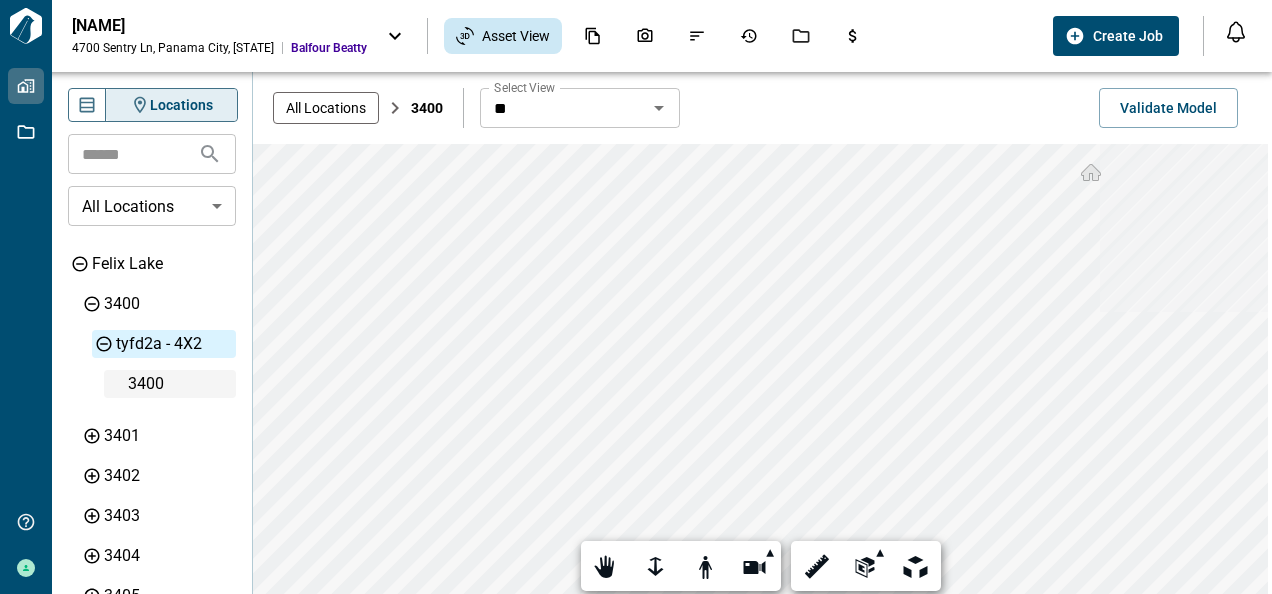click on "3400" at bounding box center (180, 384) 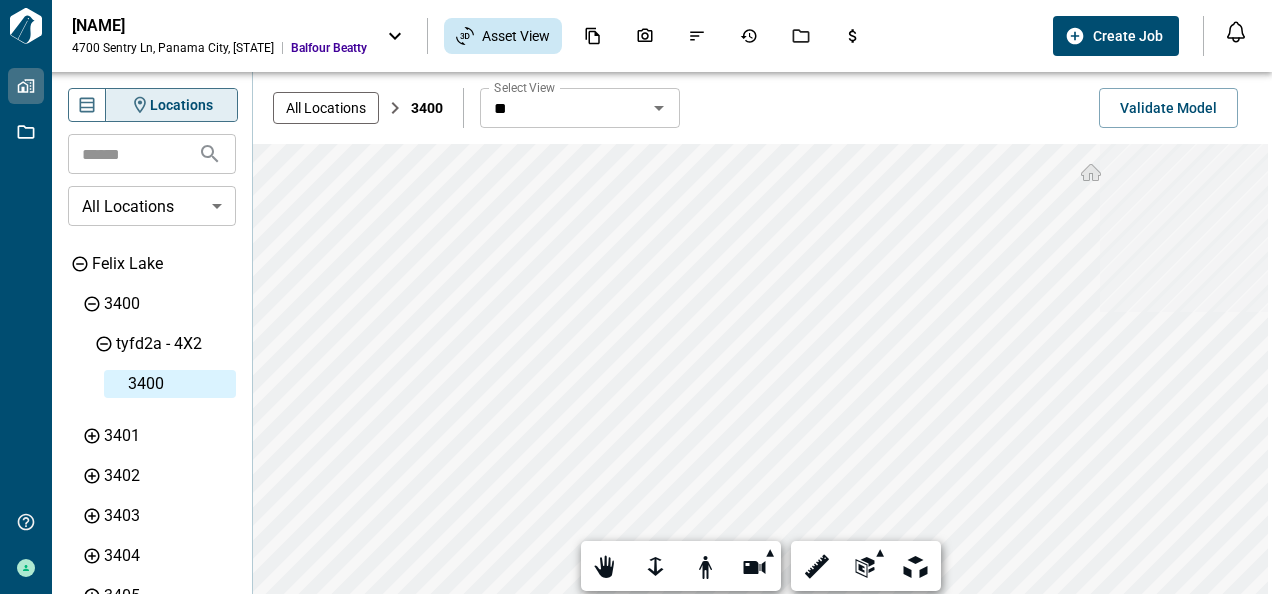 click 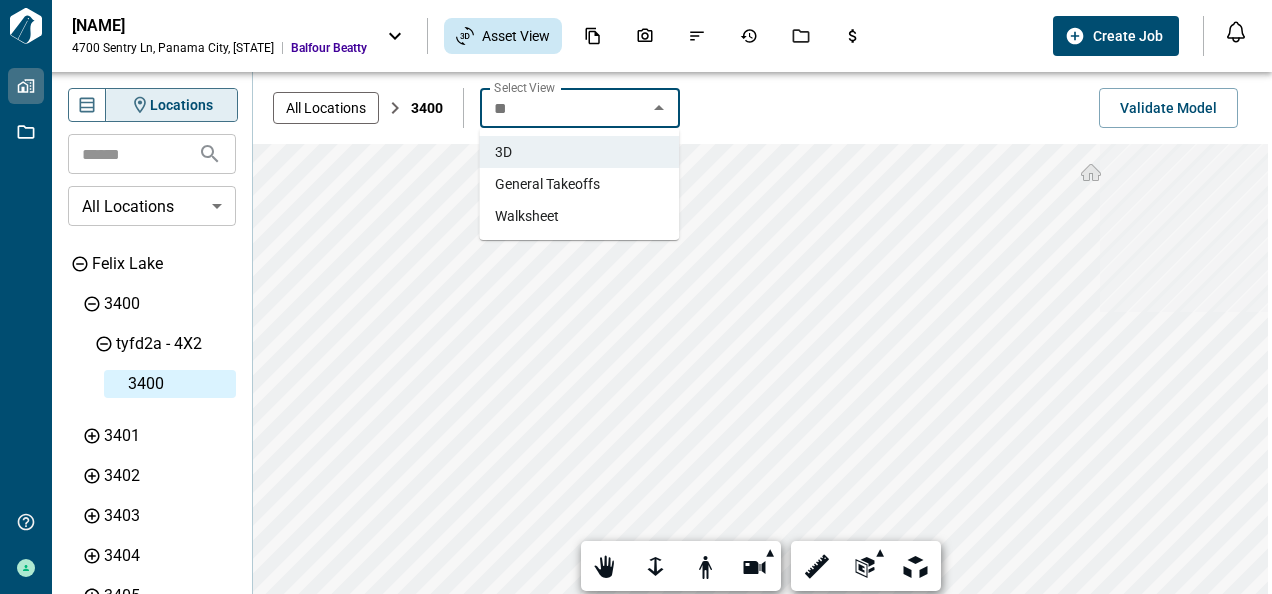 click on "General Takeoffs" at bounding box center (547, 184) 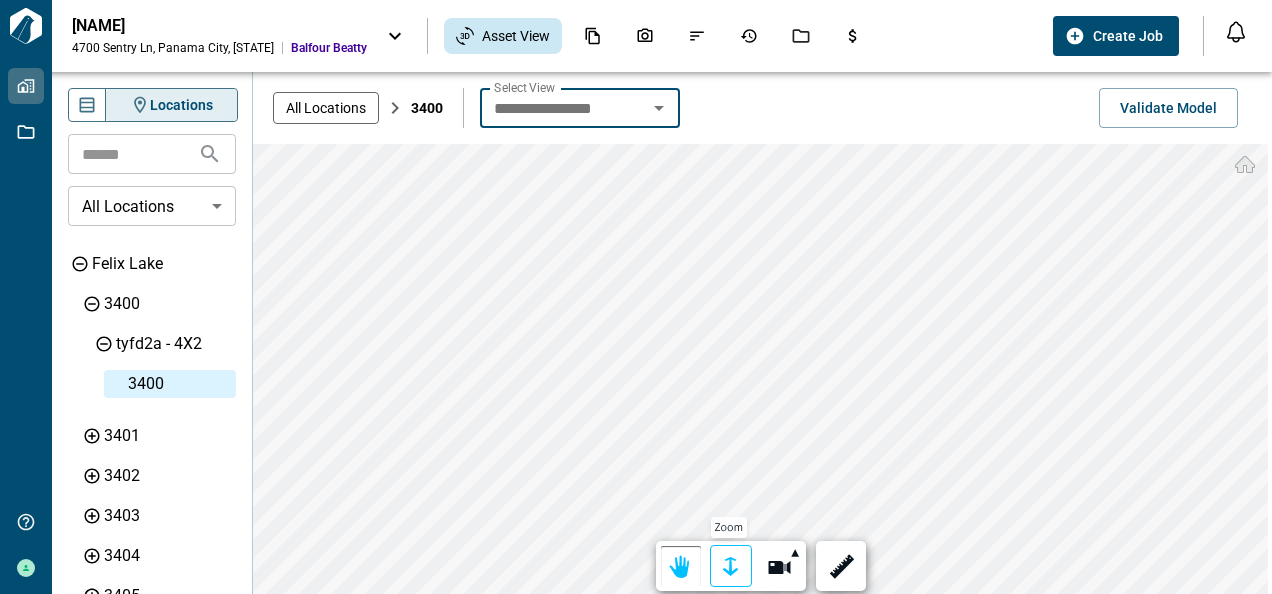 click at bounding box center [731, 567] 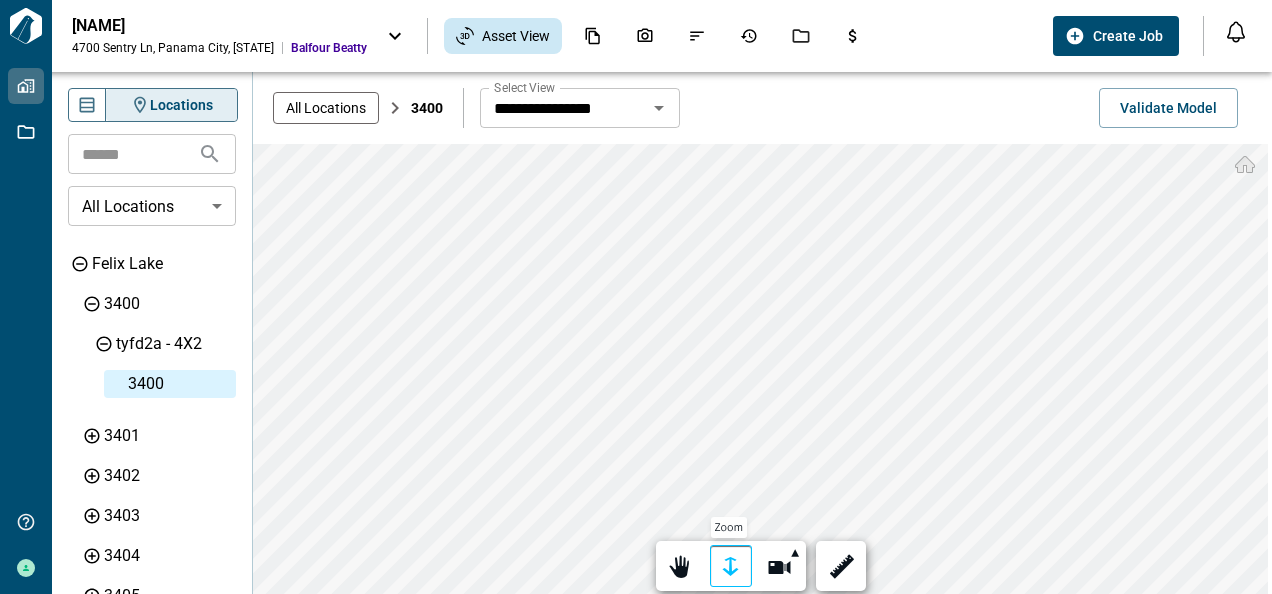 click at bounding box center [731, 567] 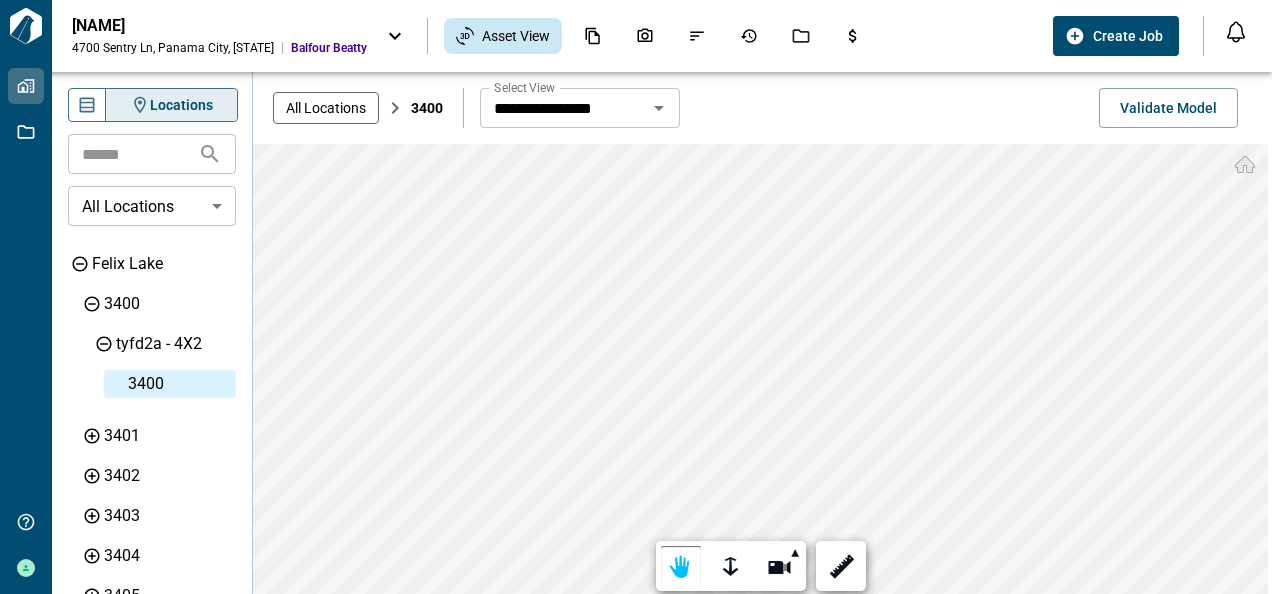 click 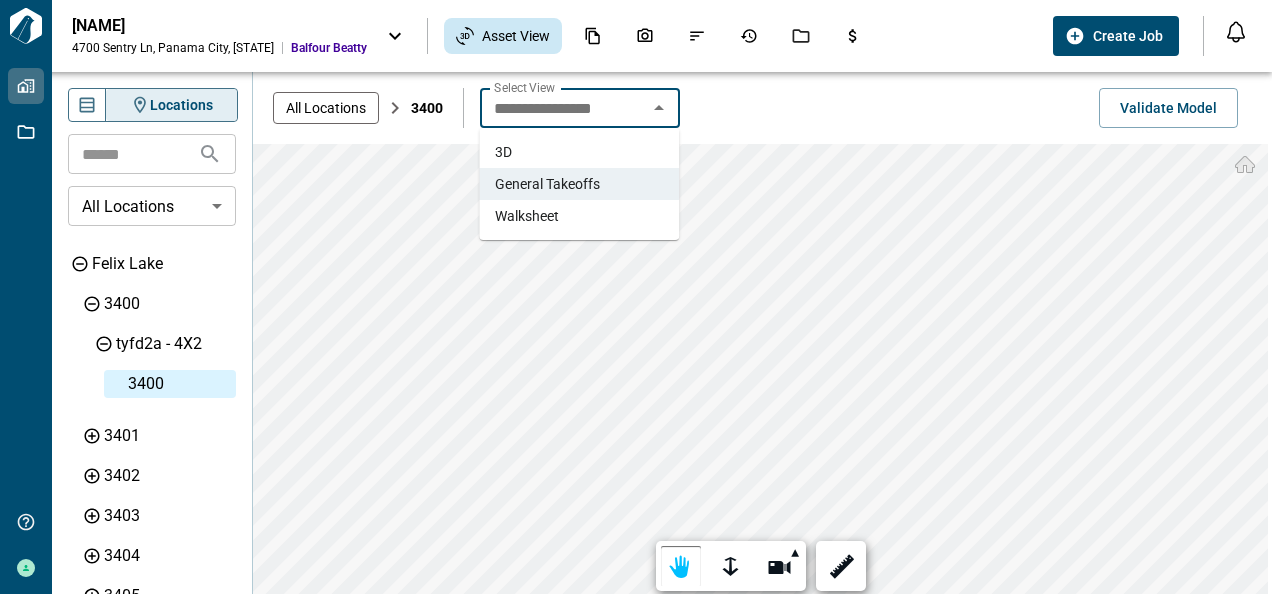 click on "Walksheet" at bounding box center (527, 216) 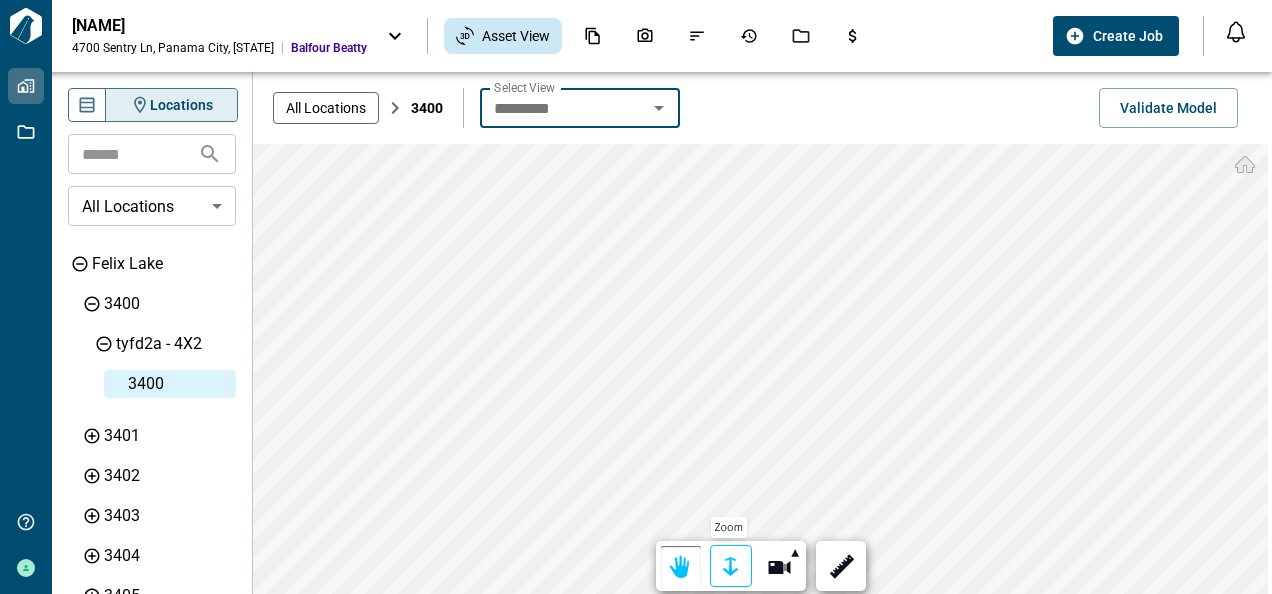 click at bounding box center [731, 567] 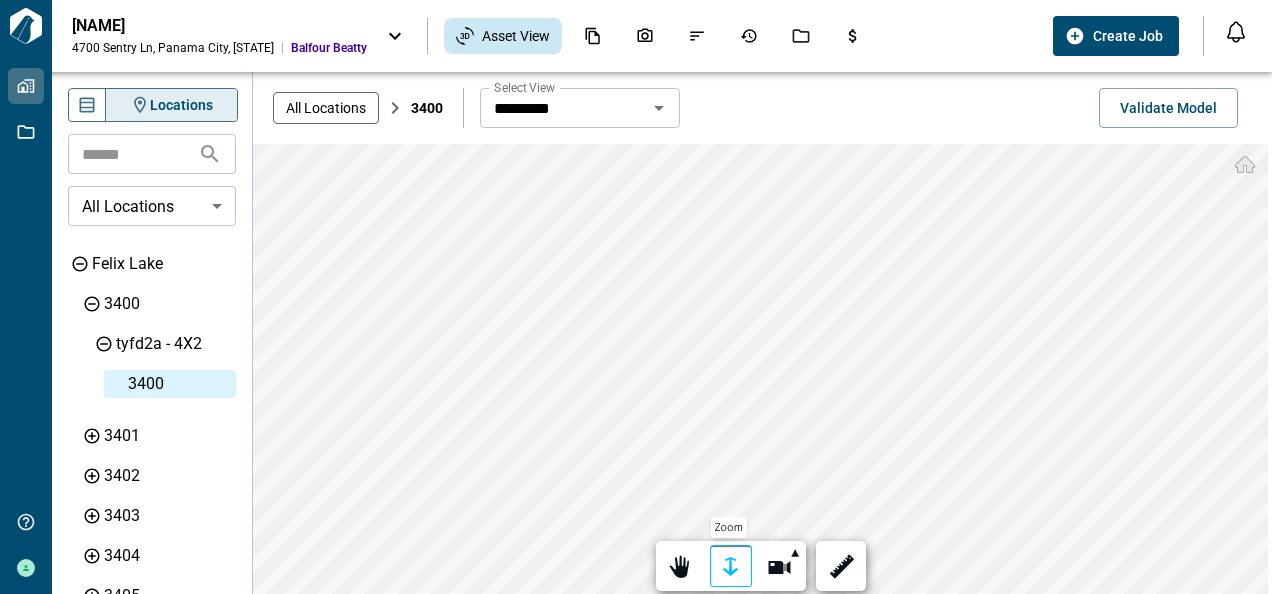 click at bounding box center [731, 567] 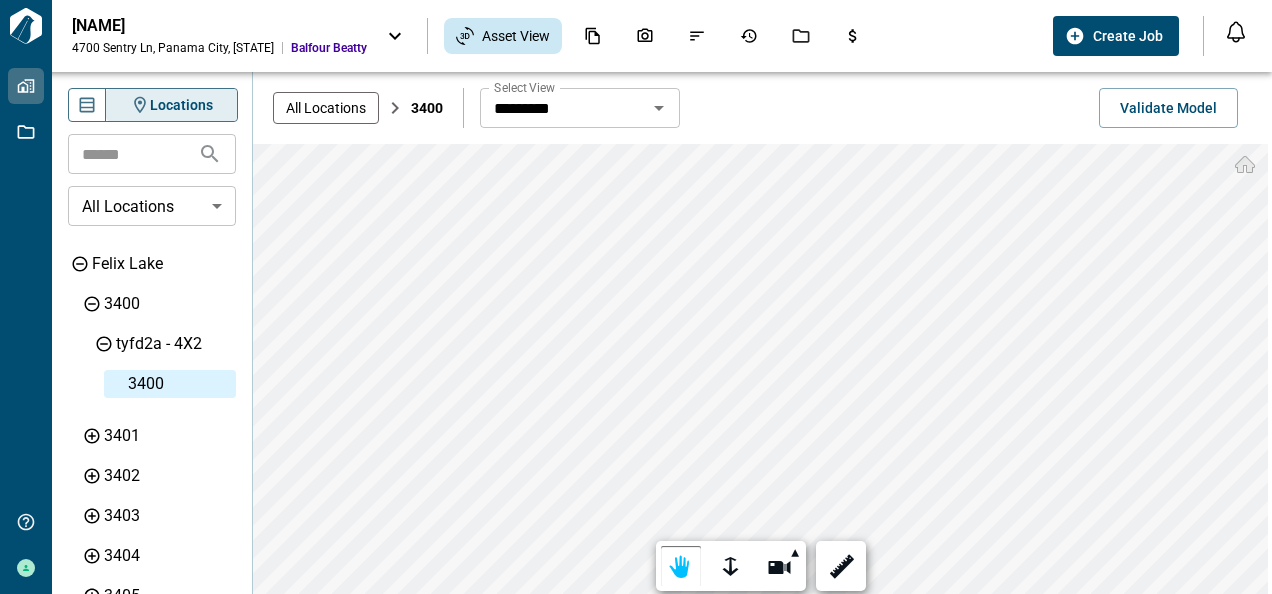 click on "Tailorbird Inc Properties Jobs Get Help [NAME] Tyndall AFB 4700 Sentry Ln , Panama City , FL Balfour Beatty Asset View Create Job Notifications *** ****** **** Mark all as read No notifications yet We'll let you know when we've got something new for you. Powered by Knock Locations ​ All Locations ​ Felix Lake 3400 tyfd2a - 4X2 3401 3402 3403 3404 3405 3406 3407 3408 3409 3410 3411 3412 3413 3414 3415 3416 3417 3418 3419 3420 3421 3422 3423 3424 3425 3426 3427 3429 3430 3431 3432 3433 3434 3435 3436 3438 3441 3442 3443 3444 3445 3446 3447 3449 3451 3453 3455 3457 3459 3460 3461 3462 3463 3464 3465 3466 3467 3470 3471 3472 3473 3474 3475 3477 3481 3483 3485 3500 3501 3502 3503 3504 3505 3506 3507 3509 3510 3511 3512 3513 3514 3515 3517 3519 3520 3521 3522 3523 3524 3525 3526 3527 3529 3530 3531 3532 3533 3534 3535 3536 3537 3538 3539 3540 3541 3542 3543 3544 3545 3546 3548 3560 3562 3564 3566 3570 3571 3572 3573 3574 3575 3576 3578 3580 3581 3582 3583 3584 3585Exterior Amenities Island View 3400 *" at bounding box center (636, 297) 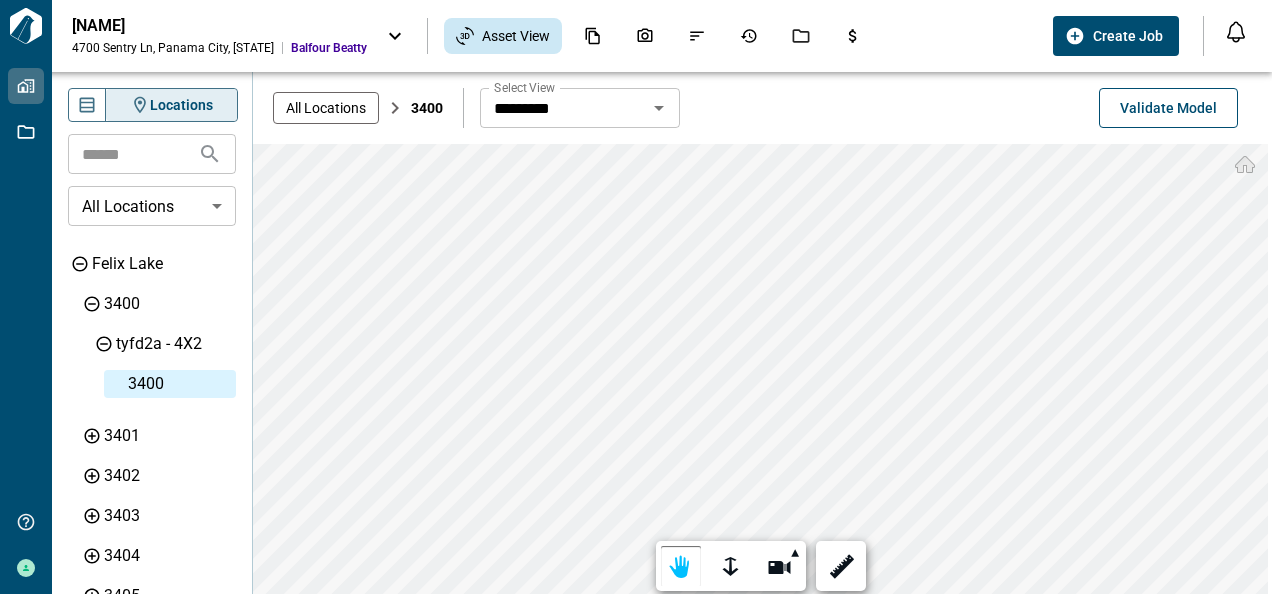 click on "Validate Model" at bounding box center (1168, 108) 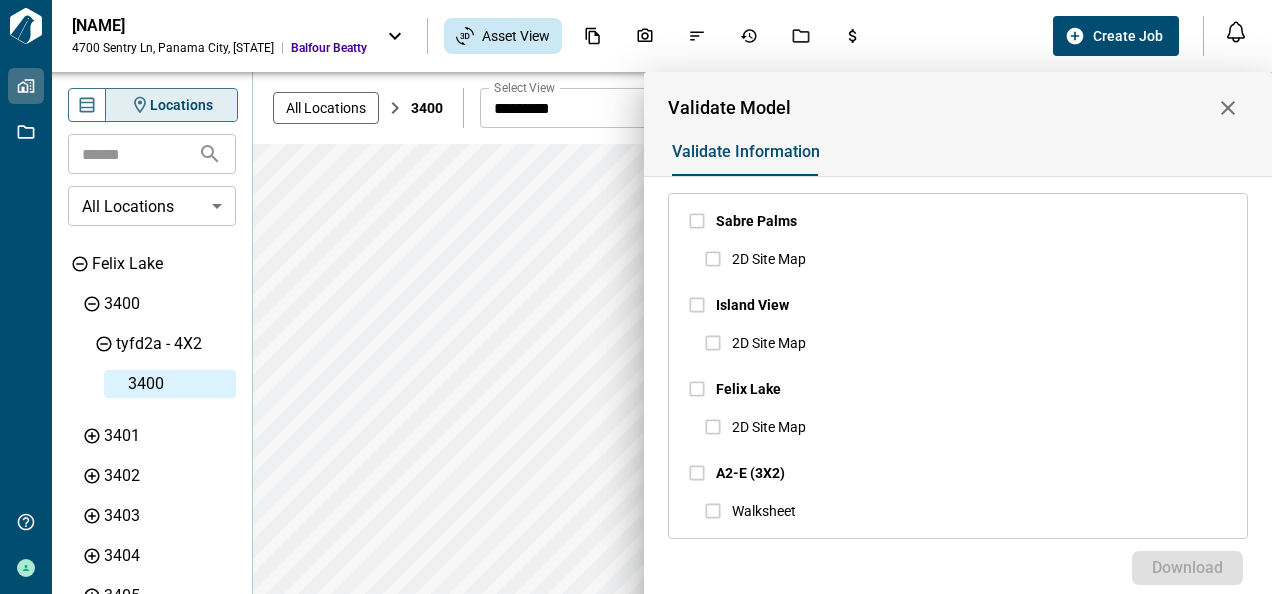 scroll, scrollTop: 193, scrollLeft: 0, axis: vertical 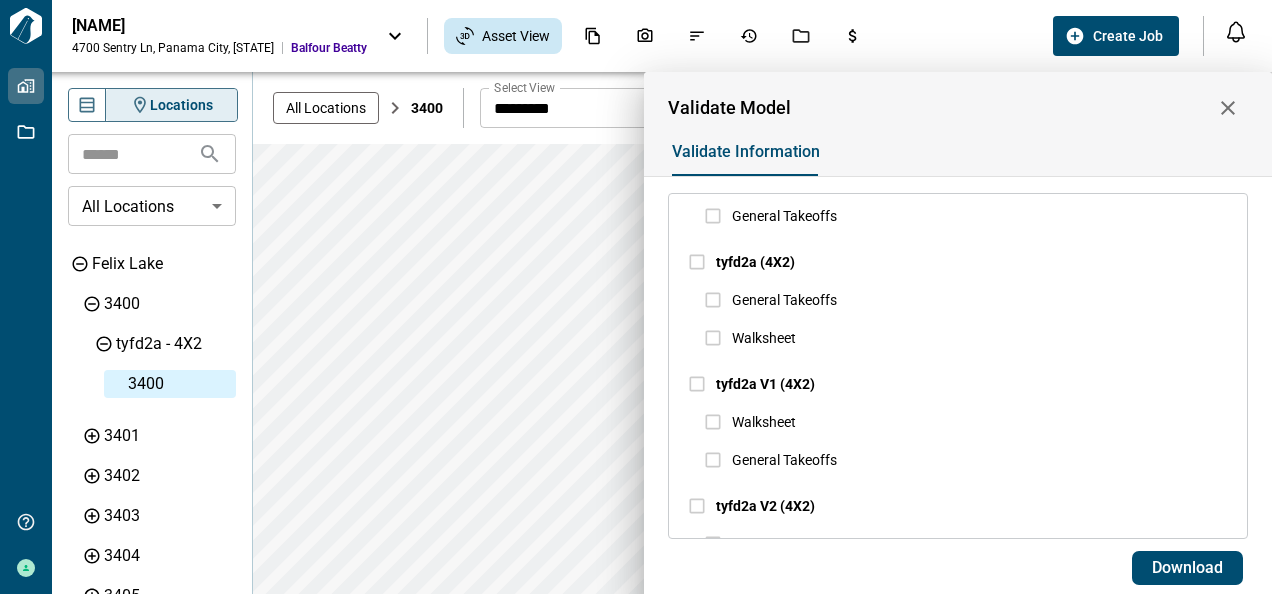click at bounding box center (636, 297) 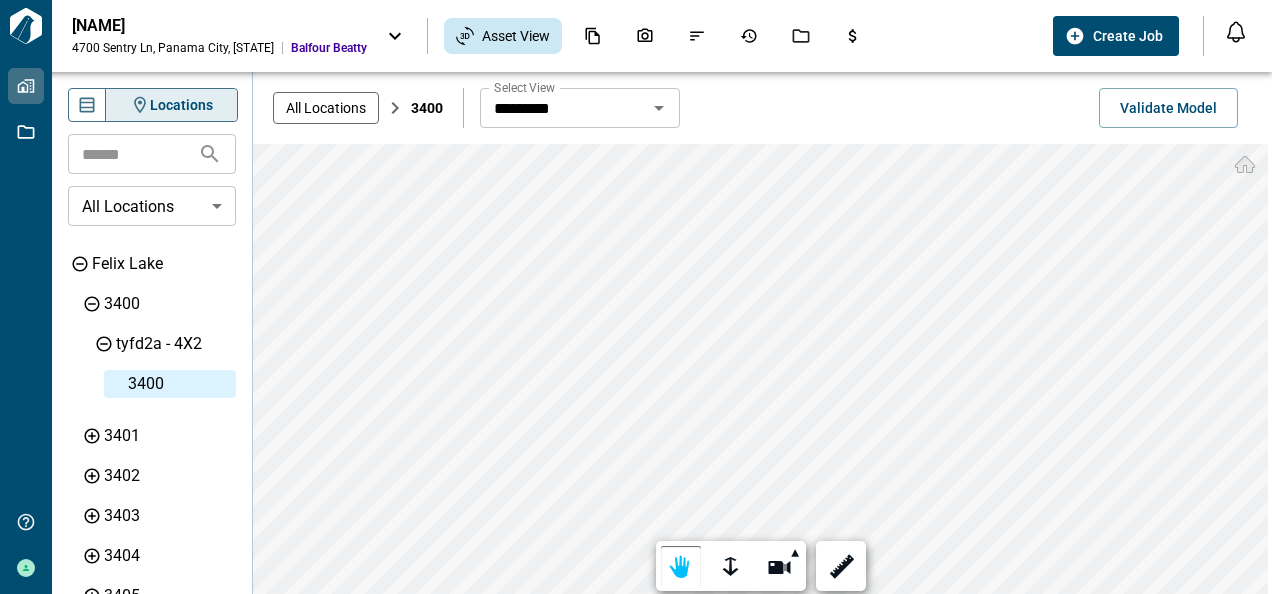 click 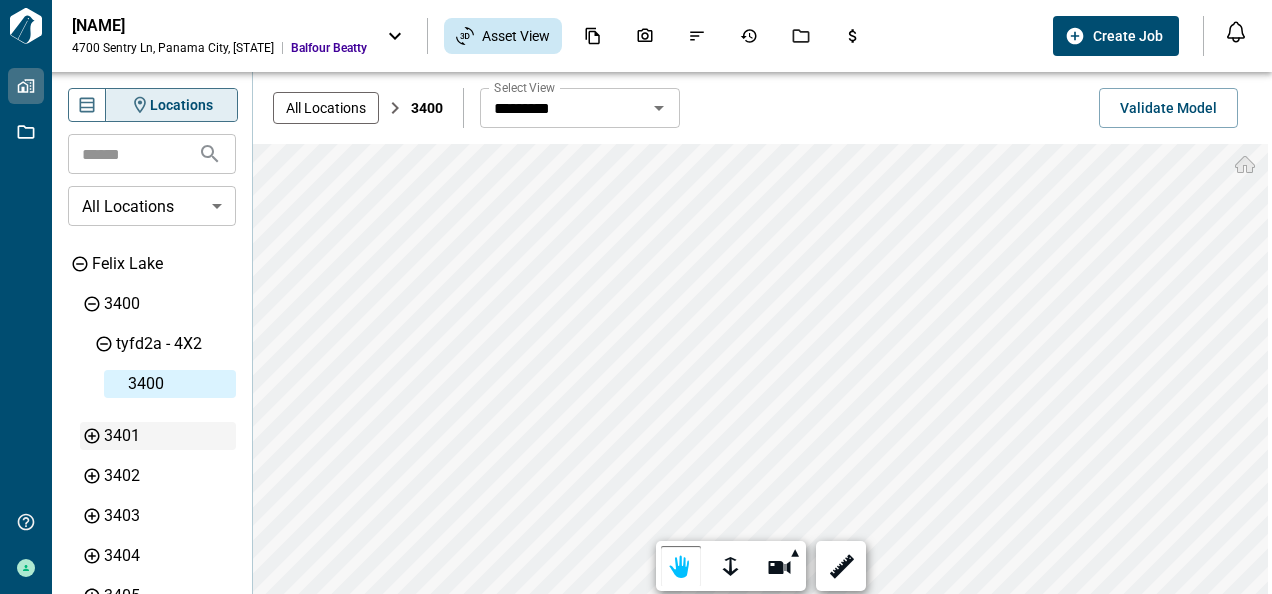 click on "3401" at bounding box center [168, 436] 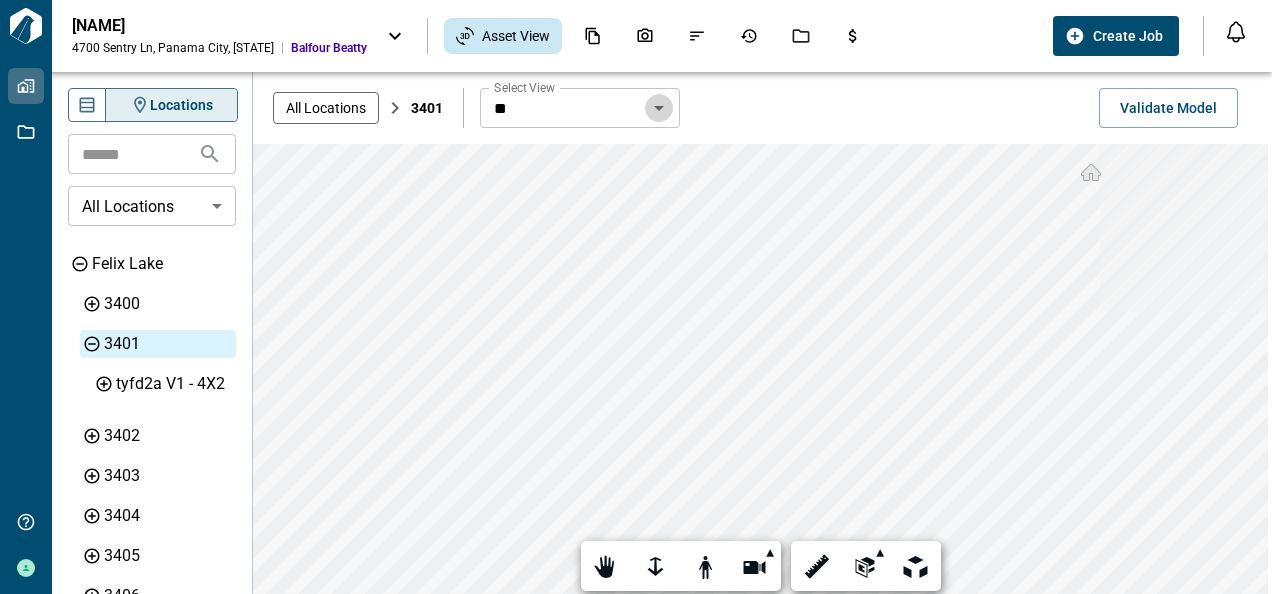 click 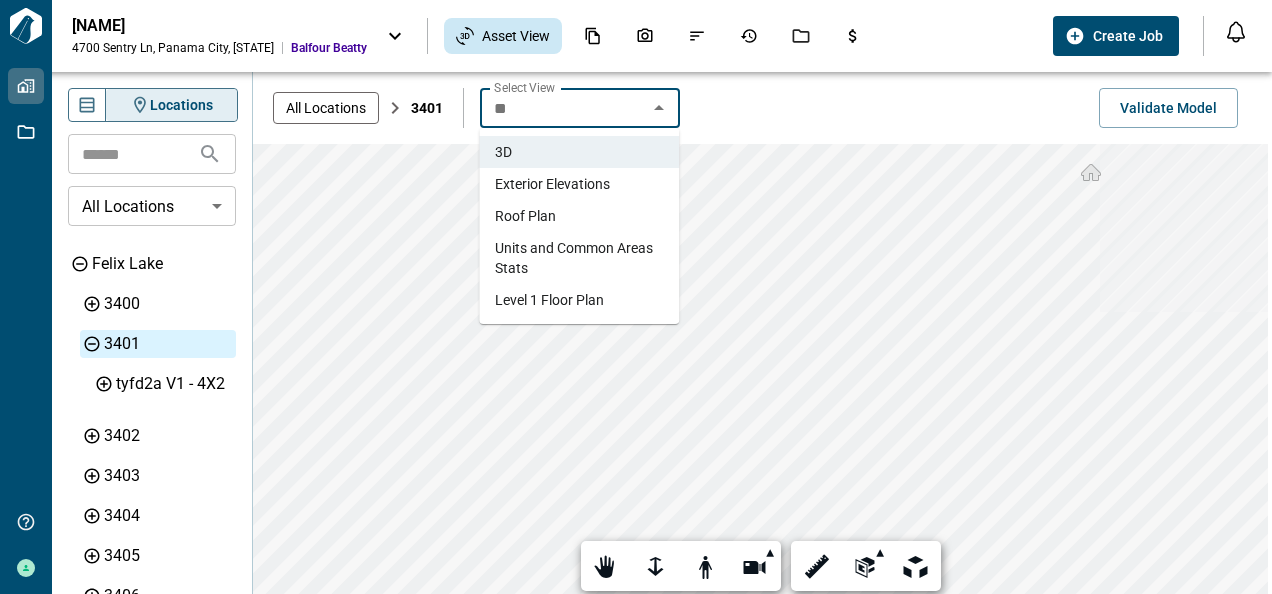 click on "Exterior Elevations" at bounding box center (552, 184) 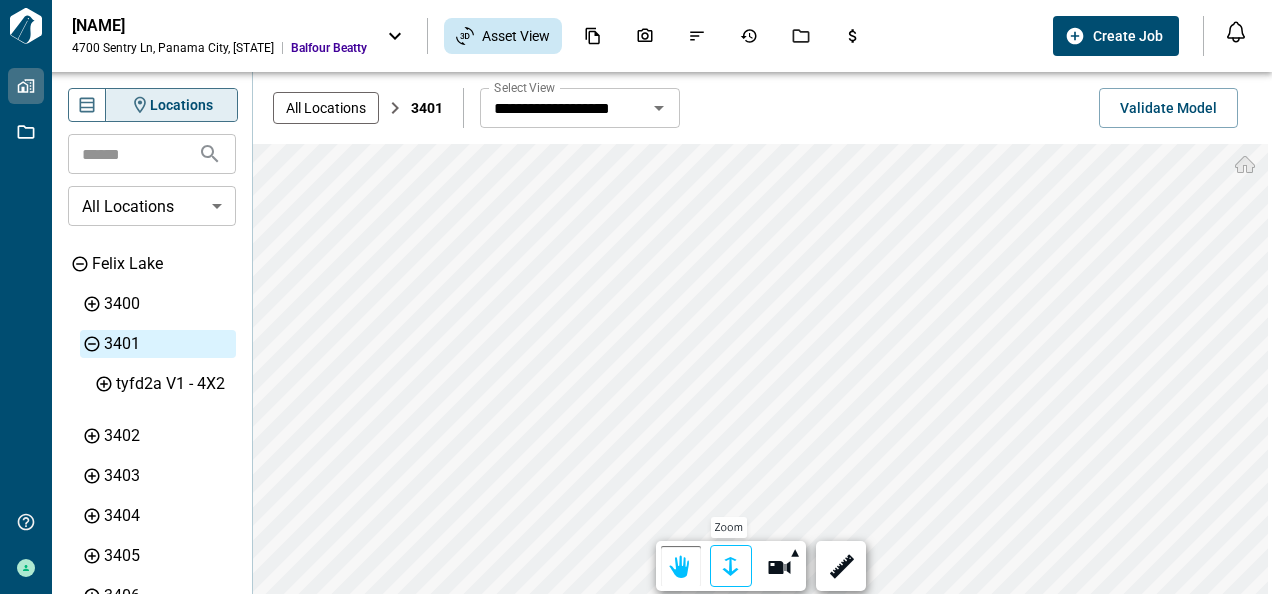 click at bounding box center (731, 567) 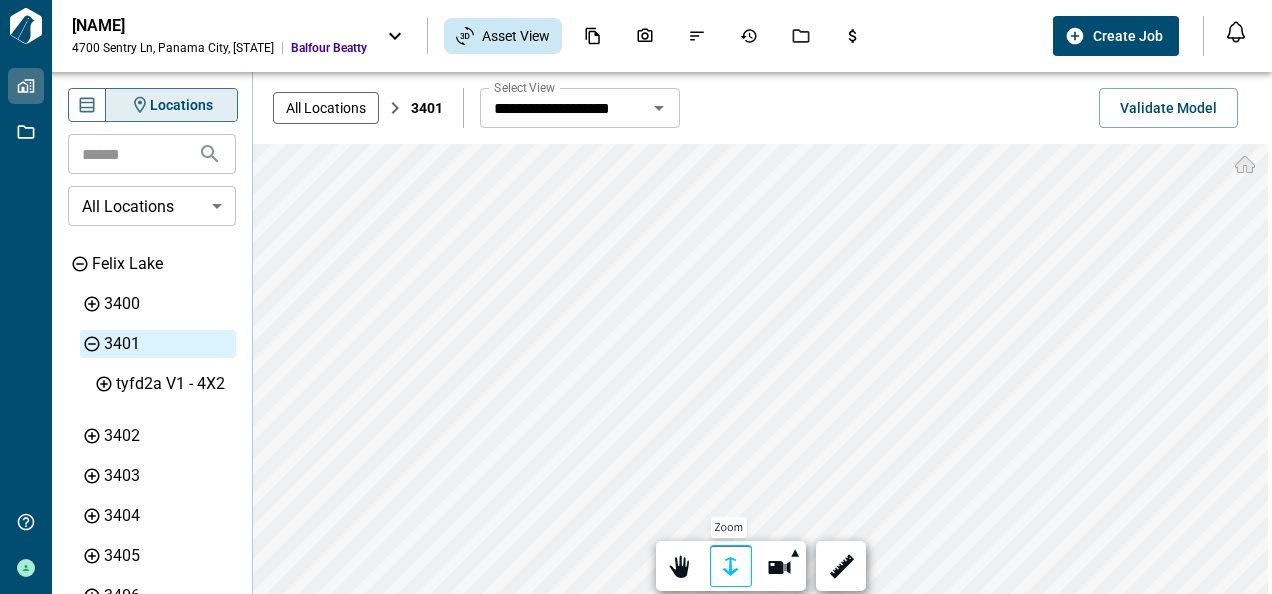 click at bounding box center [731, 567] 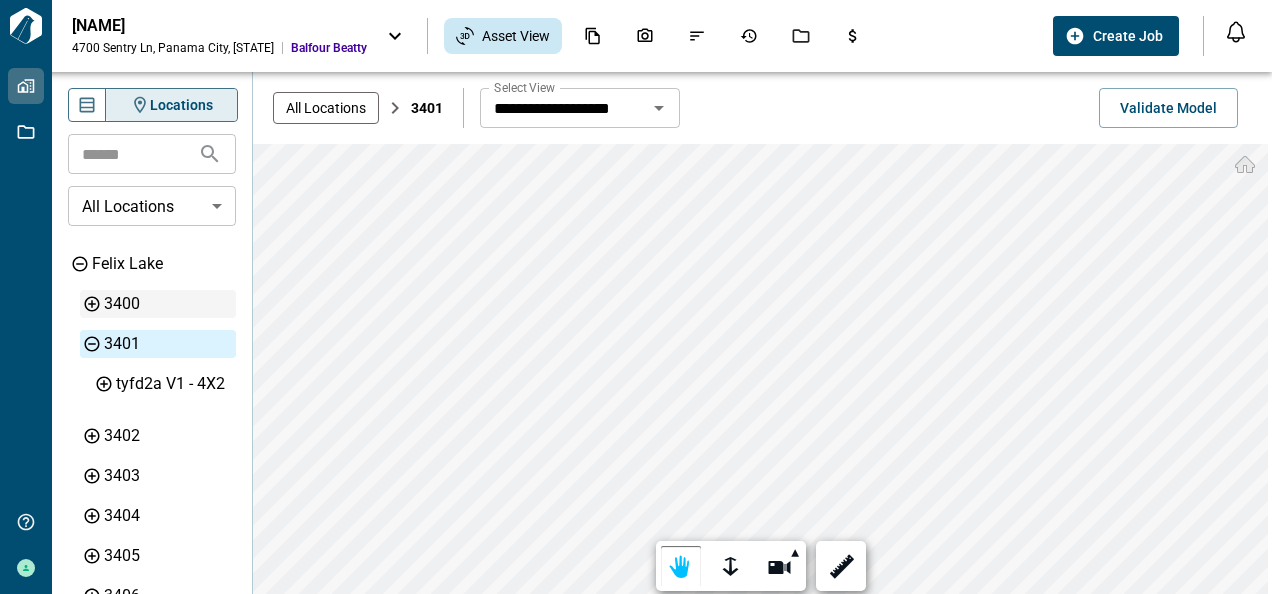 click on "3400" at bounding box center (168, 304) 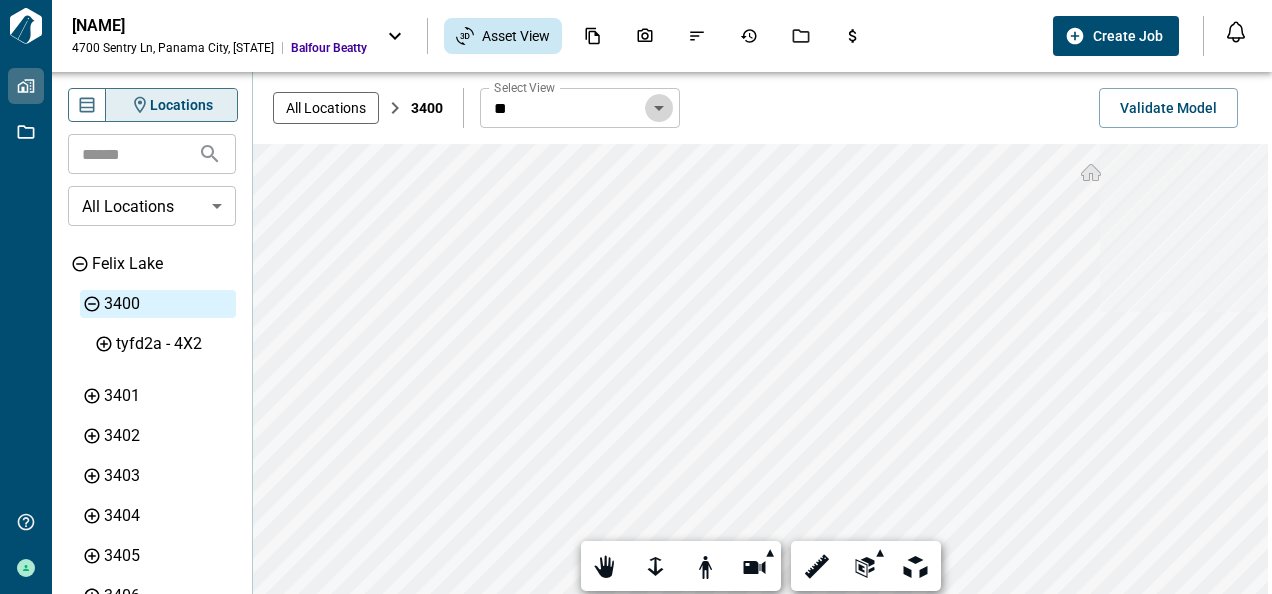 click 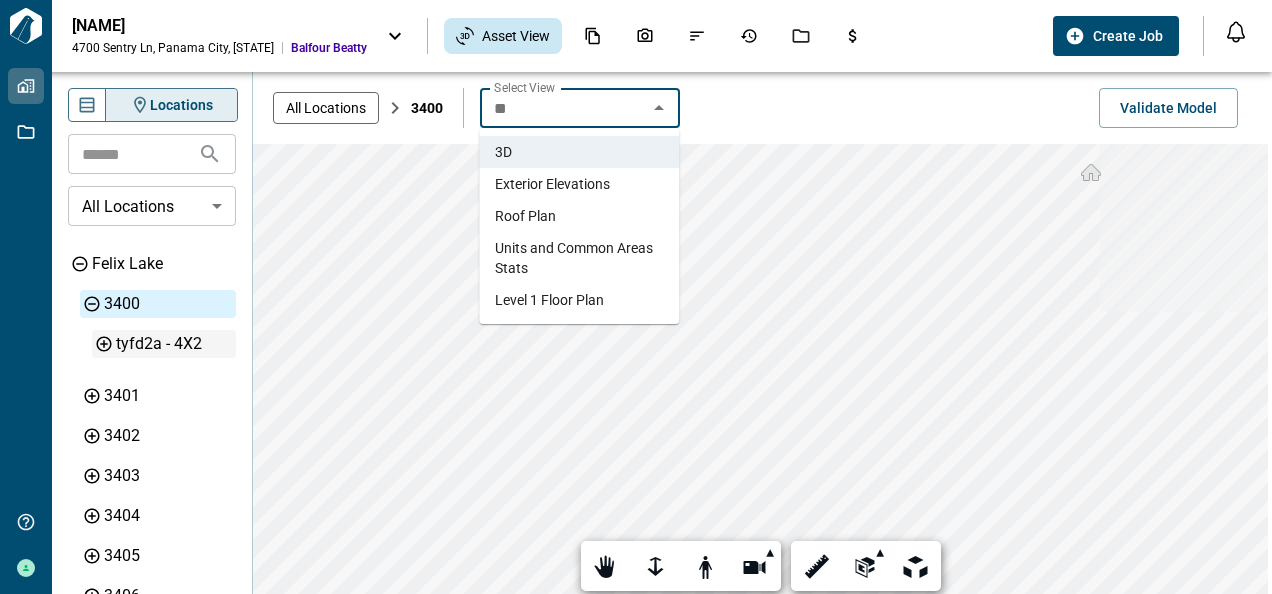 click on "tyfd2a - 4X2" at bounding box center [174, 344] 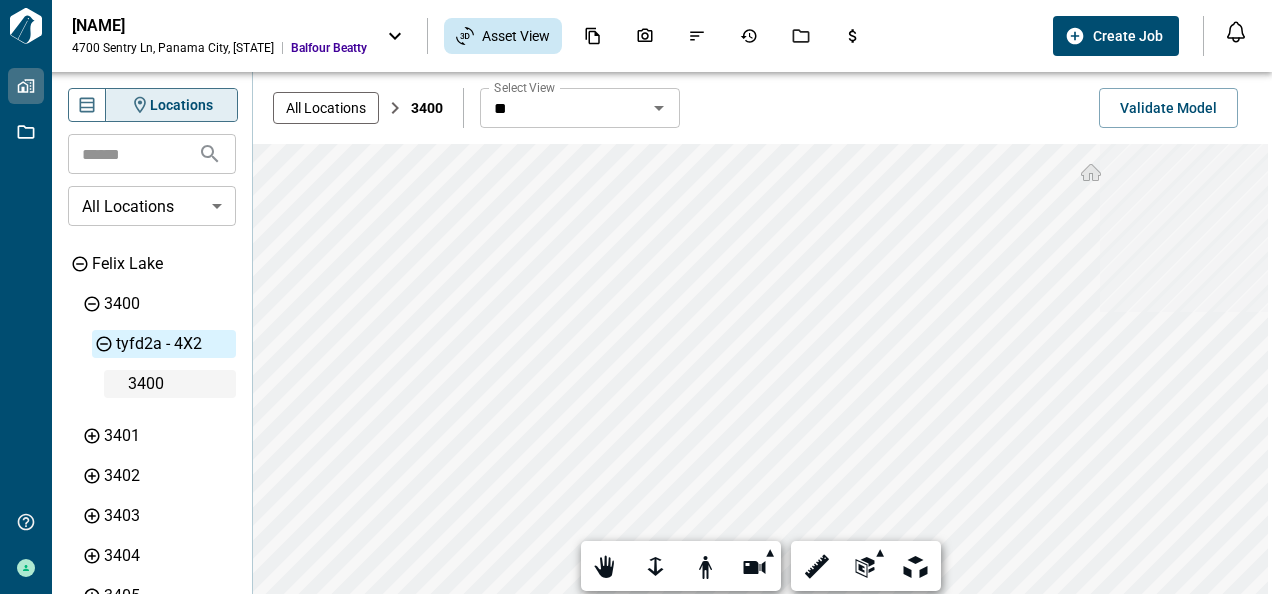 click on "3400" at bounding box center (180, 384) 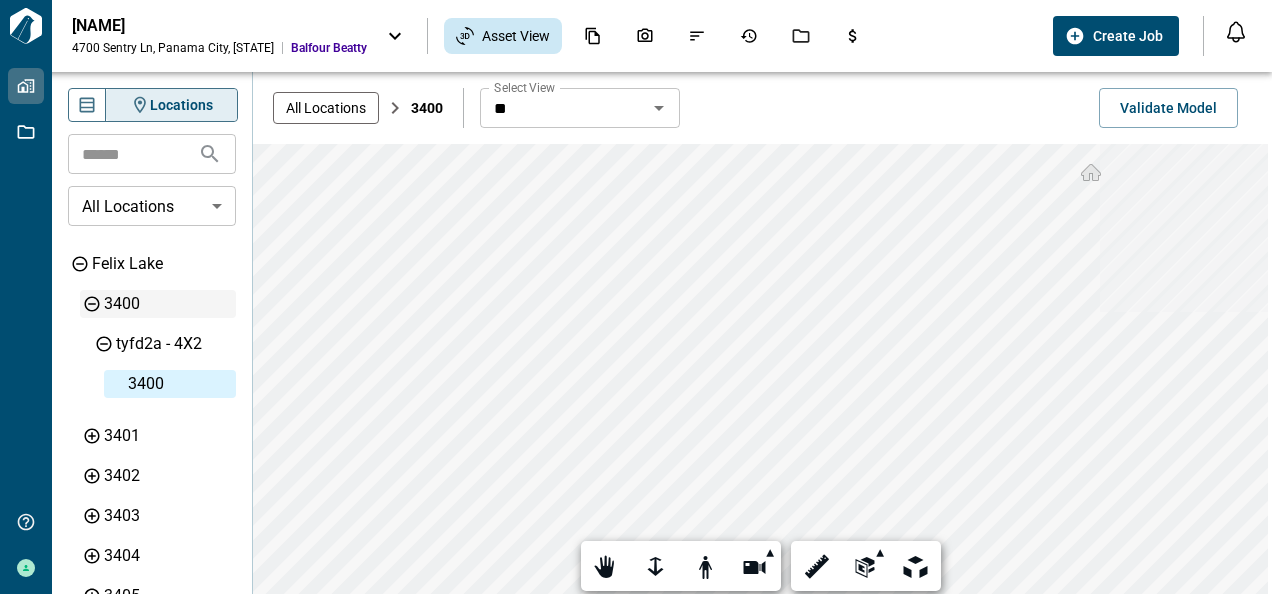 click on "3400" at bounding box center (168, 304) 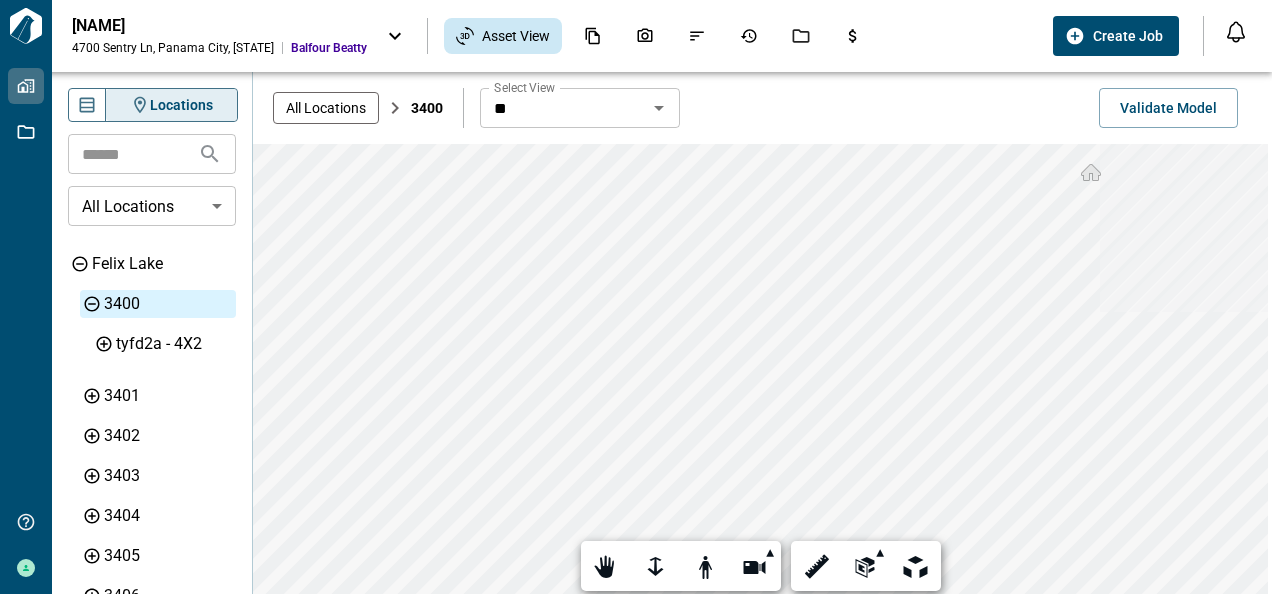 click 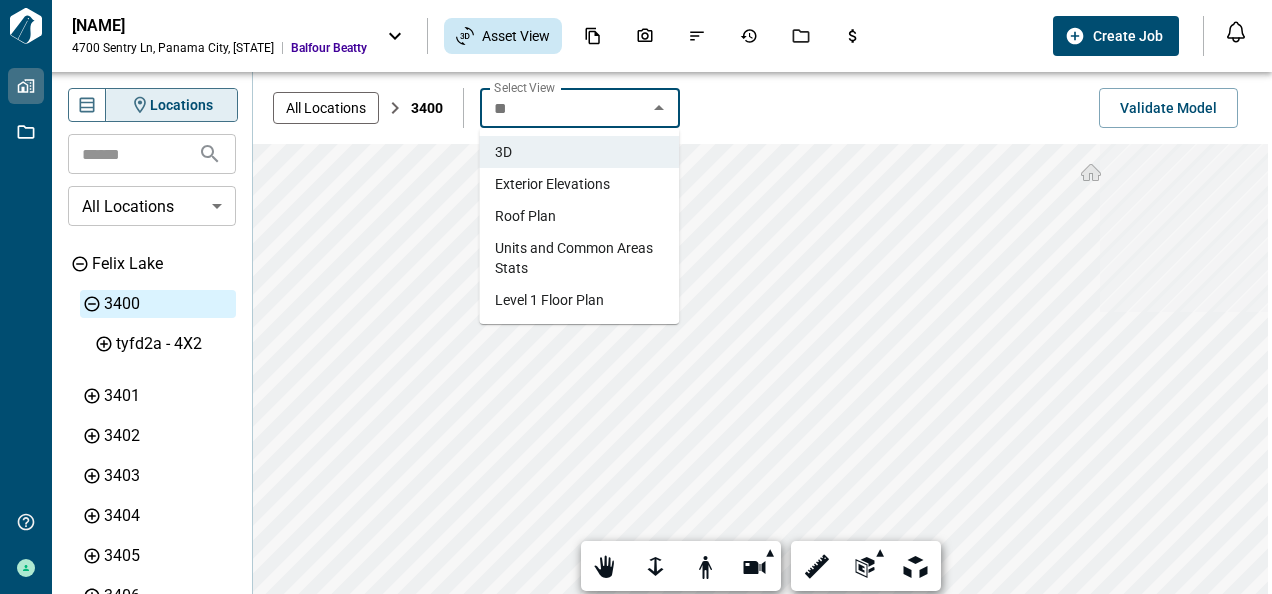 click on "Exterior Elevations" at bounding box center [552, 184] 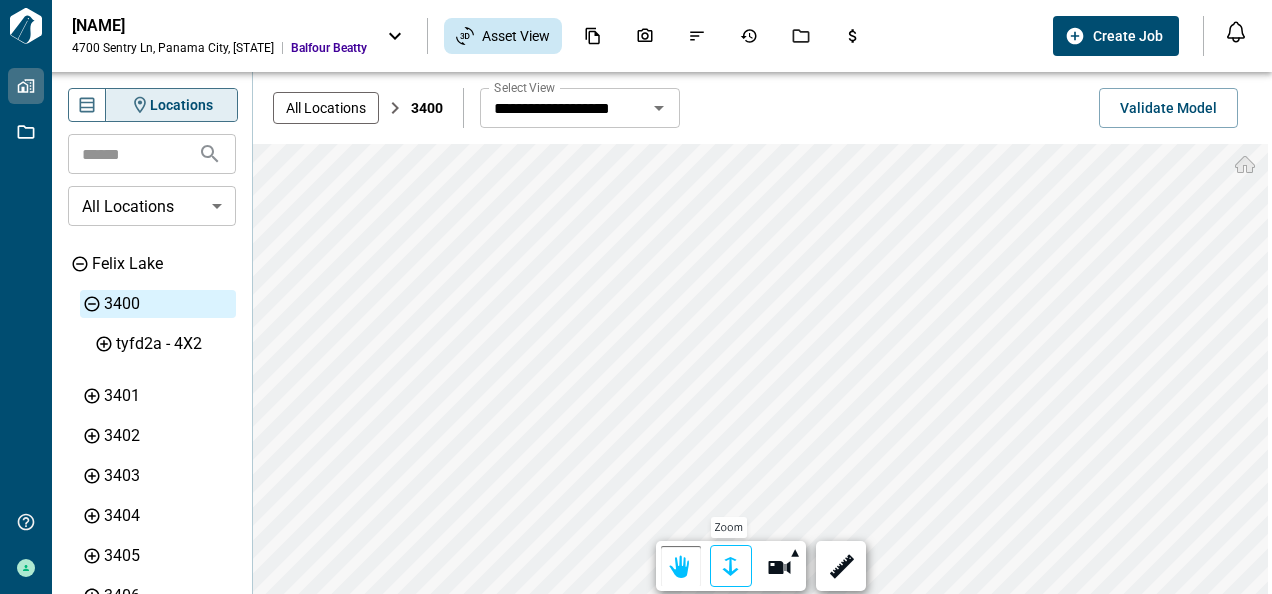 click at bounding box center (731, 567) 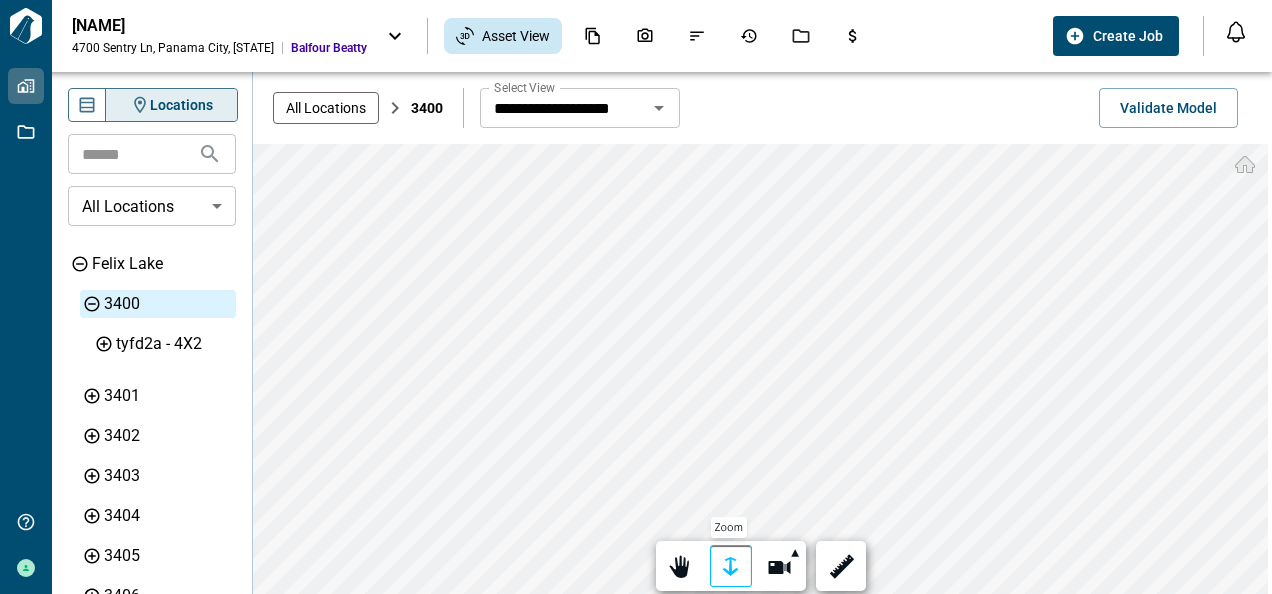 click at bounding box center (731, 567) 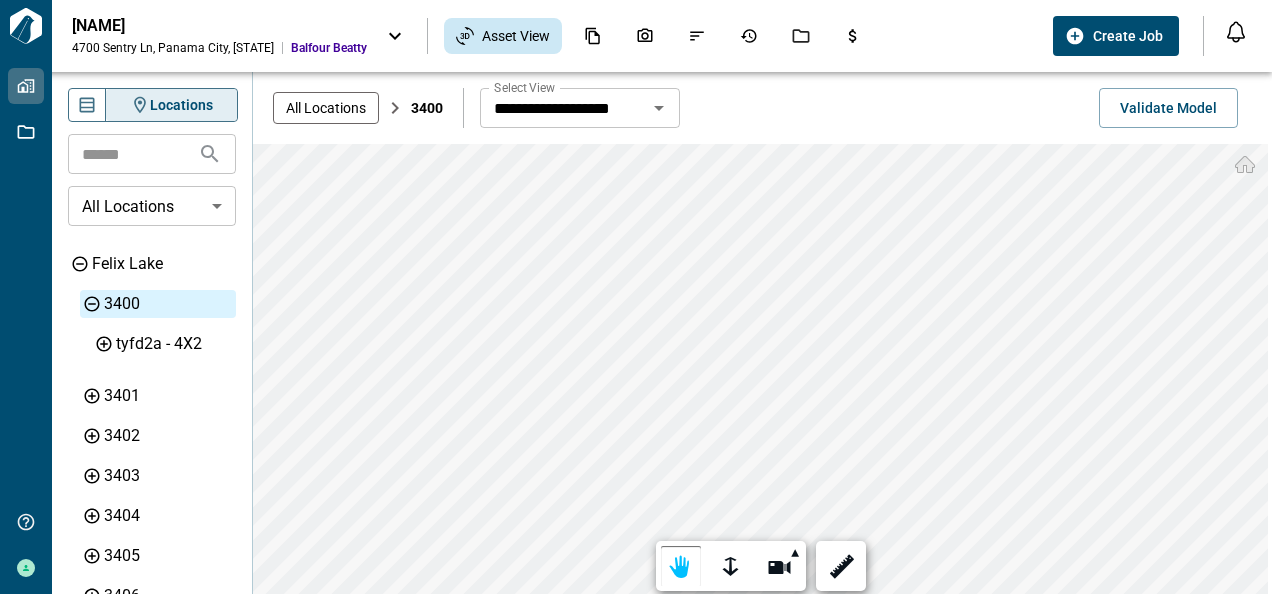 click on "**********" at bounding box center (762, 72) 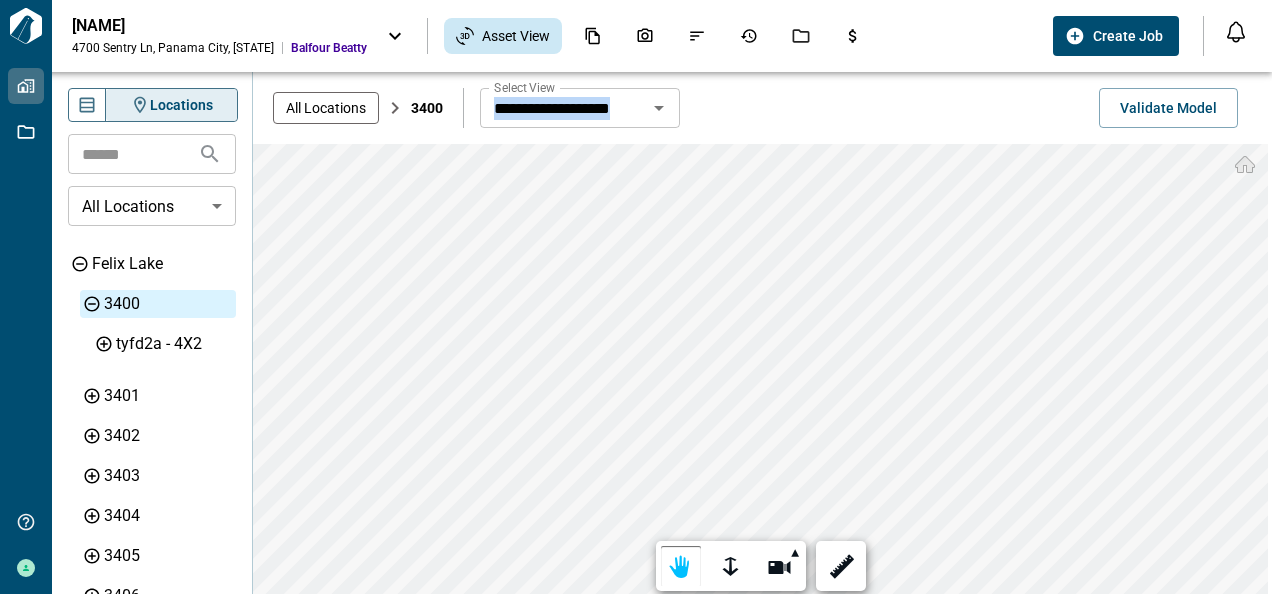 click on "**********" at bounding box center (762, 72) 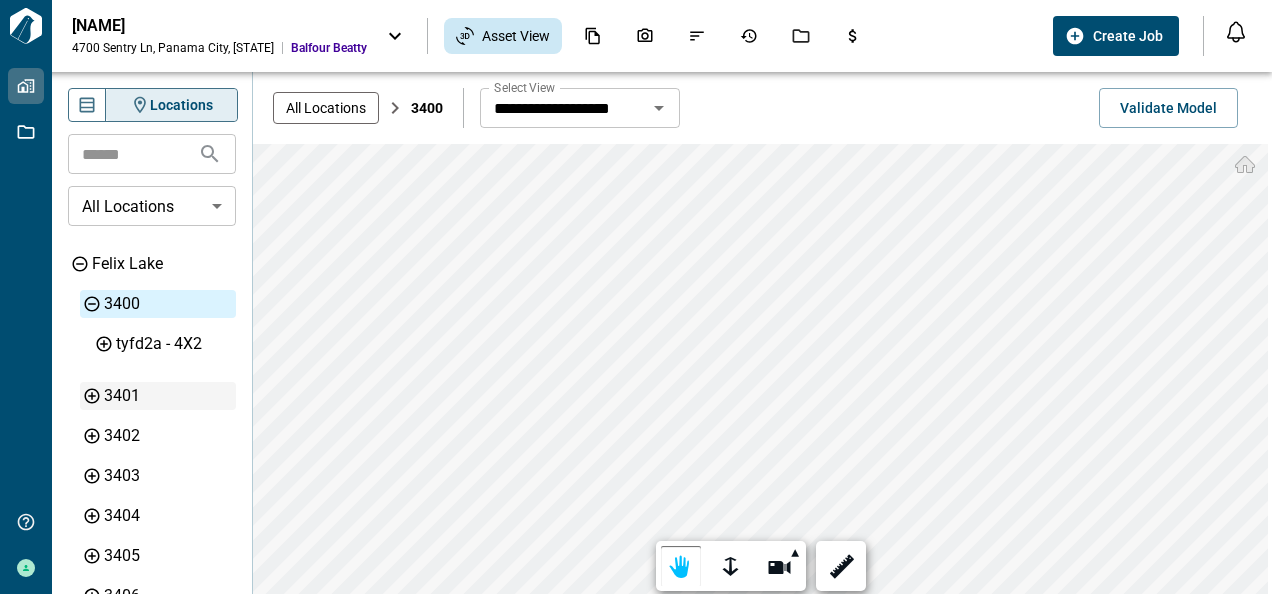 click on "3401" at bounding box center [168, 396] 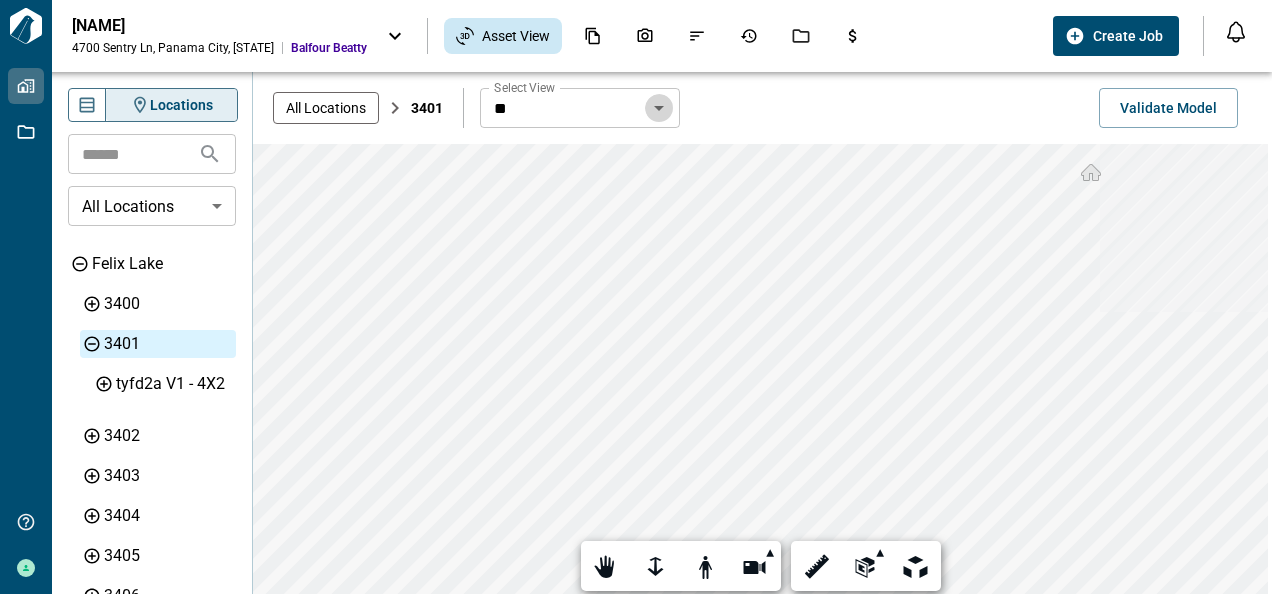 click 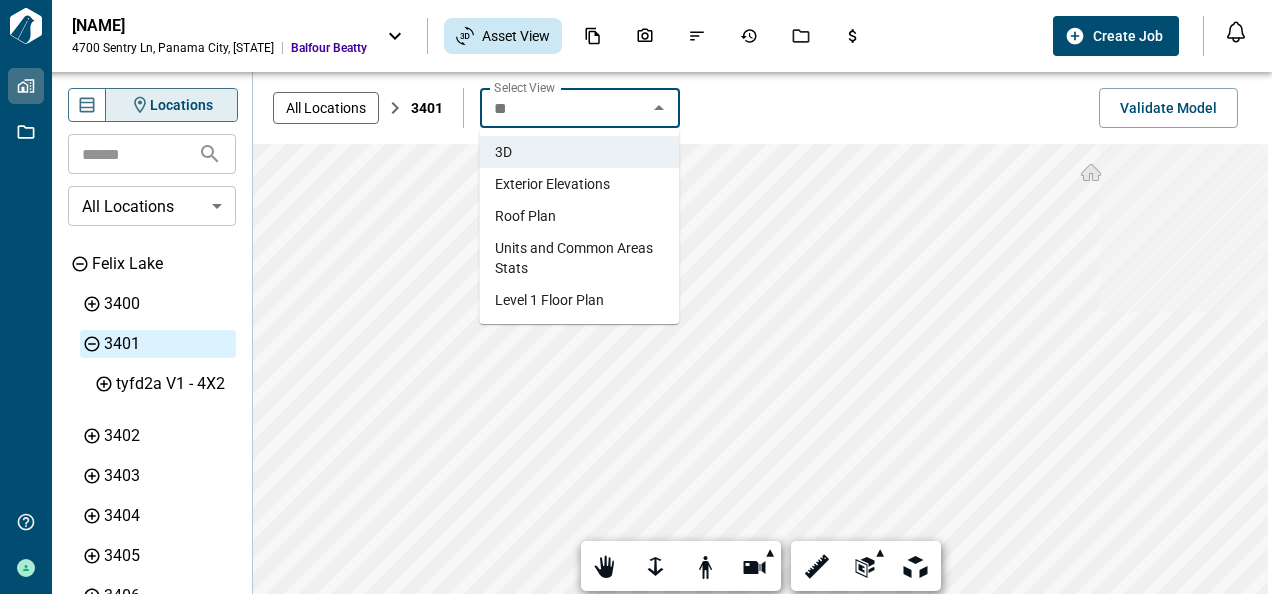 click on "Exterior Elevations" at bounding box center [552, 184] 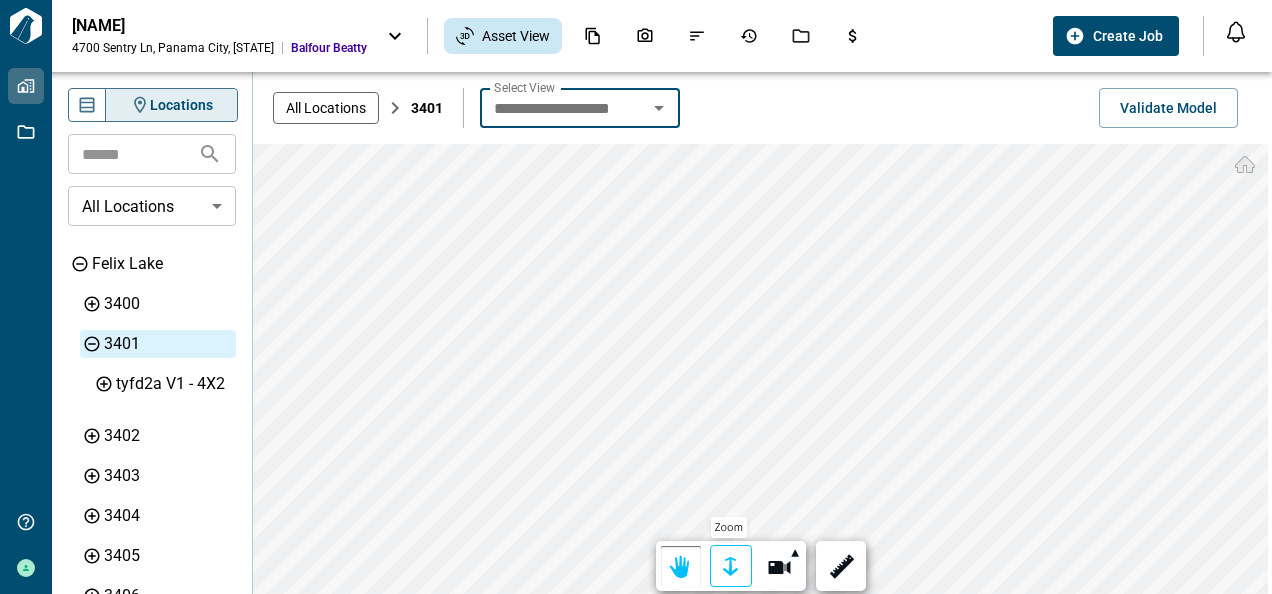 click at bounding box center [731, 567] 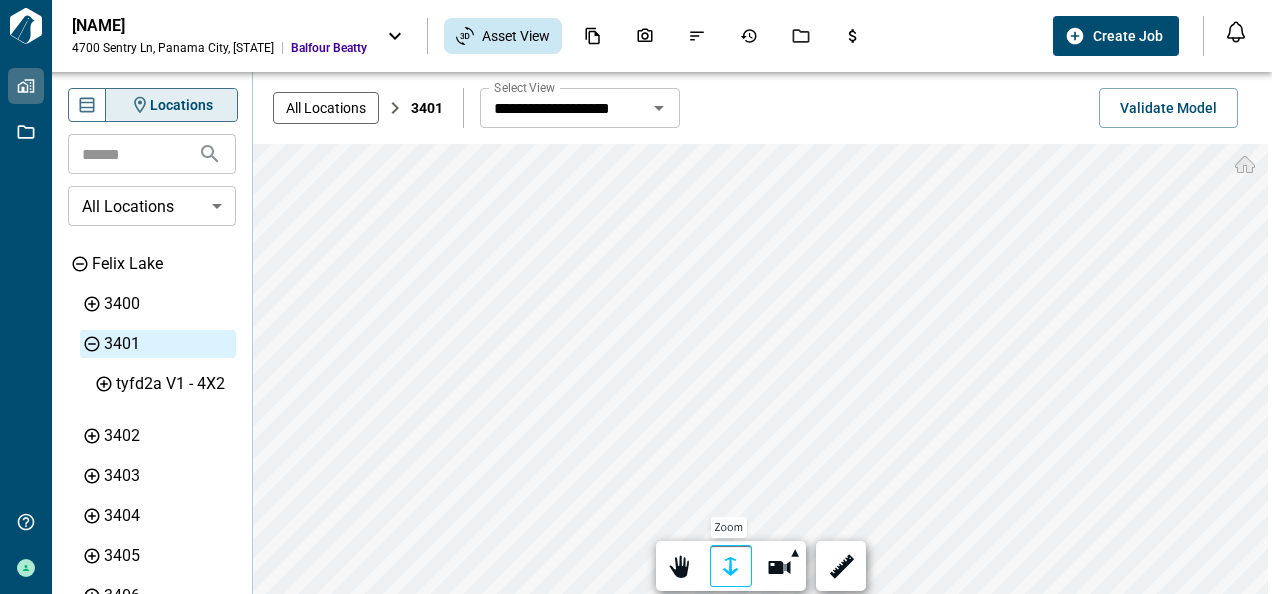 click at bounding box center (731, 567) 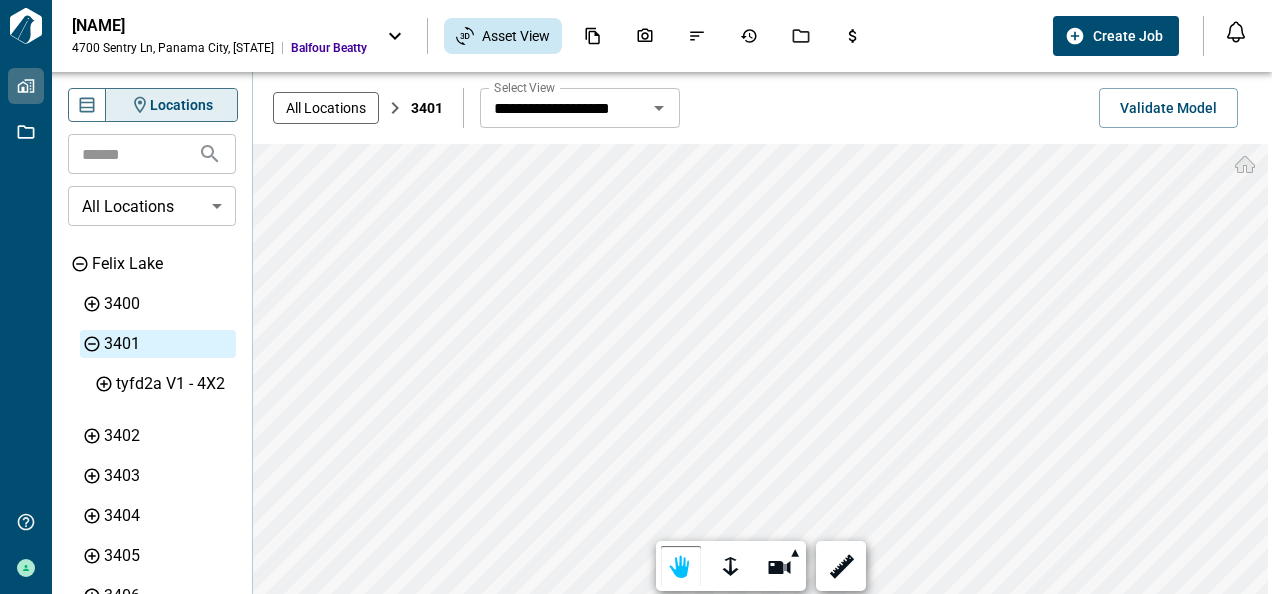 click 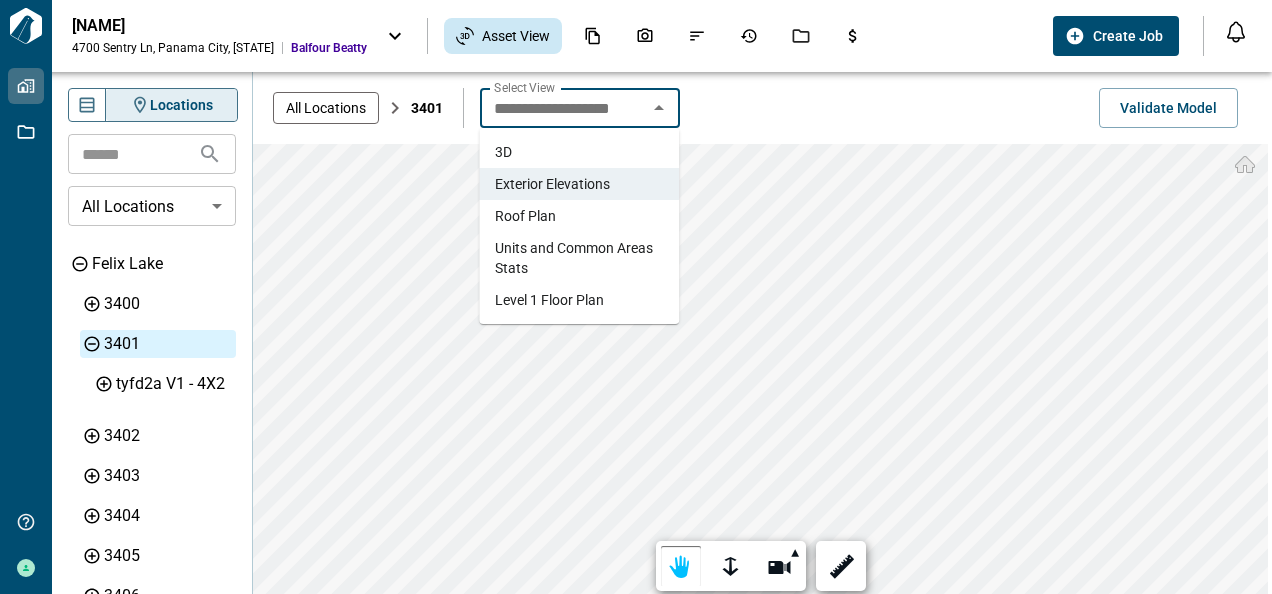 click on "Roof Plan" at bounding box center (525, 216) 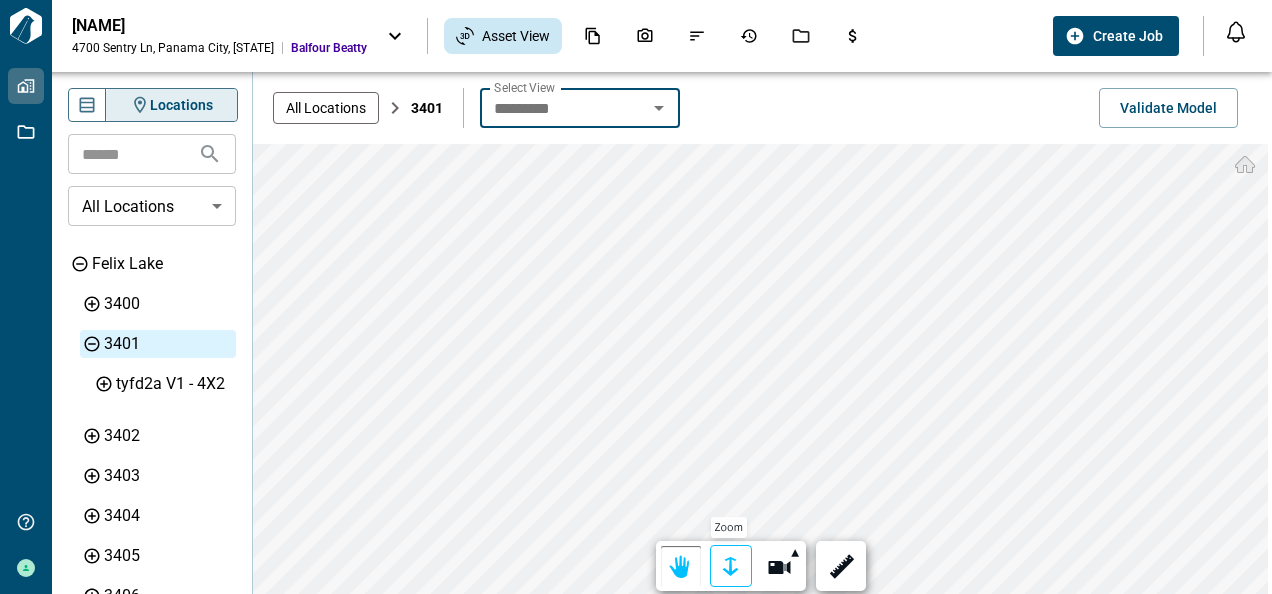 click at bounding box center [731, 567] 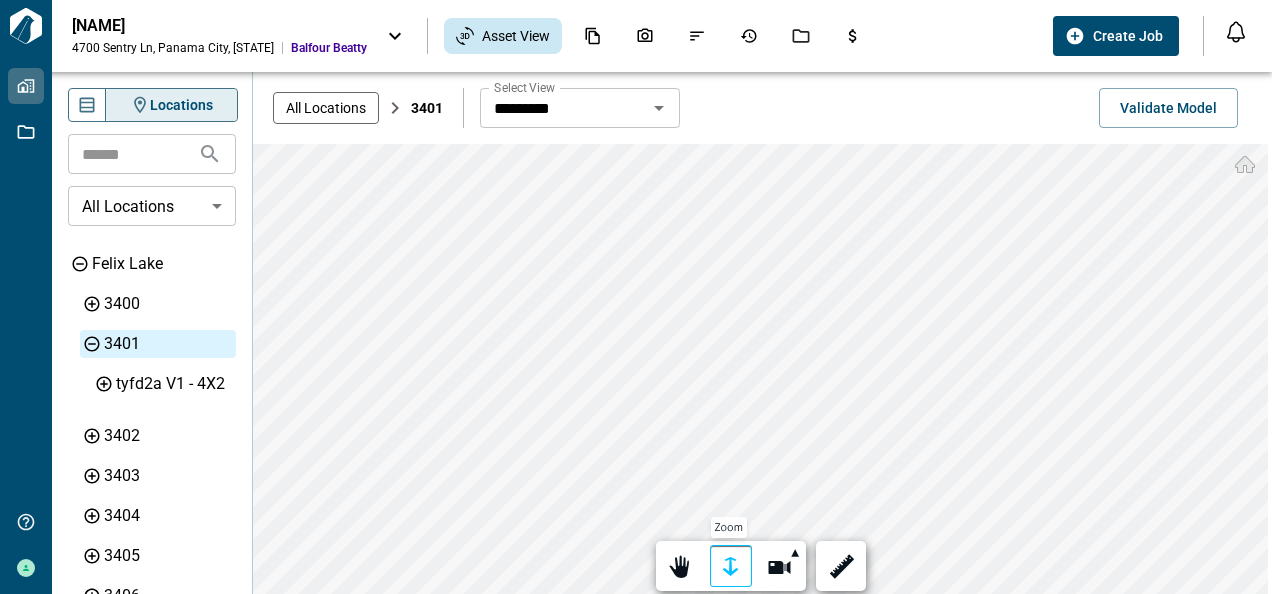 click at bounding box center [731, 567] 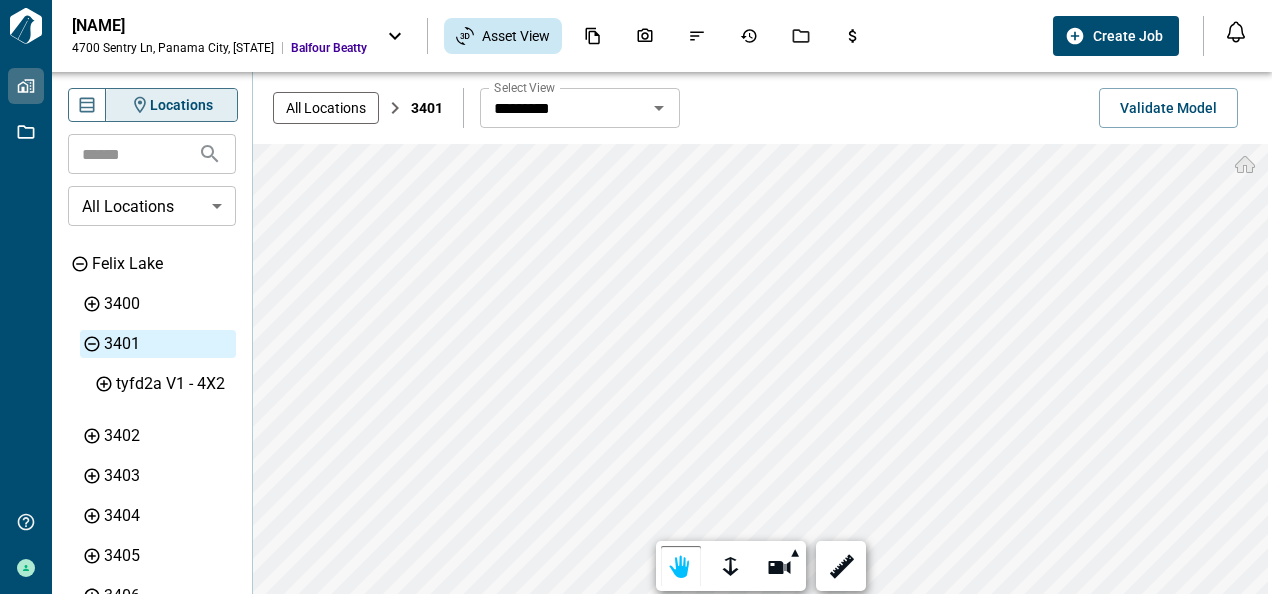 click on "Tailorbird Inc Properties Jobs Get Help [NAME] Tyndall AFB 4700 Sentry Ln , Panama City , FL Balfour Beatty Asset View Create Job Notifications *** ****** **** Mark all as read No notifications yet We'll let you know when we've got something new for you. Powered by Knock Locations ​ All Locations ​ Felix Lake 3400 3401 3402 3403 3404 3405 3406 3407 3408 3409 3410 3411 3412 3413 3414 3415 3416 3417 3418 3419 3420 3421 3422 3423 3424 3425 3426 3427 3429 3430 3431 3432 3433 3434 3435 3436 3438 3441 3442 3443 3444 3445 3446 3447 3449 3451 3453 3455 3457 3459 3460 3461 3462 3463 3464 3465 3466 3467 3470 3471 3472 3473 3474 3475 3477 3481 3483 3485 3500 3501 3502 3503 3504 3505 3506 3507 3509 3510 3511 3512 3513 3514 3515 3517 3519 3520 3521 3522 3523 3524 3525 3526 3527 3529 3530 3531 3532 3533 3534 3535 3536 3537 3538 3539 3540 3541 3542 3543 3544 3545 3546 3548 3560 3562 3564 3566 3570 3571 3572 3573 3574 3575 3576 3578 3580 3581 3582 3583 3584 3585Exterior Amenities Island View 3401" at bounding box center [636, 297] 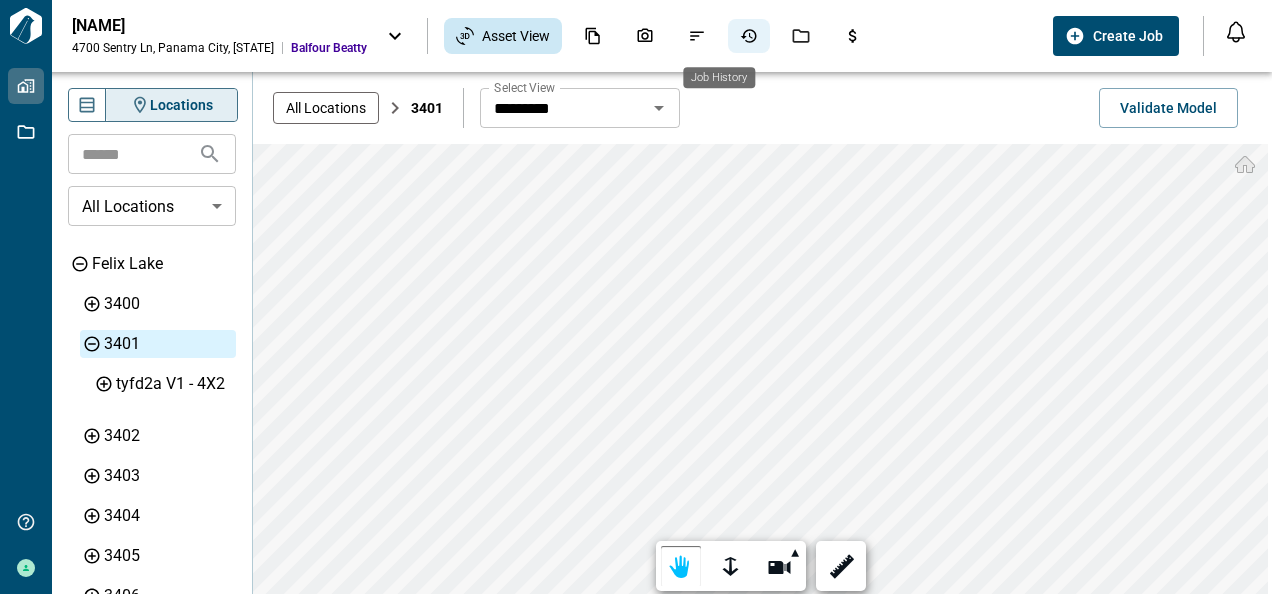 click on "Tyndall AFB 4700 Sentry Ln , Panama City , FL Balfour Beatty Asset View Create Job Notifications *** ****** **** Mark all as read No notifications yet We'll let you know when we've got something new for you. Powered by Knock Locations ​ All Locations ​ Felix Lake 3400 3401 tyfd2a V1 - 4X2 3402 3403 3404 3405 3406 3407 3408 3409 3410 3411 3412 3413 3414 3415 3416 3417 3418 3419 3420 3421 3422 3423 3424 3425 3426 3427 3429 3430 3431 3432 3433 3434 3435 3436 3438 3441 3442 3443 3444 3445 3446 3447 3449 3451 3453 3455 3457 3459 3460 3461 3462 3463 3464 3465 3466 3467 3470 3471 3472 3473 3474 3475 3477 3481 3483 3485 3500 3501 3502 3503 3504 3505 3506 3507 3509 3510 3511 3512 3513 3514 3515 3517 3519 3520 3521 3522 3523 3524 3525 3526 3527 3529 3530 3531 3532 3533 3534 3535 3536 3537 3538 3539 3540 3541 3542 3543 3544 3545 3546 3548 3560 3562 3564 3566 3570 3571 3572 3573 3574 3575 3576 3578 3580 3581 3582 3583 3584 3585Exterior Amenities Island View 3401" at bounding box center [636, 297] 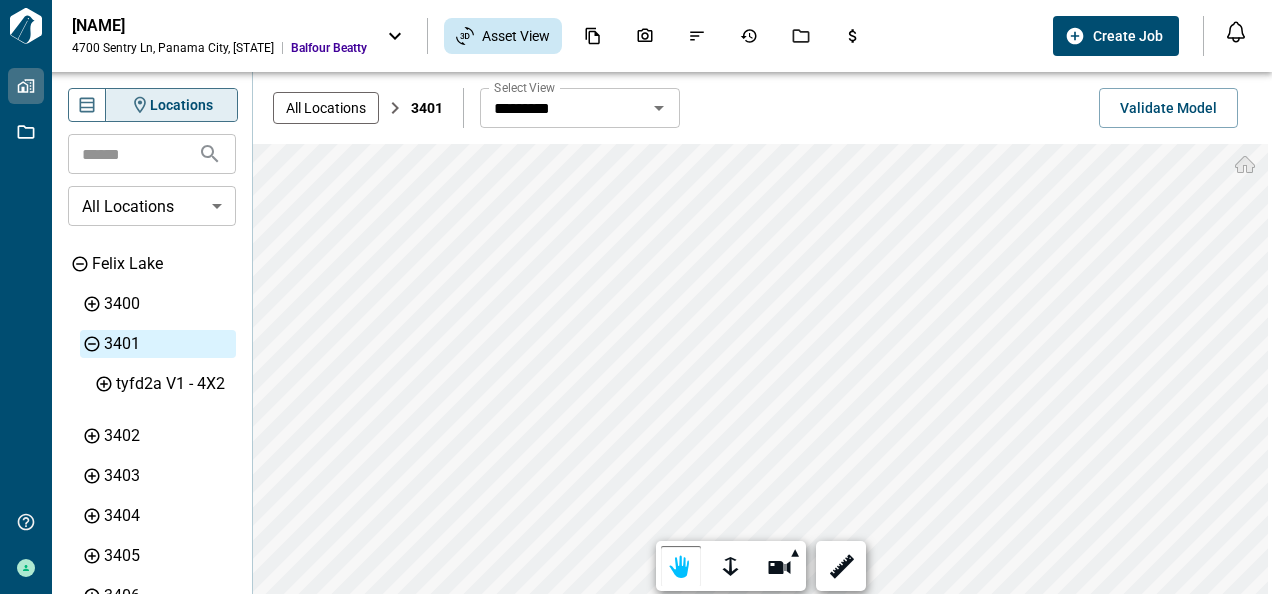 click on "Asset View" at bounding box center [659, 36] 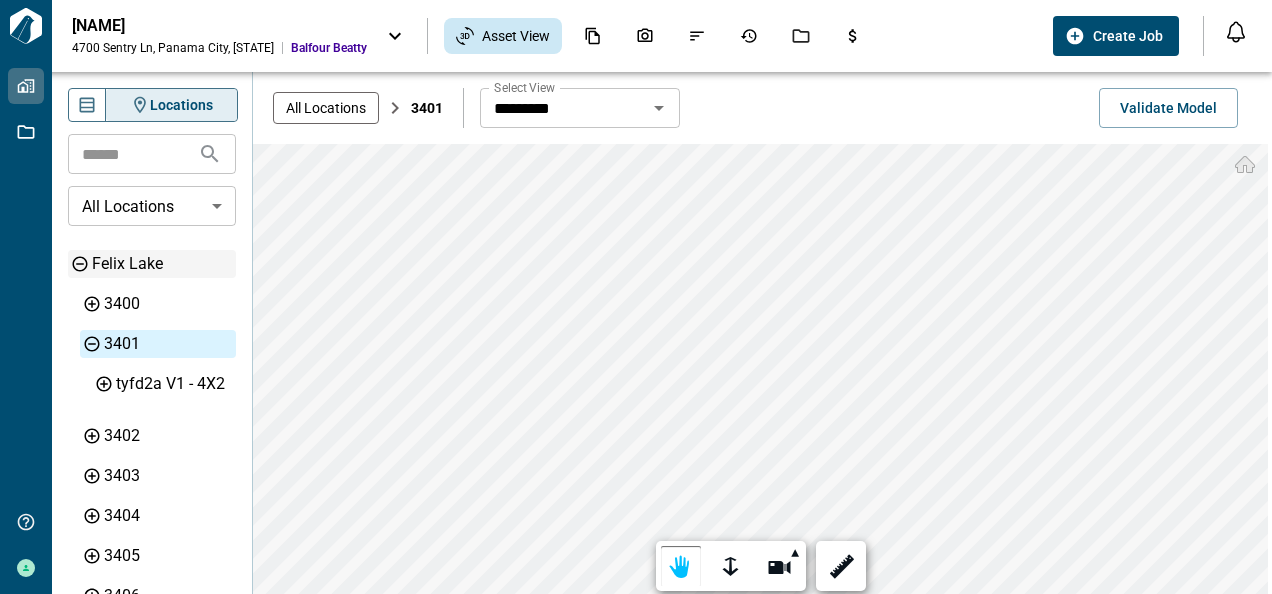click on "Locations ​ All Locations ​ Felix Lake 3400 3401 tyfd2a V1 - 4X2 3402 3403 3404 3405 3406 3407 3408 3409 3410 3411 3412 3413 3414 3415 3416 3417 3418 3419 3420 3421 3422 3423 3424 3425 3426 3427 3429 3430 3431 3432 3433 3434 3435 3436 3438 3441 3442 3443 3444 3445 3446 3447 3449 3451 3453 3455 3457 3459 3460 3461 3462 3463 3464 3465 3466 3467 3470 3471 3472 3473 3474 3475 3477 3481 3483 3485 3500 3501 3502 3503 3504 3505 3506 3507 3509 3510 3511 3512 3513 3514 3515 3517 3519 3520 3521 3522 3523 3524 3525 3526 3527 3529 3530 3531 3532 3533 3534 3535 3536 3537 3538 3539 3540 3541 3542 3543 3544 3545 3546 3548 3560 3562 3564 3566 3570 3571 3572 3573 3574 3575 3576 3578 3580 3581 3582 3583 3584 3585Exterior Amenities Island View Redfish Point Sabre Palms All Locations 3401 Select View ********* Select View Validate Model Loading... Loading... Rendering... Optimizing... Pan Zoom Fit to view (F) Roll (Alt+Shift drag) Camera interactions Distance Angle Area Arc Calibrate Delete measurement Unit type ******* *" at bounding box center (662, 333) 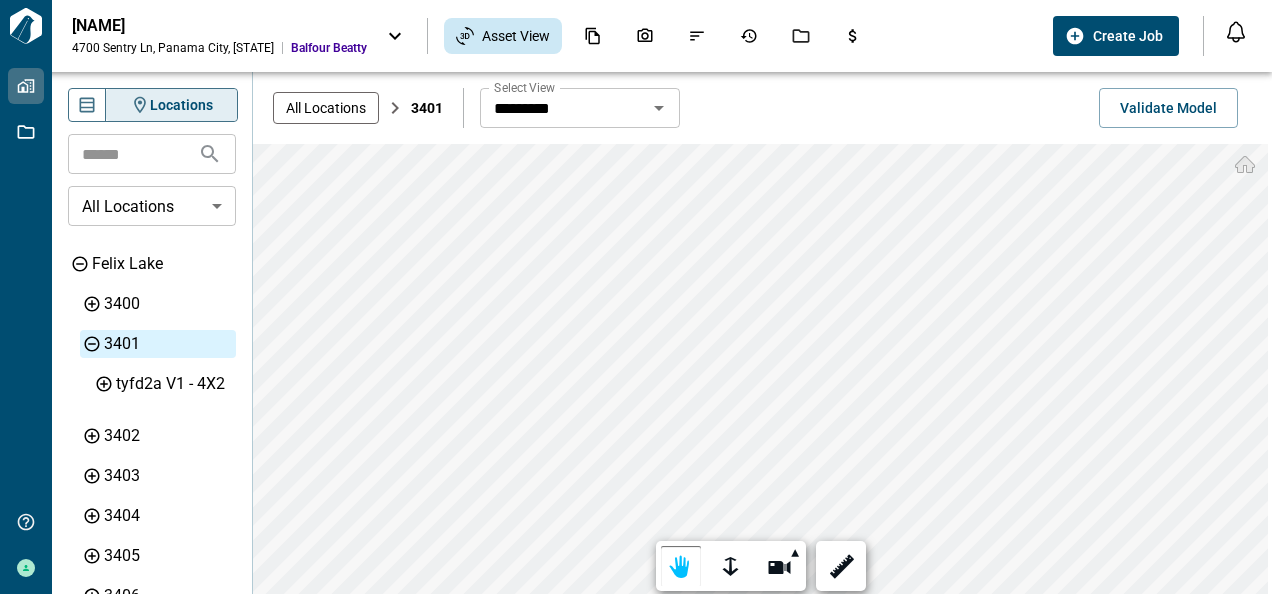 click on "Locations ​ All Locations ​ Felix Lake 3400 3401 tyfd2a V1 - 4X2 3402 3403 3404 3405 3406 3407 3408 3409 3410 3411 3412 3413 3414 3415 3416 3417 3418 3419 3420 3421 3422 3423 3424 3425 3426 3427 3429 3430 3431 3432 3433 3434 3435 3436 3438 3441 3442 3443 3444 3445 3446 3447 3449 3451 3453 3455 3457 3459 3460 3461 3462 3463 3464 3465 3466 3467 3470 3471 3472 3473 3474 3475 3477 3481 3483 3485 3500 3501 3502 3503 3504 3505 3506 3507 3509 3510 3511 3512 3513 3514 3515 3517 3519 3520 3521 3522 3523 3524 3525 3526 3527 3529 3530 3531 3532 3533 3534 3535 3536 3537 3538 3539 3540 3541 3542 3543 3544 3545 3546 3548 3560 3562 3564 3566 3570 3571 3572 3573 3574 3575 3576 3578 3580 3581 3582 3583 3584 3585Exterior Amenities Island View Redfish Point Sabre Palms All Locations 3401 Select View ********* Select View Validate Model Loading... Loading... Rendering... Optimizing... Pan Zoom Fit to view (F) Roll (Alt+Shift drag) Camera interactions Distance Angle Area Arc Calibrate Delete measurement Unit type ******* *" at bounding box center [662, 333] 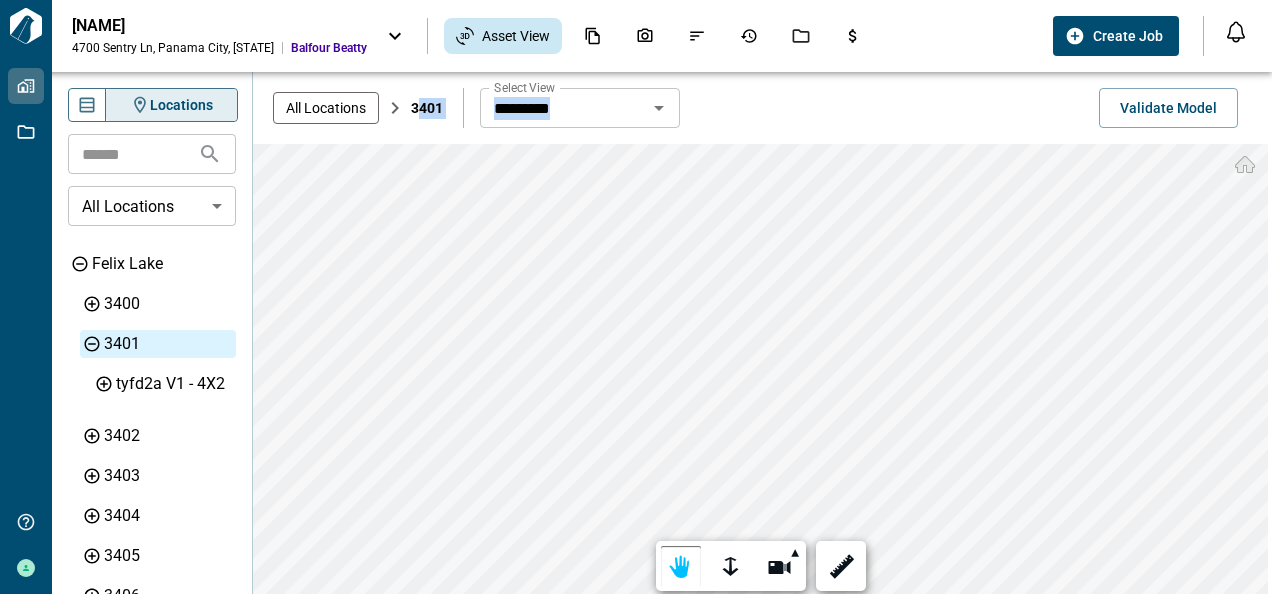 click on "**********" at bounding box center [762, 72] 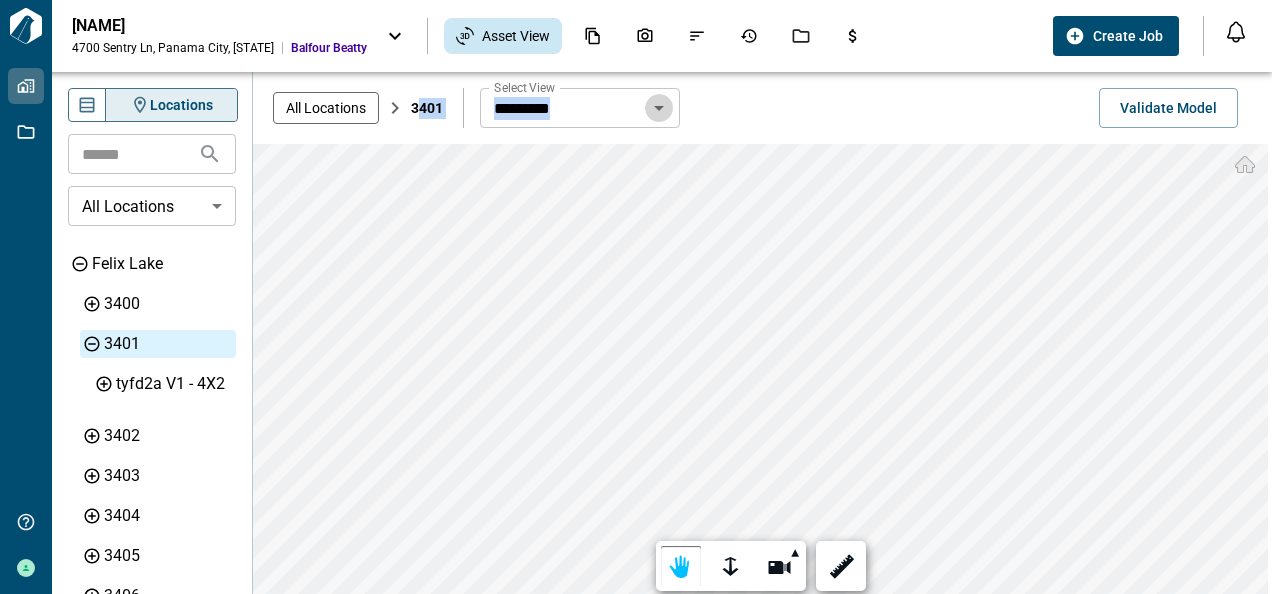 click 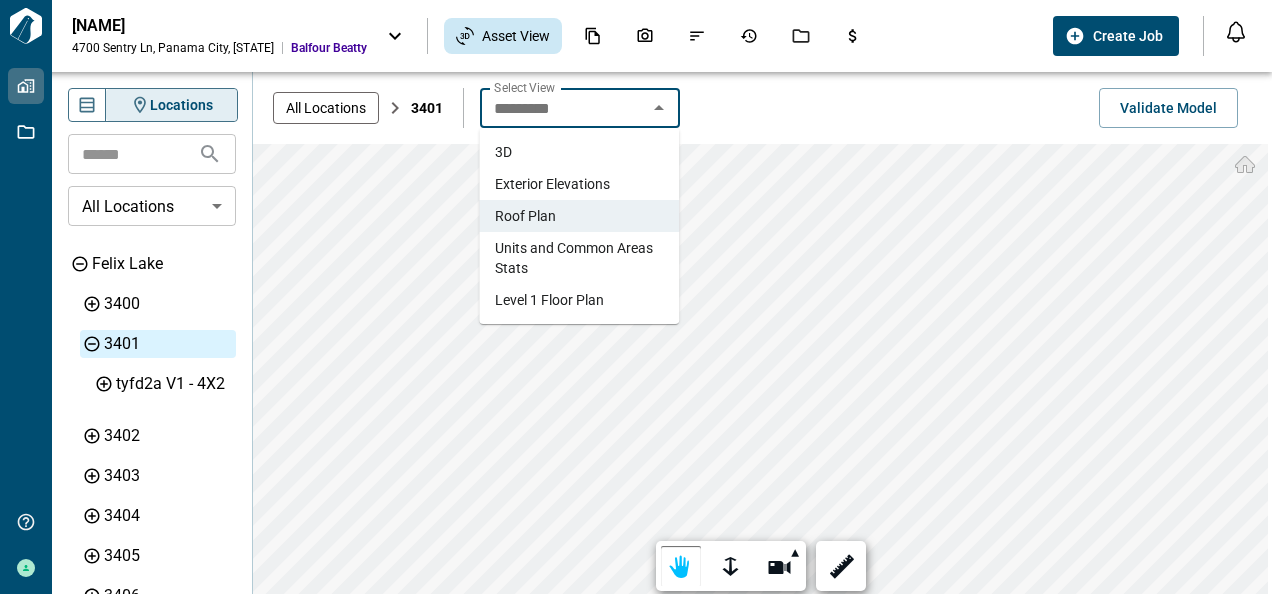click on "Units and Common Areas Stats" at bounding box center [579, 258] 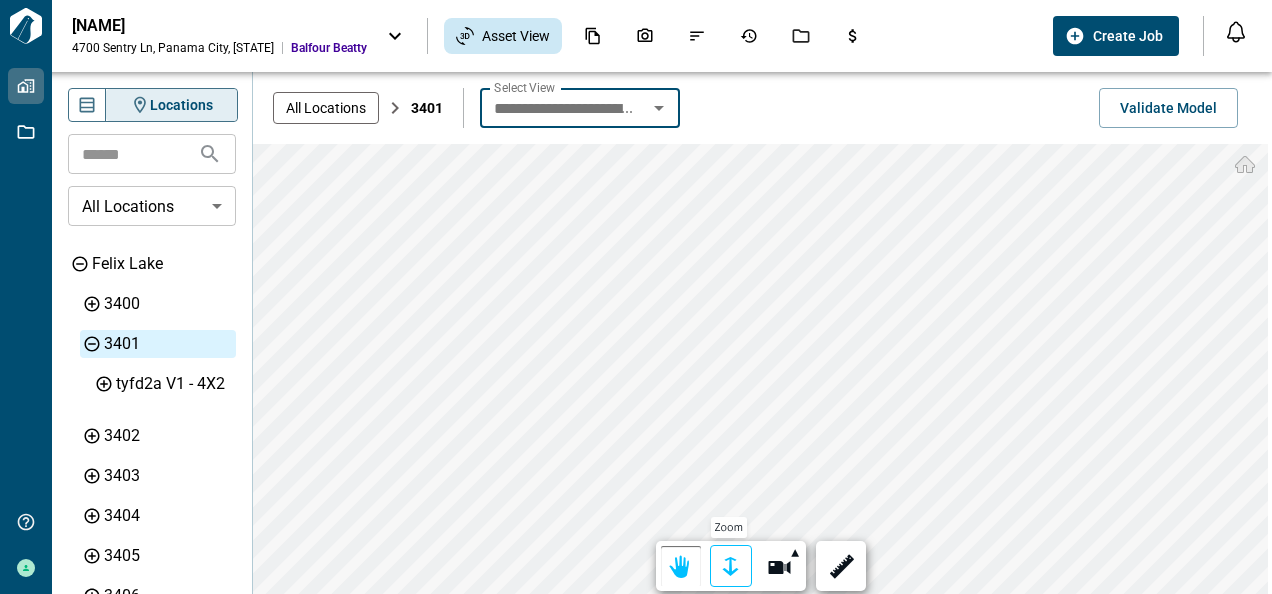 click at bounding box center (731, 567) 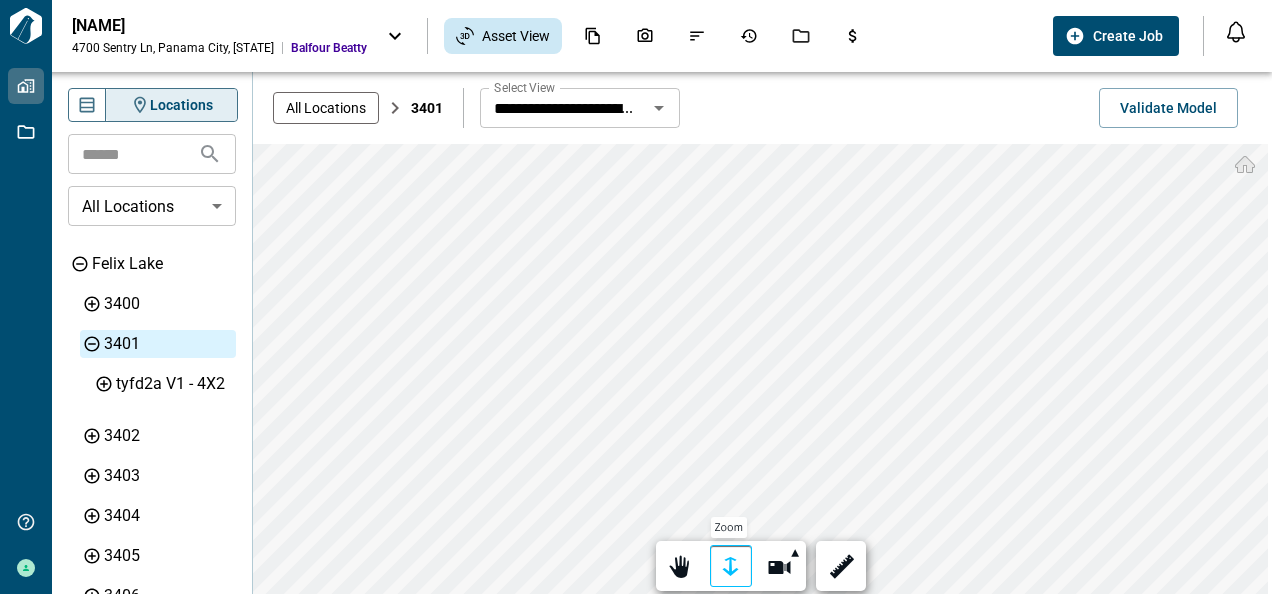 click at bounding box center [731, 567] 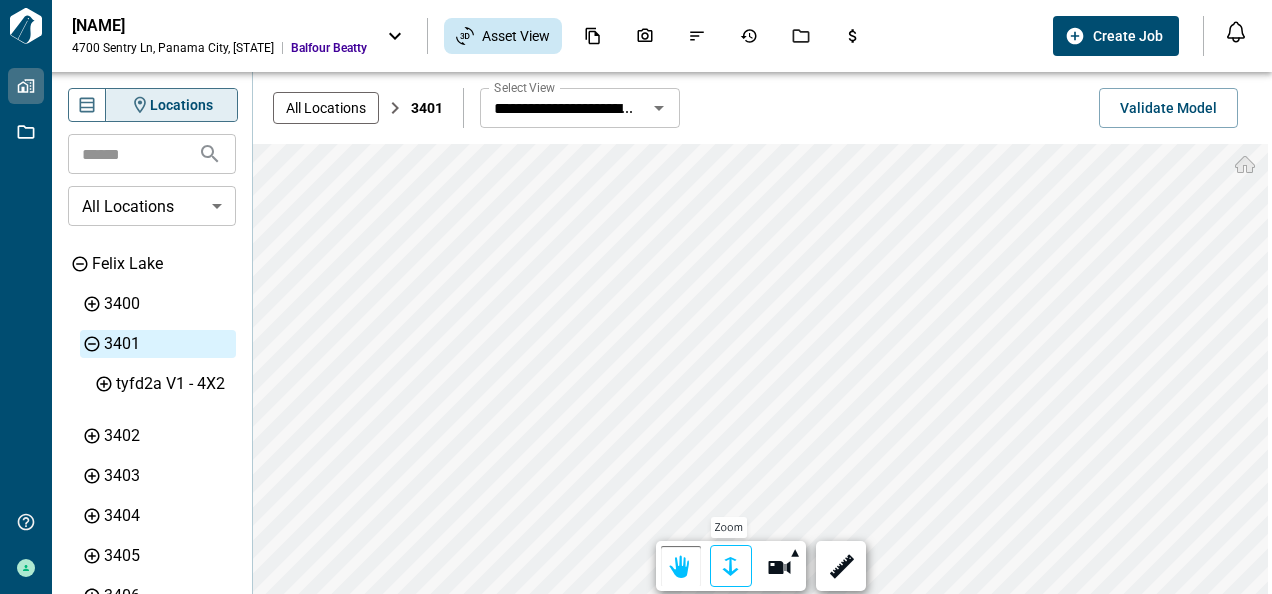 click at bounding box center [731, 567] 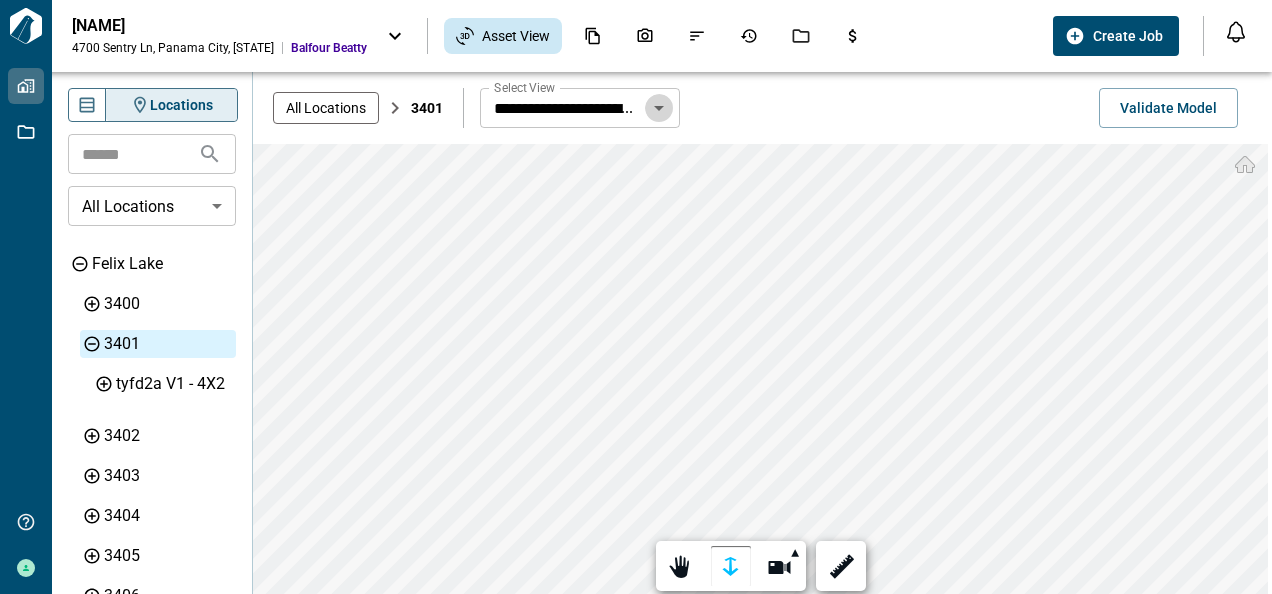 click 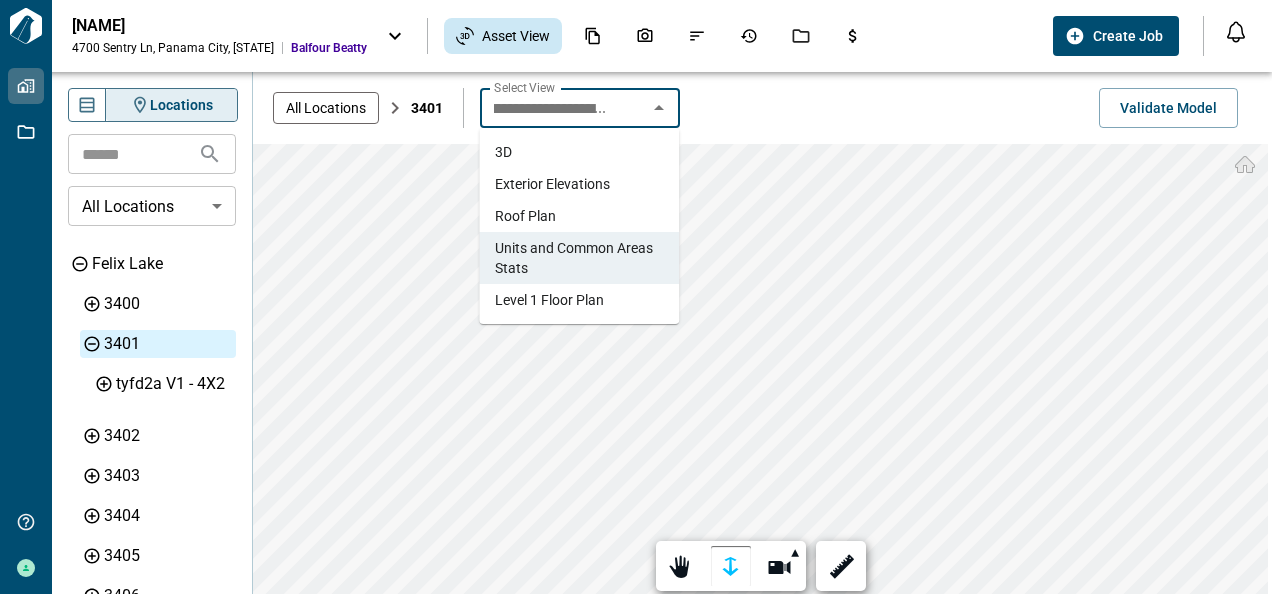 click on "Roof Plan" at bounding box center (525, 216) 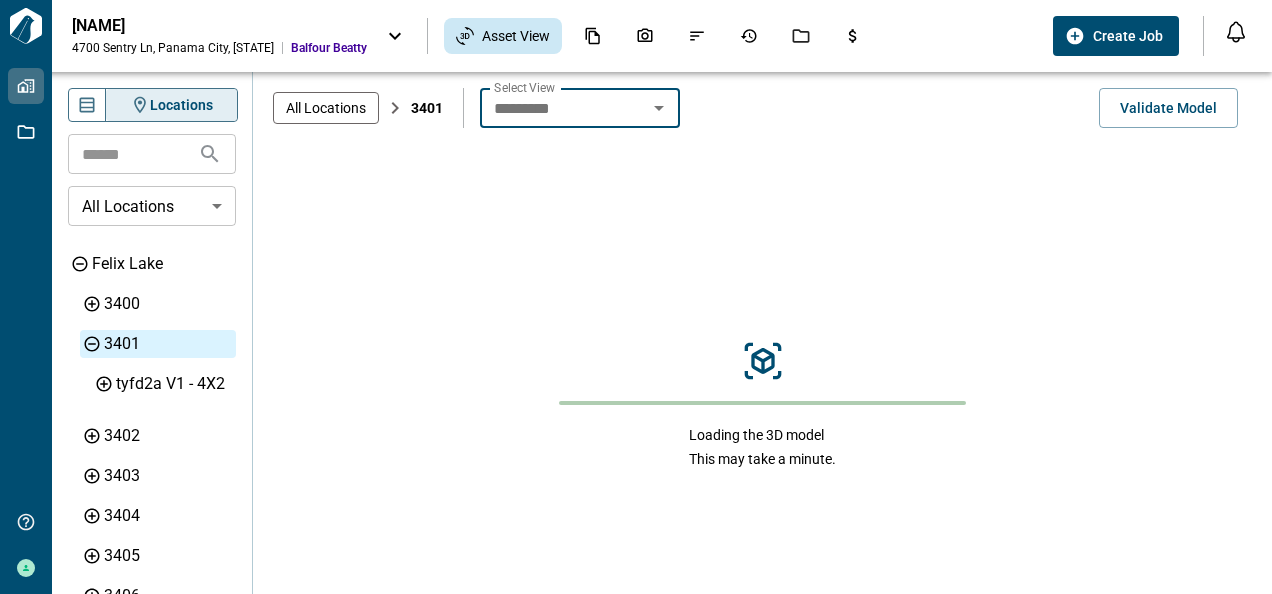 scroll, scrollTop: 0, scrollLeft: 0, axis: both 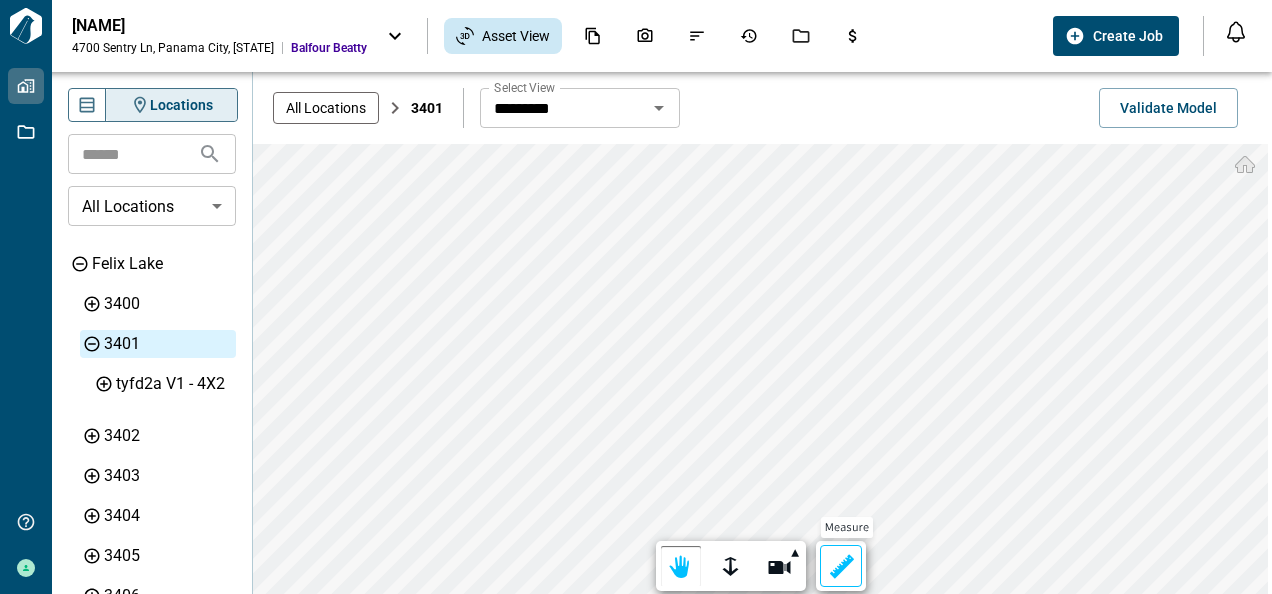 click at bounding box center [841, 567] 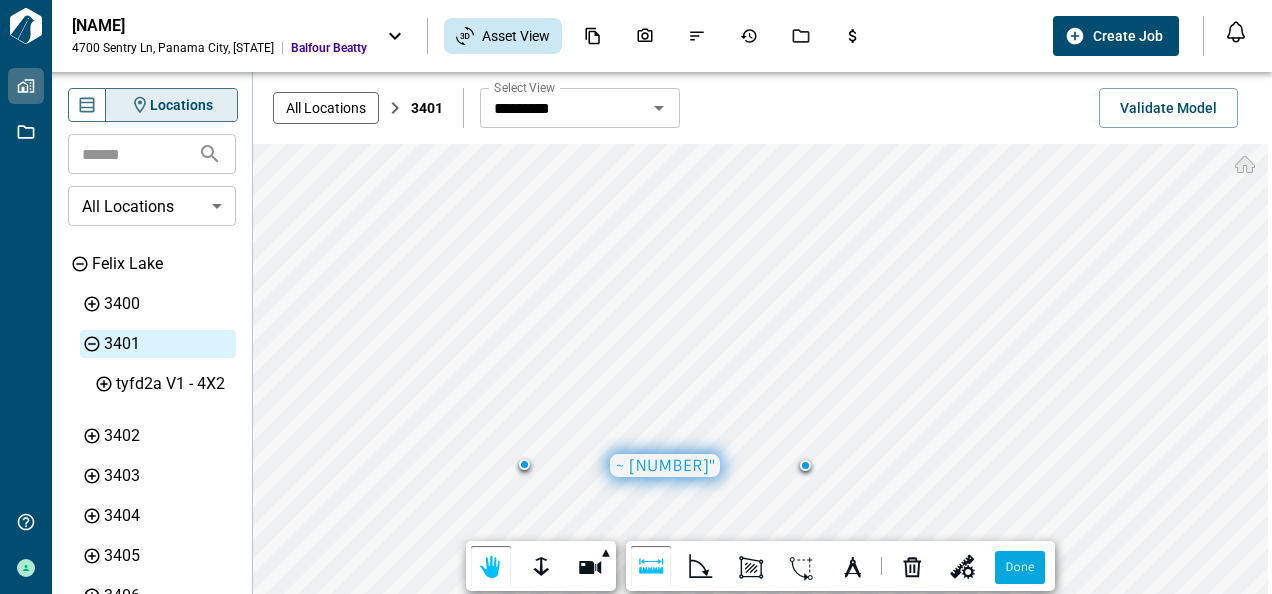 click on "~ [NUMBER]"" at bounding box center [665, 465] 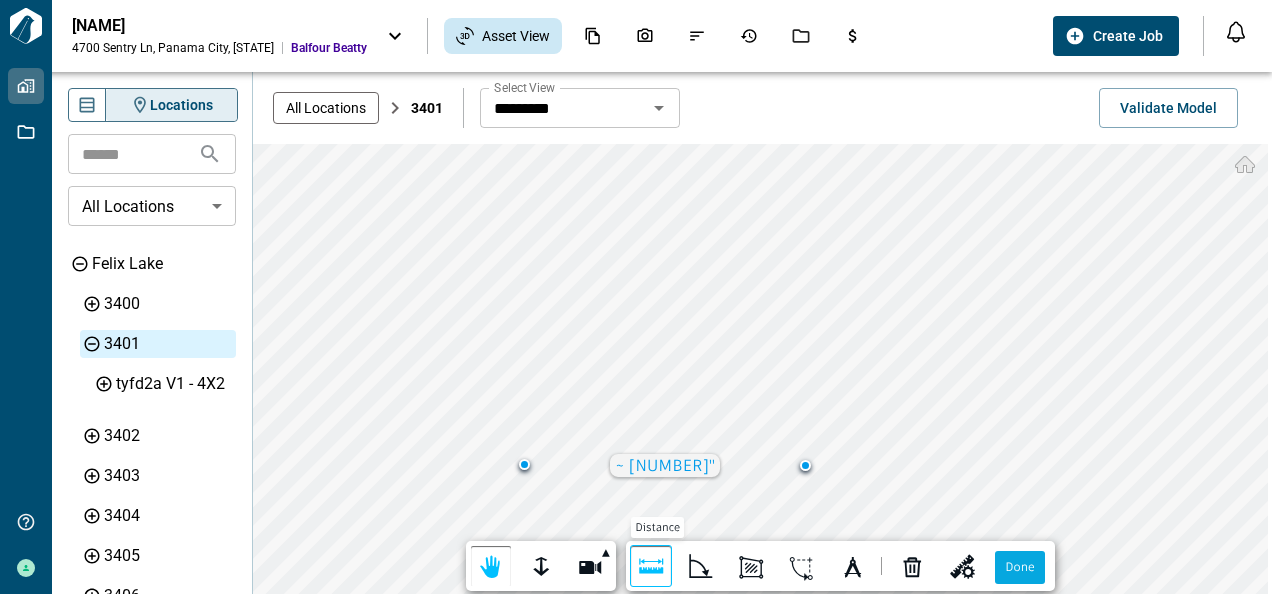click at bounding box center (651, 567) 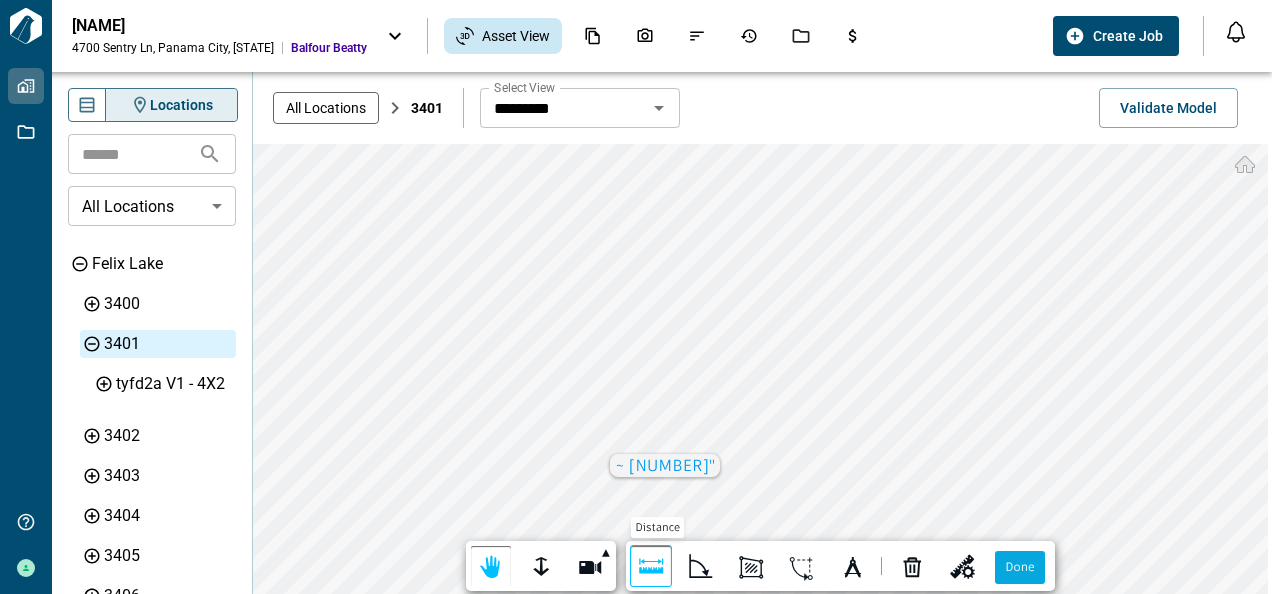 click at bounding box center [651, 567] 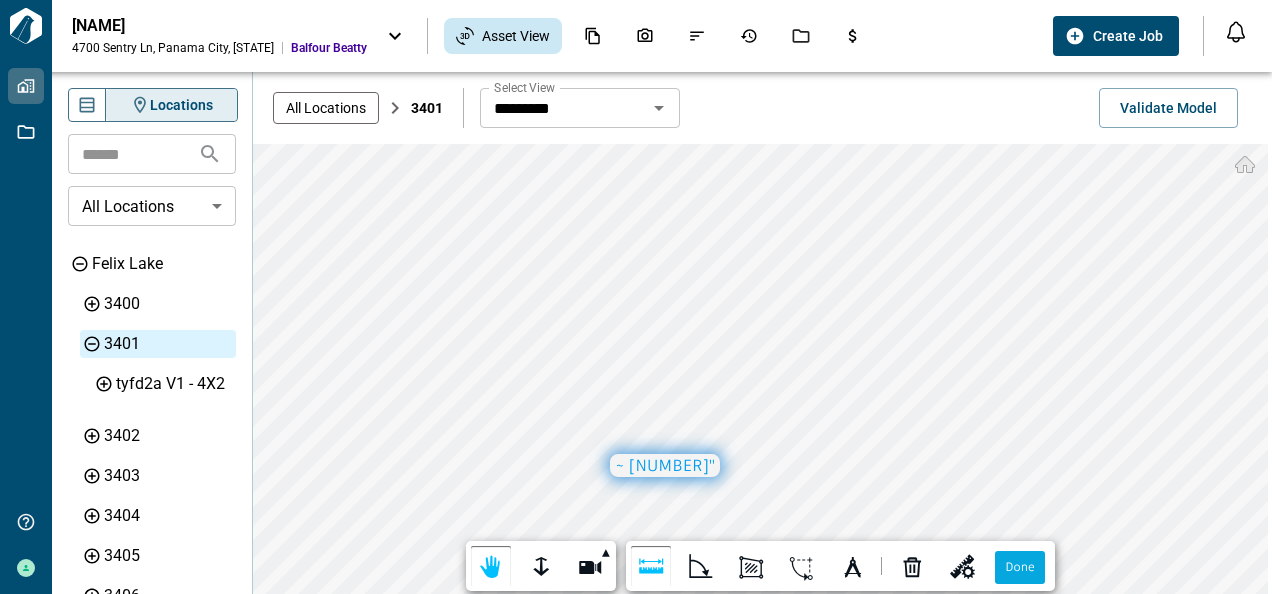 click on "~ [NUMBER]"" at bounding box center (665, 465) 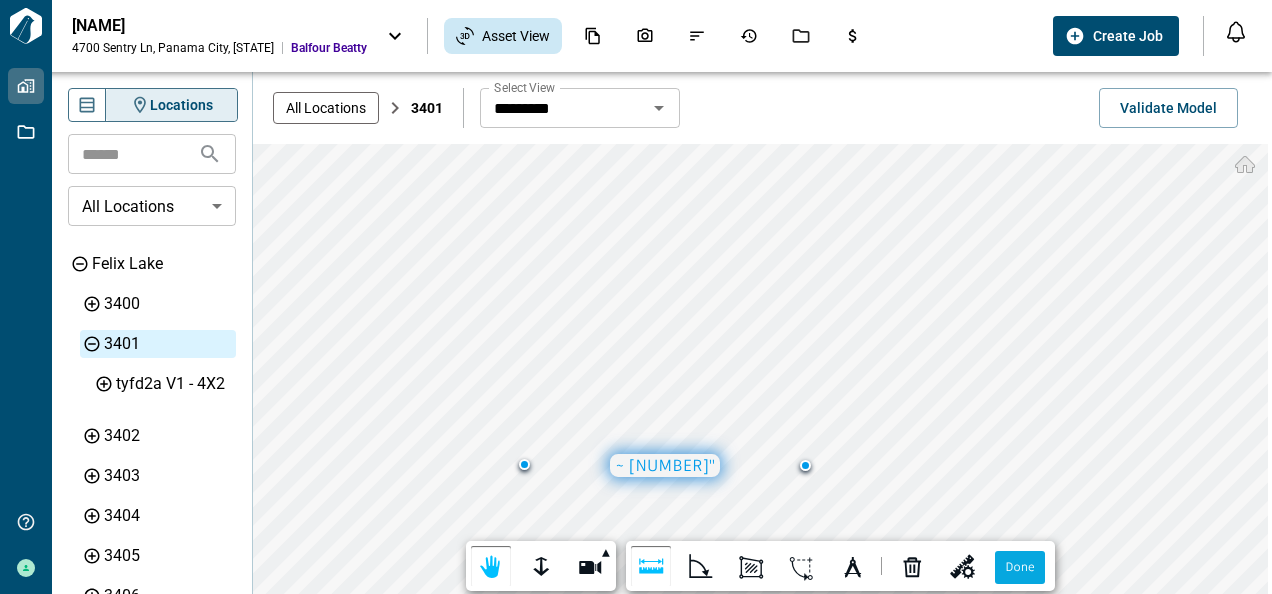click on "~ [NUMBER]"" at bounding box center (665, 465) 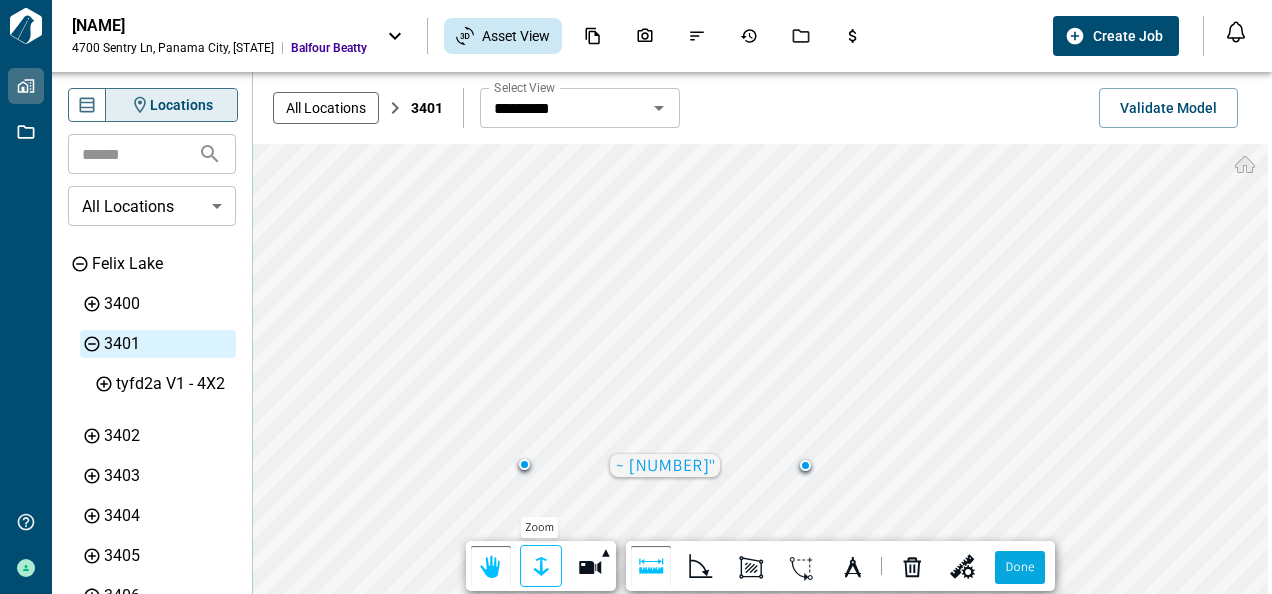click at bounding box center (541, 567) 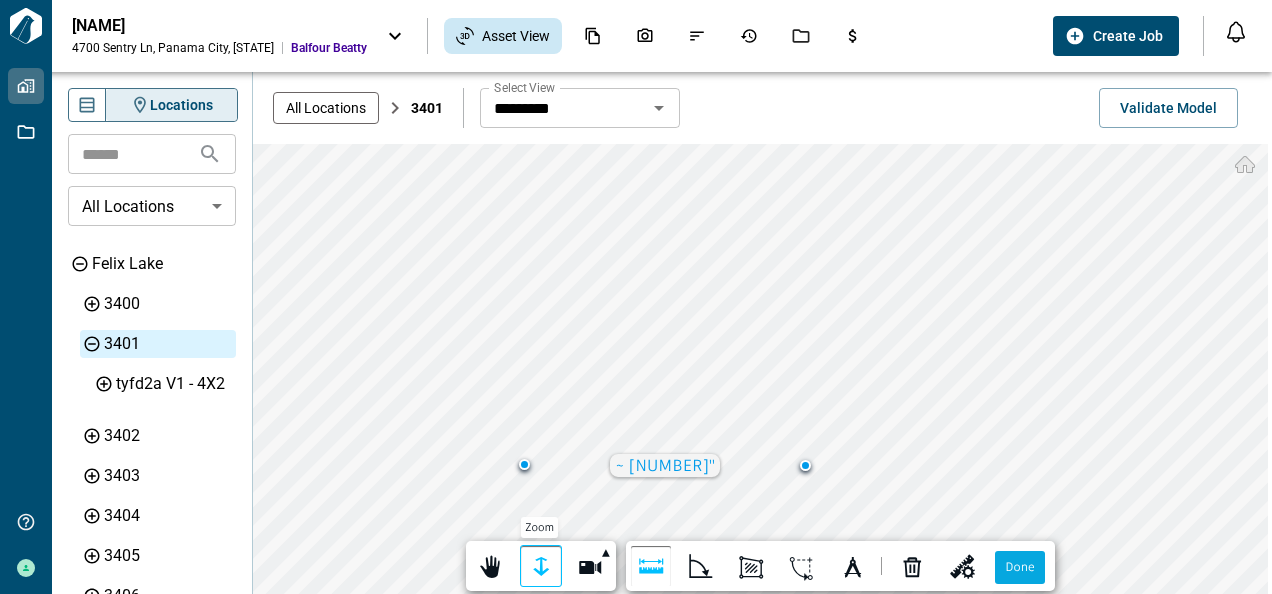 click at bounding box center (541, 567) 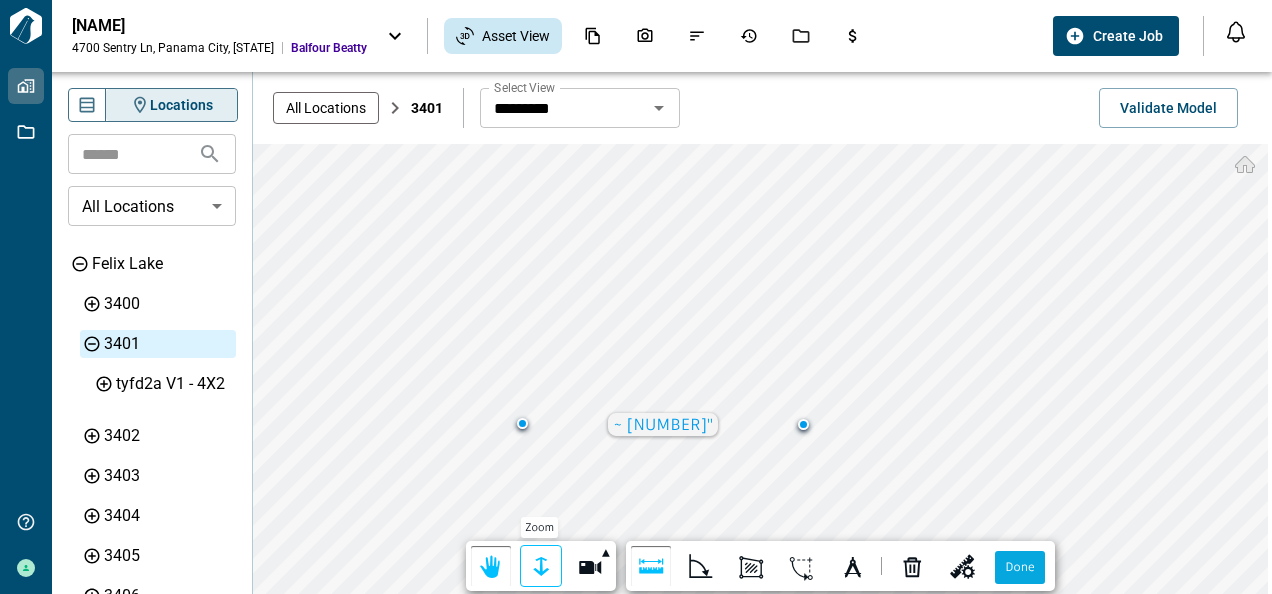 click at bounding box center [541, 567] 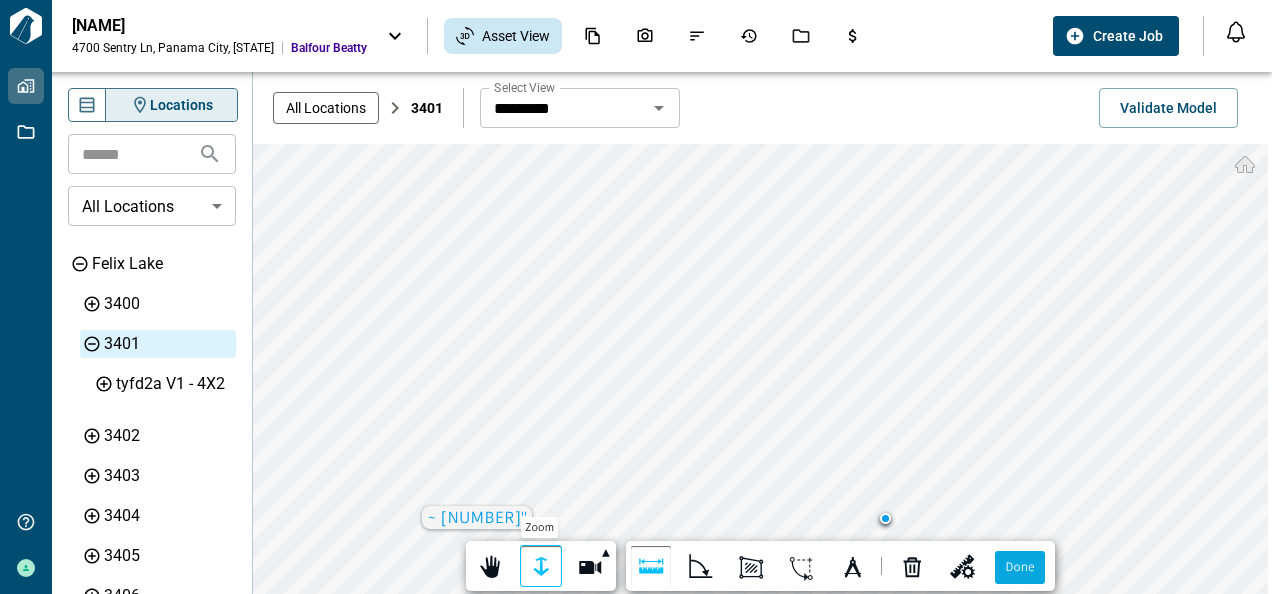 click at bounding box center (541, 567) 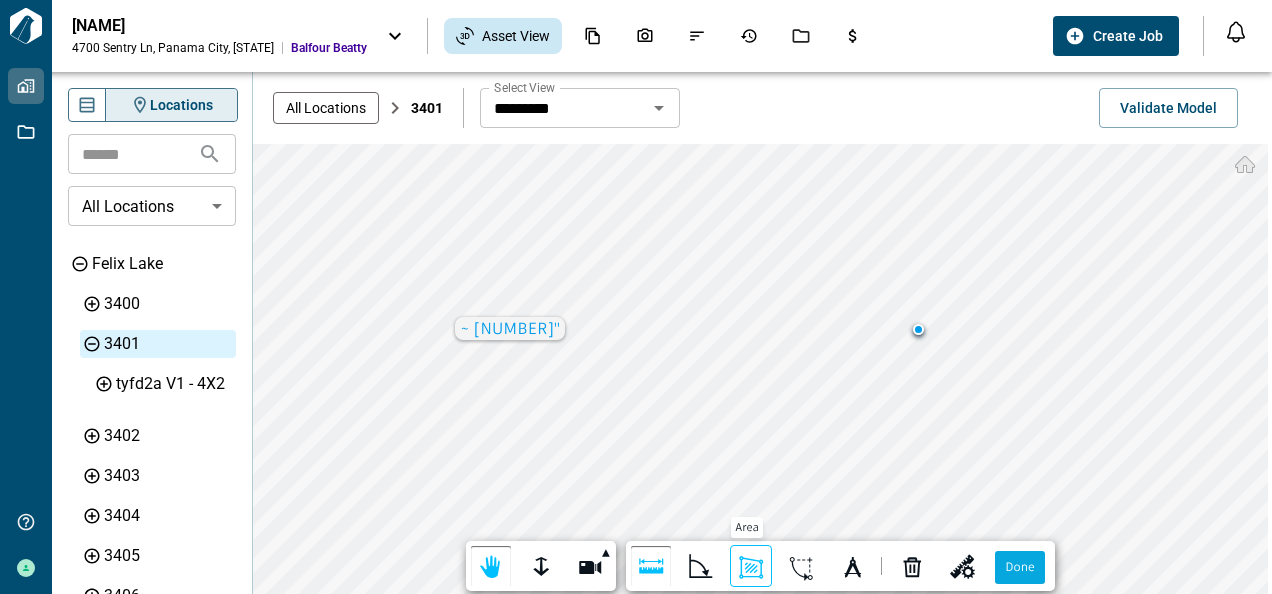 click at bounding box center (751, 567) 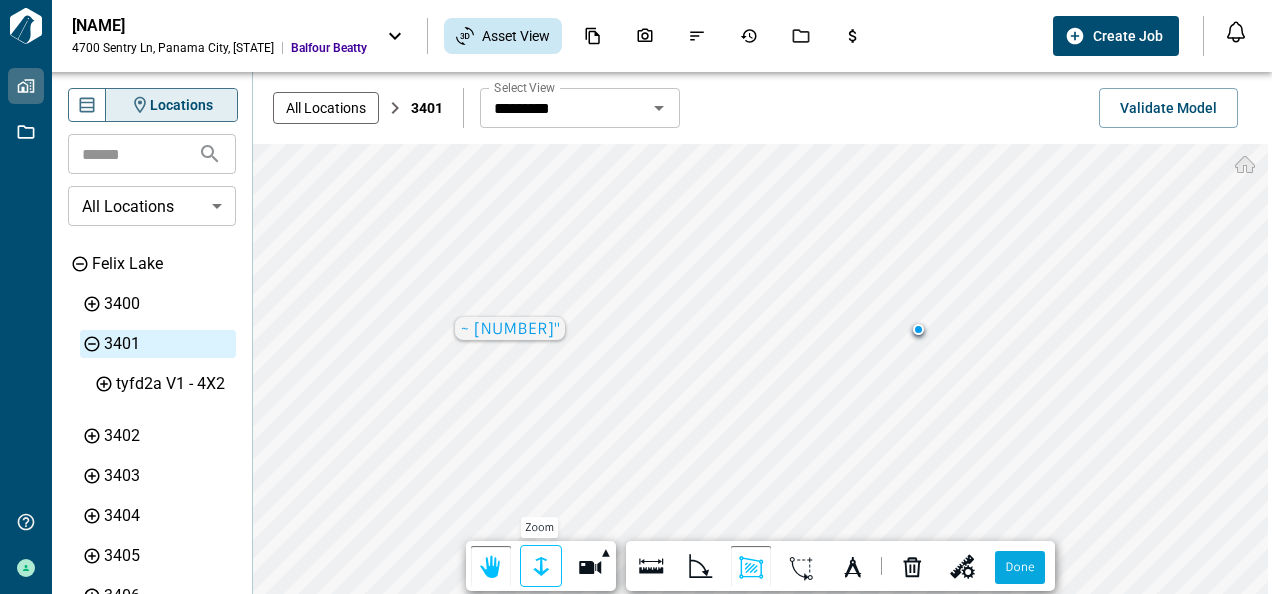 click at bounding box center [541, 567] 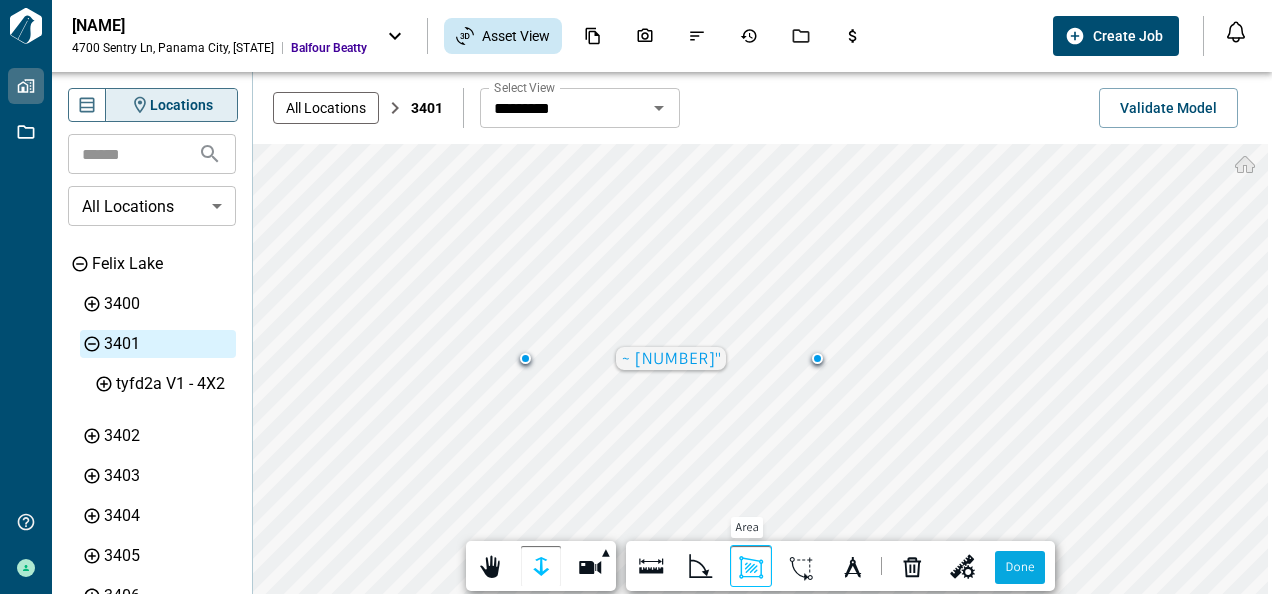 click at bounding box center (751, 567) 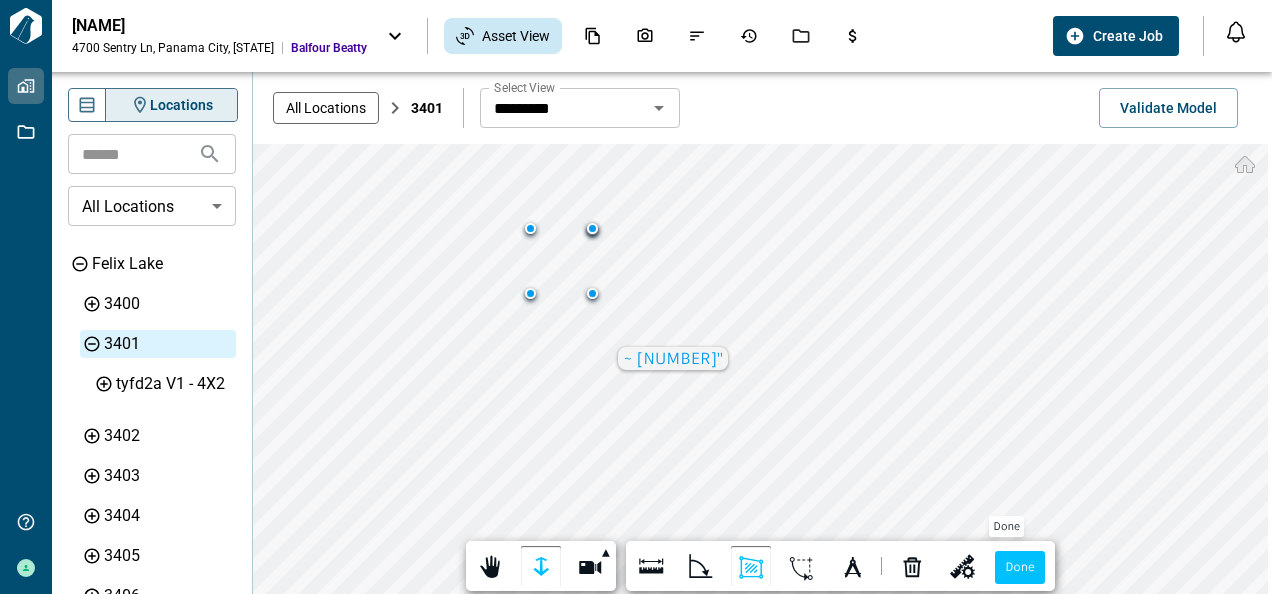 click on "Done" at bounding box center (1019, 567) 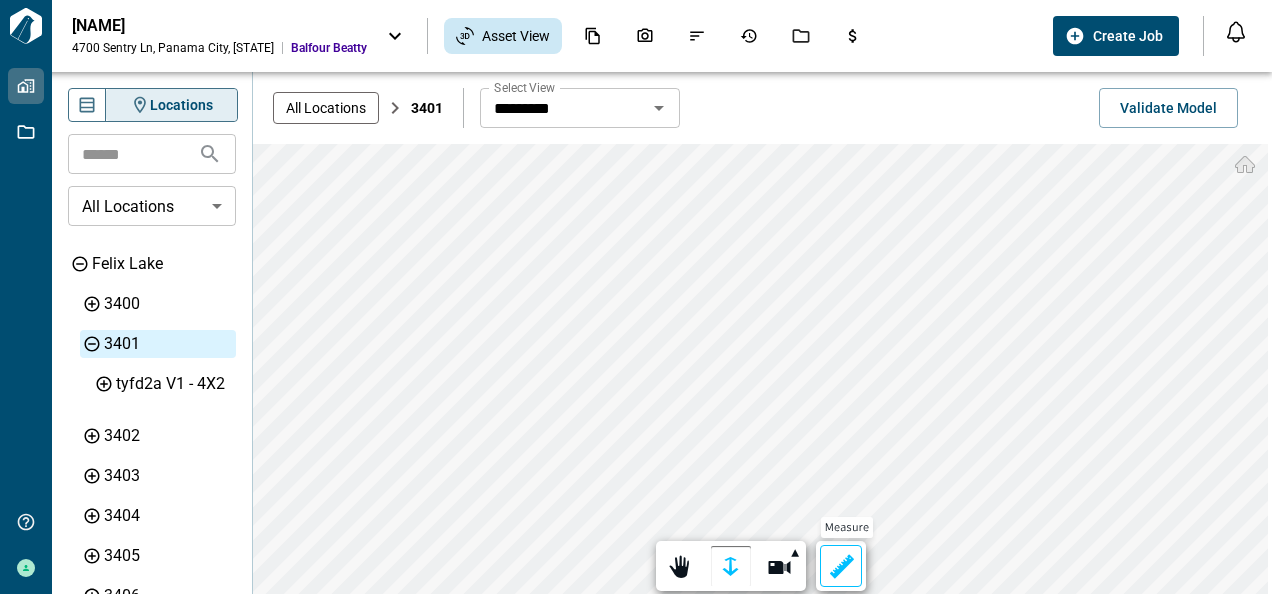 click at bounding box center [841, 567] 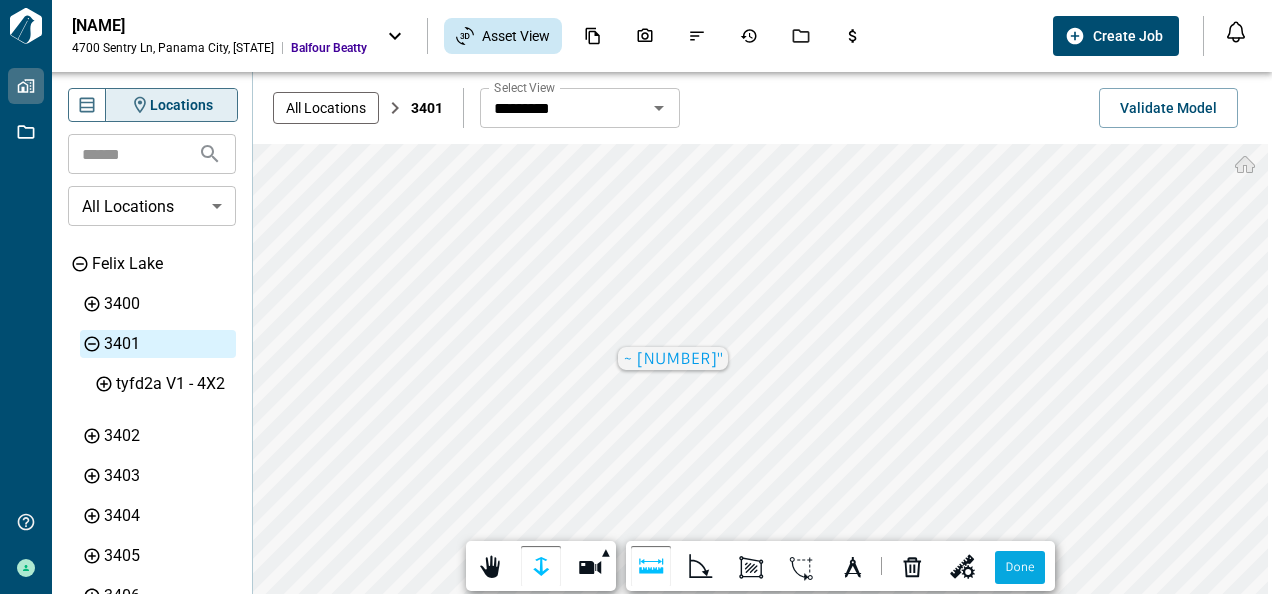 click at bounding box center [561, 261] 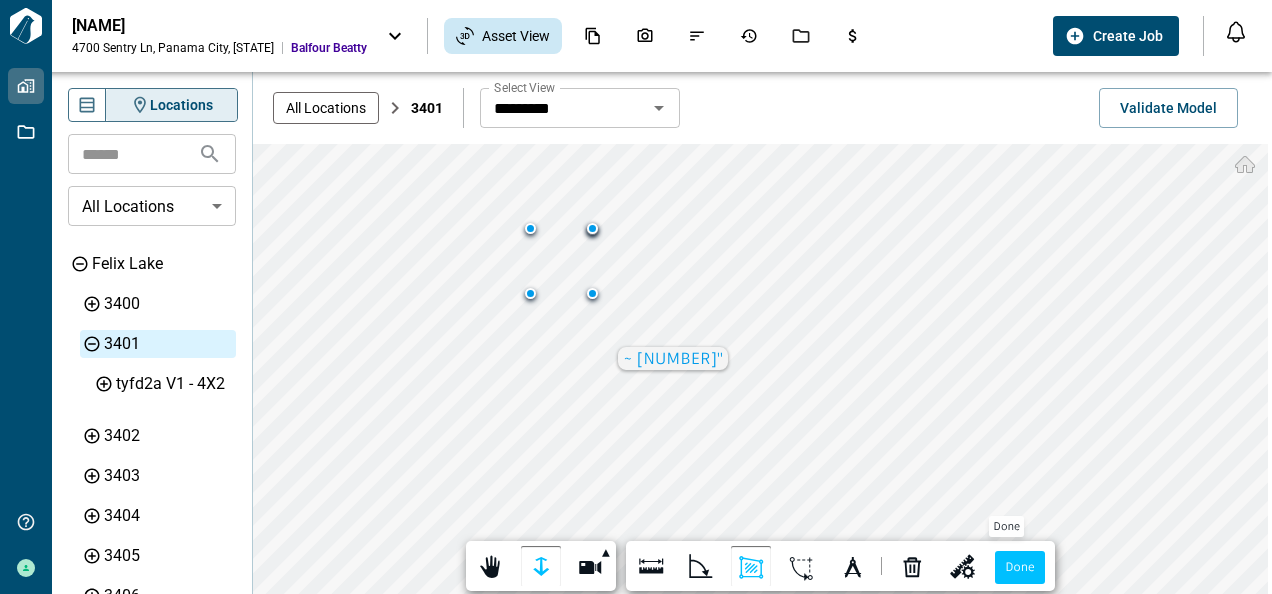 click on "Done" at bounding box center [1019, 567] 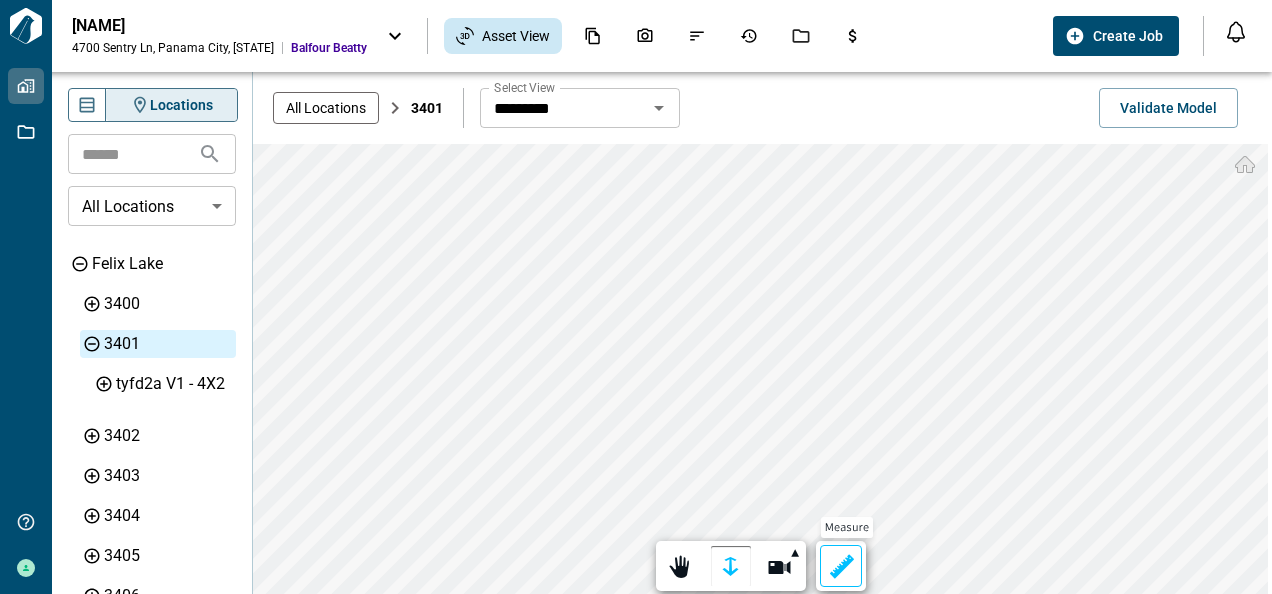 click at bounding box center (841, 567) 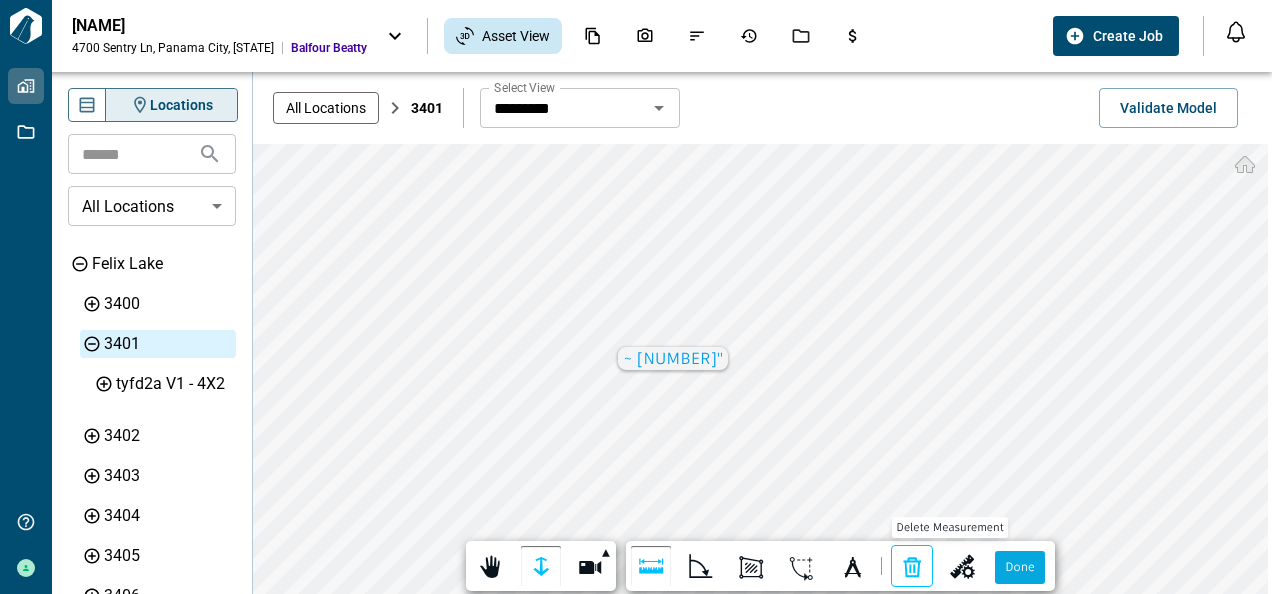 click at bounding box center [912, 567] 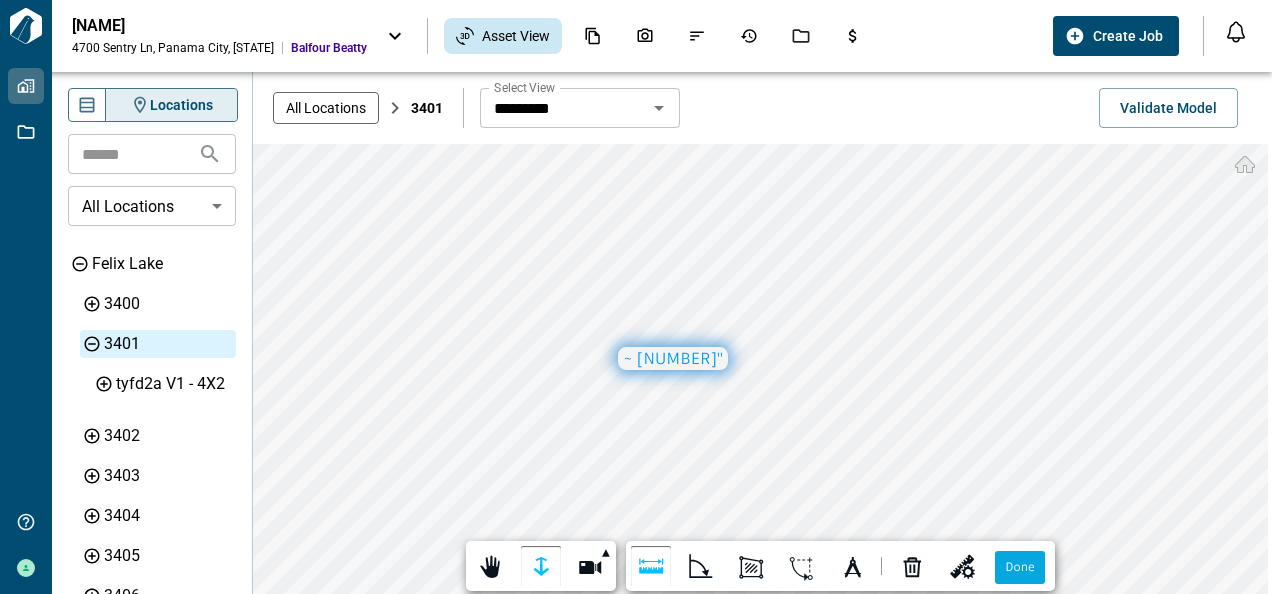 click on "~ [NUMBER]"" at bounding box center [673, 358] 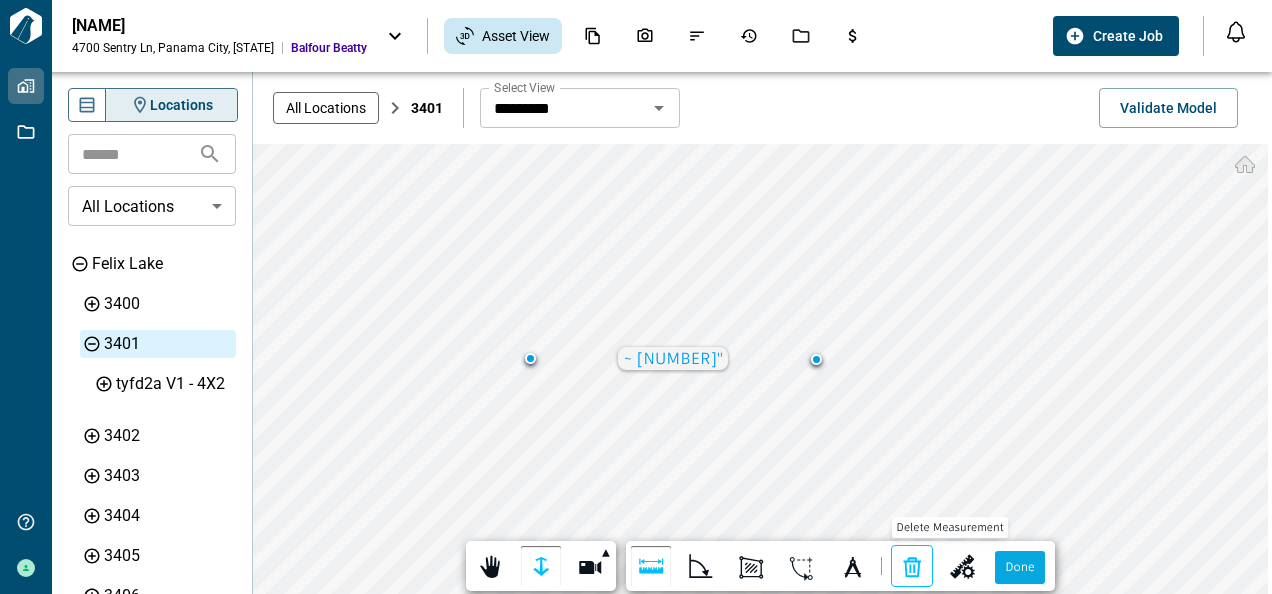 click at bounding box center [912, 567] 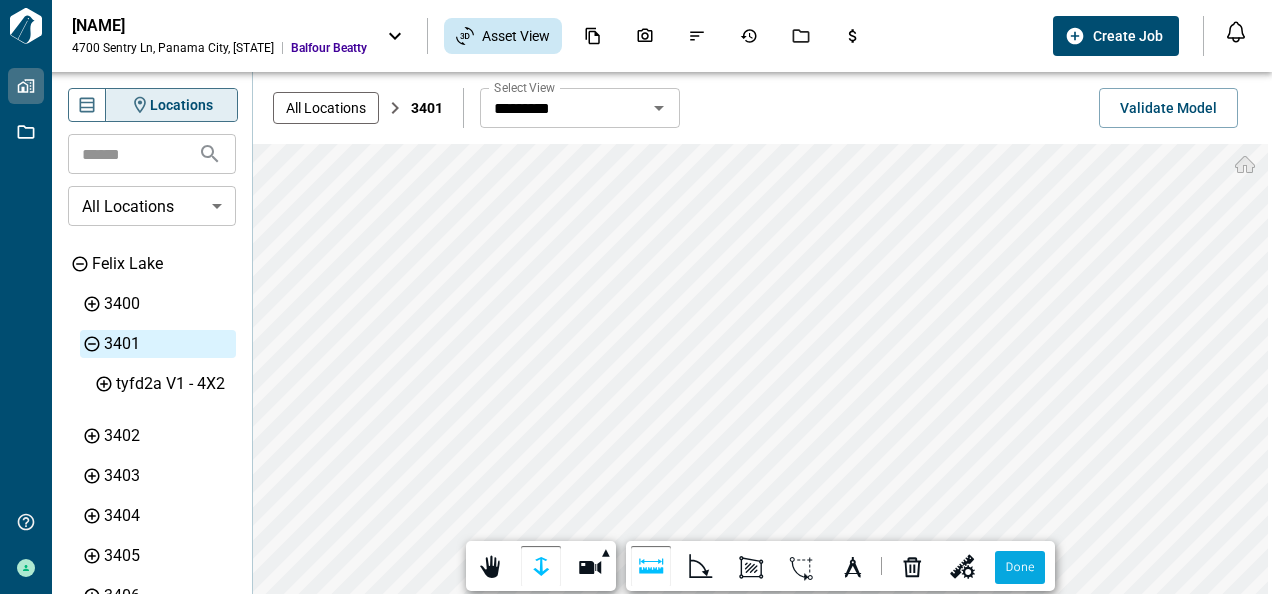click at bounding box center (561, 228) 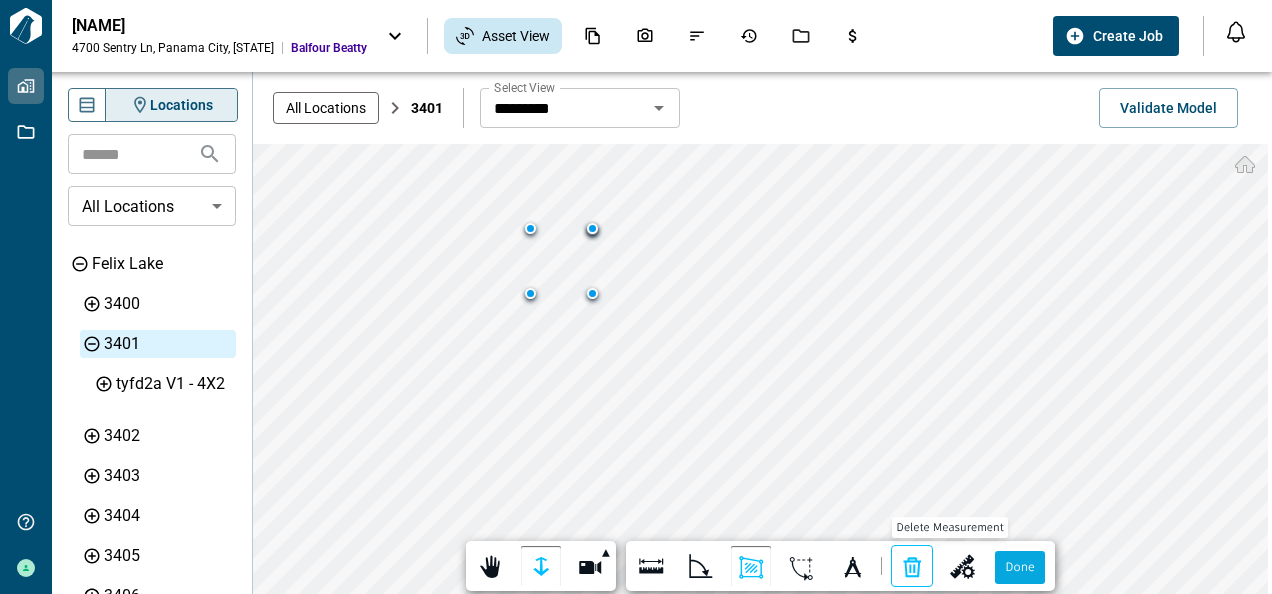 click at bounding box center (912, 567) 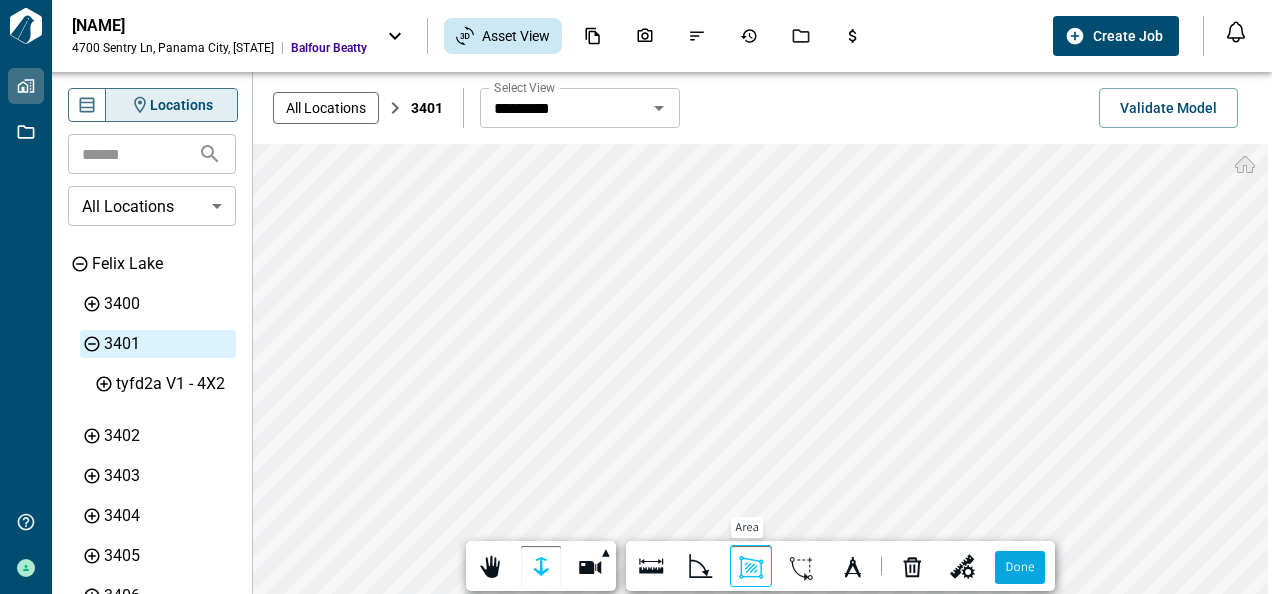 click at bounding box center (751, 567) 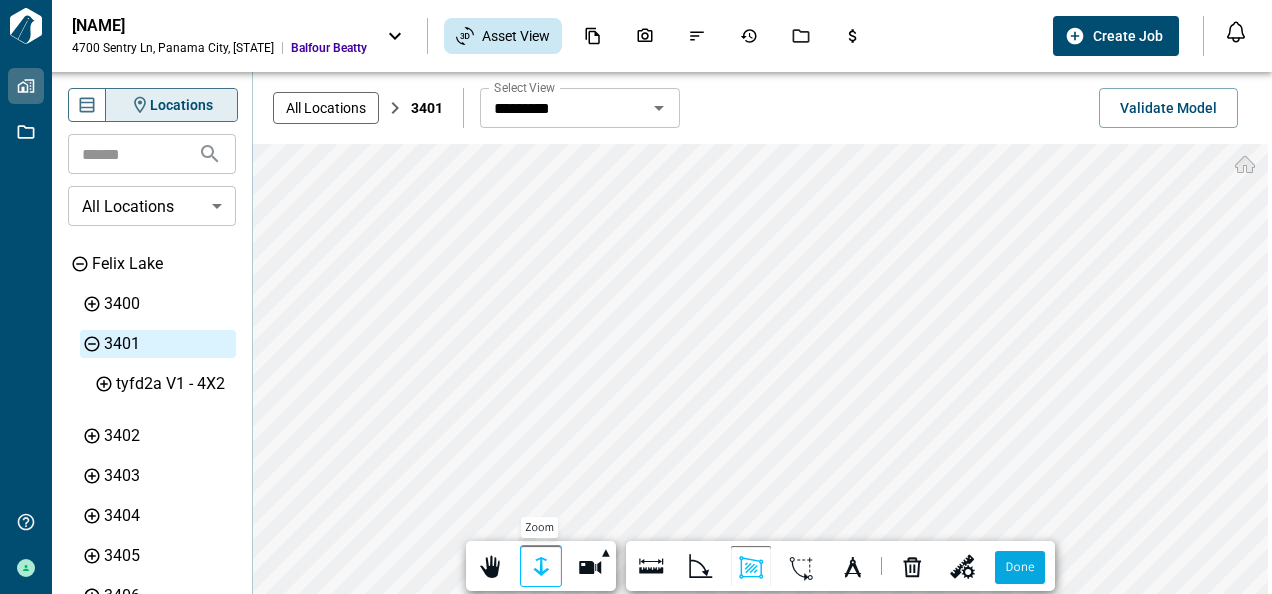 click at bounding box center (541, 567) 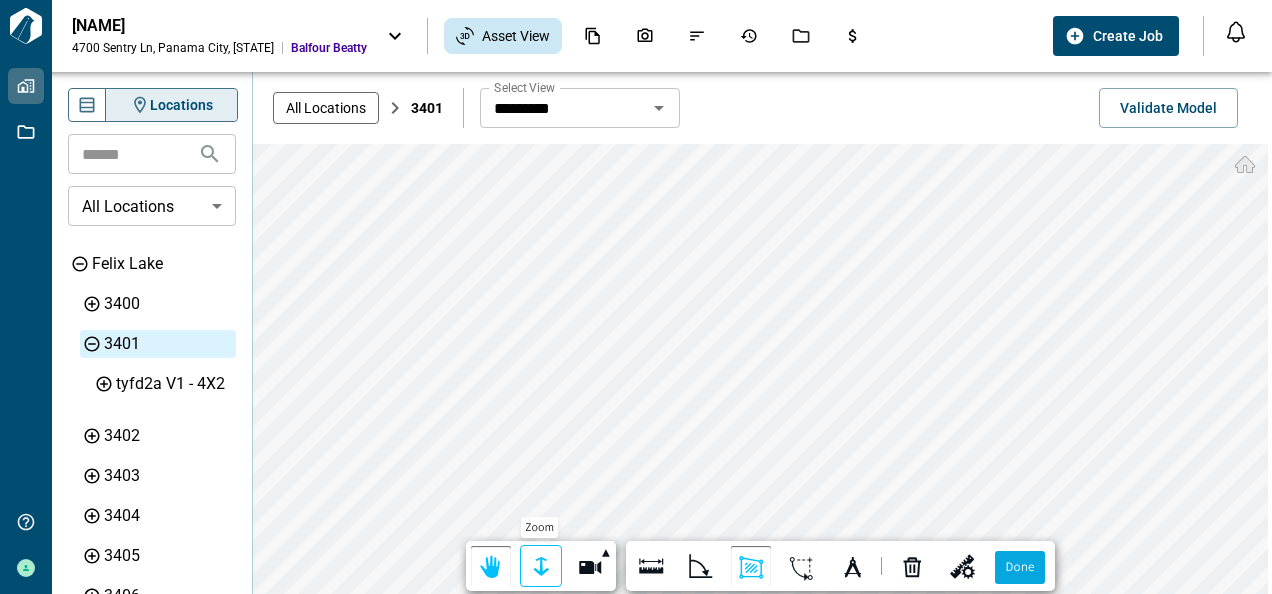 click at bounding box center (541, 567) 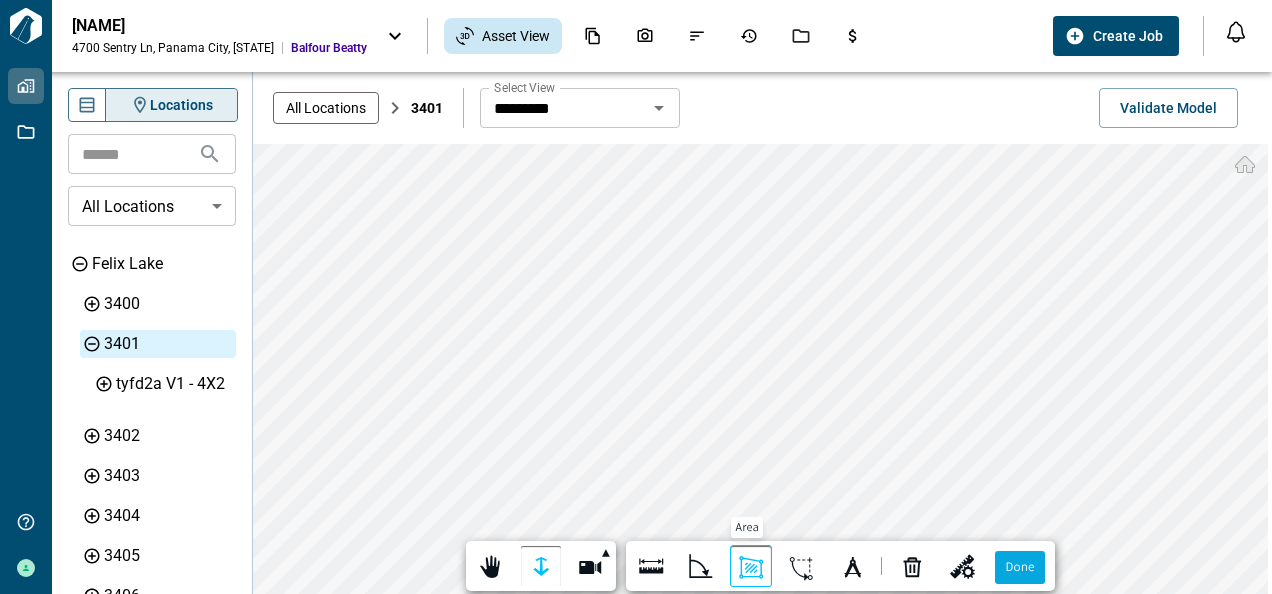 click at bounding box center [751, 567] 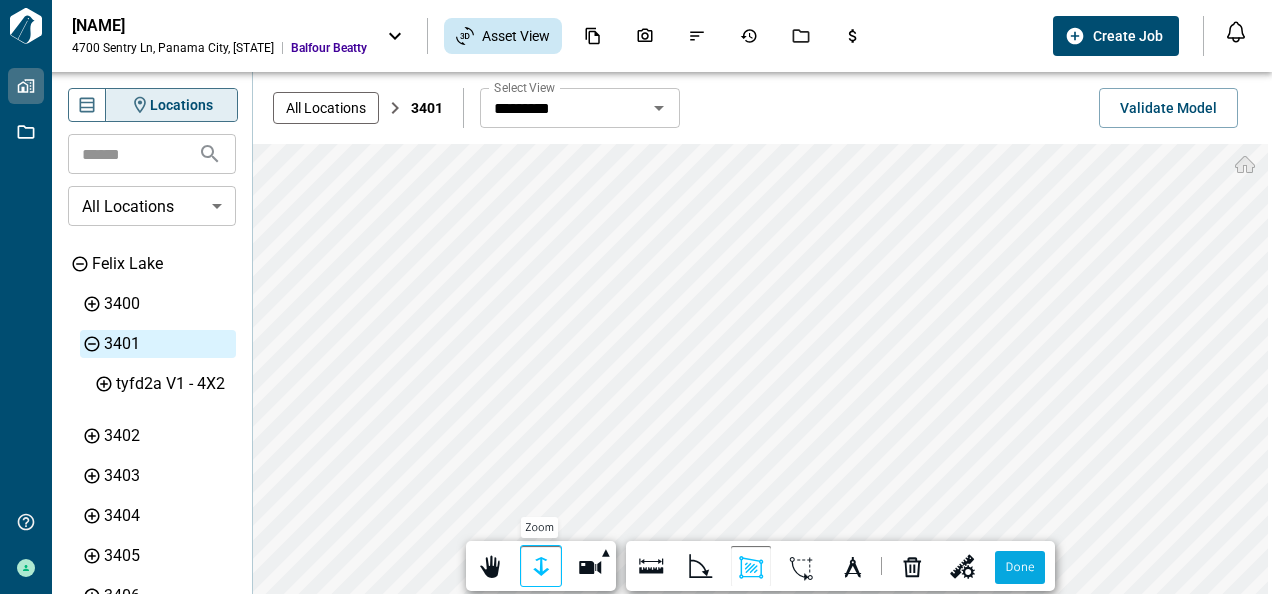 click at bounding box center [541, 567] 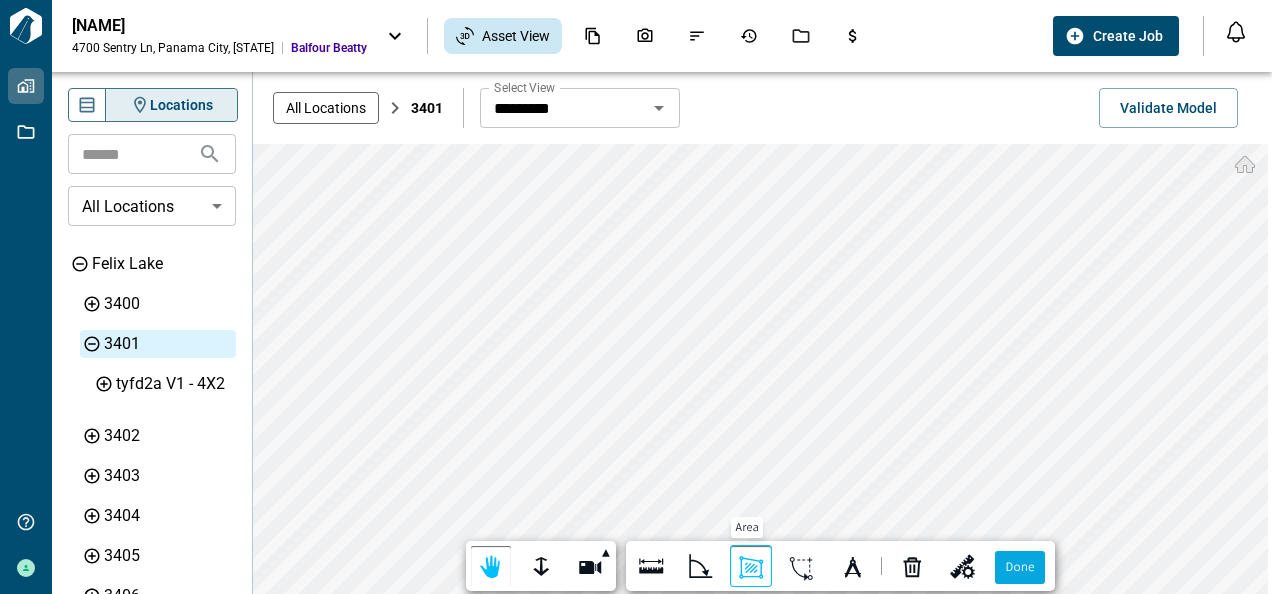 click at bounding box center [751, 567] 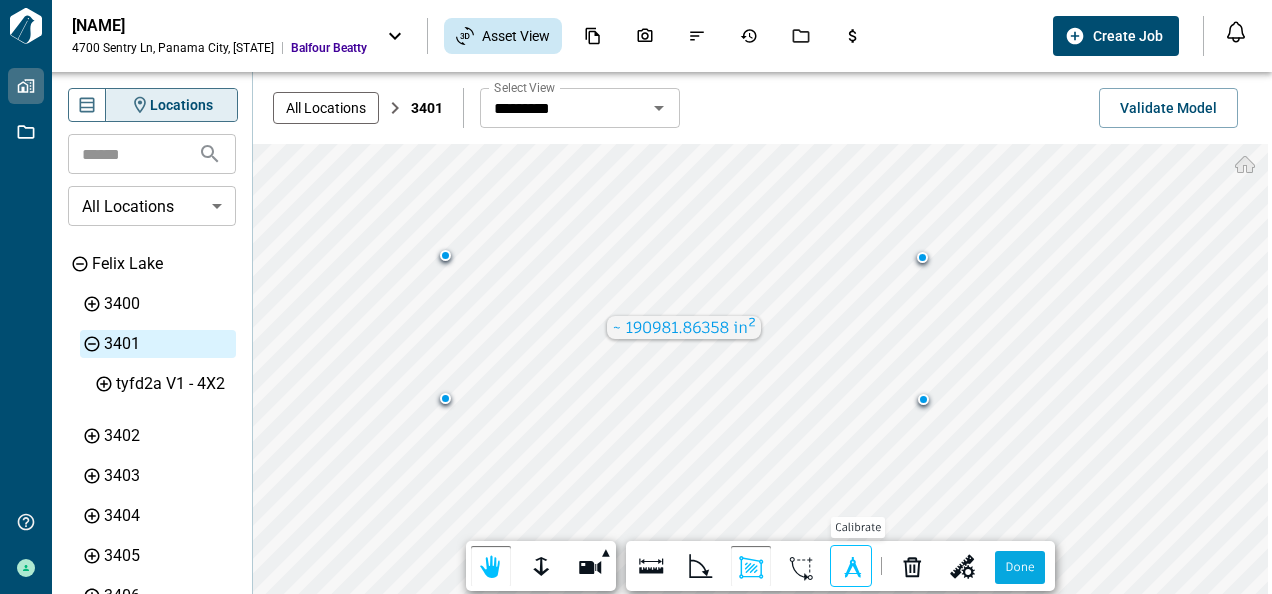 click at bounding box center (851, 567) 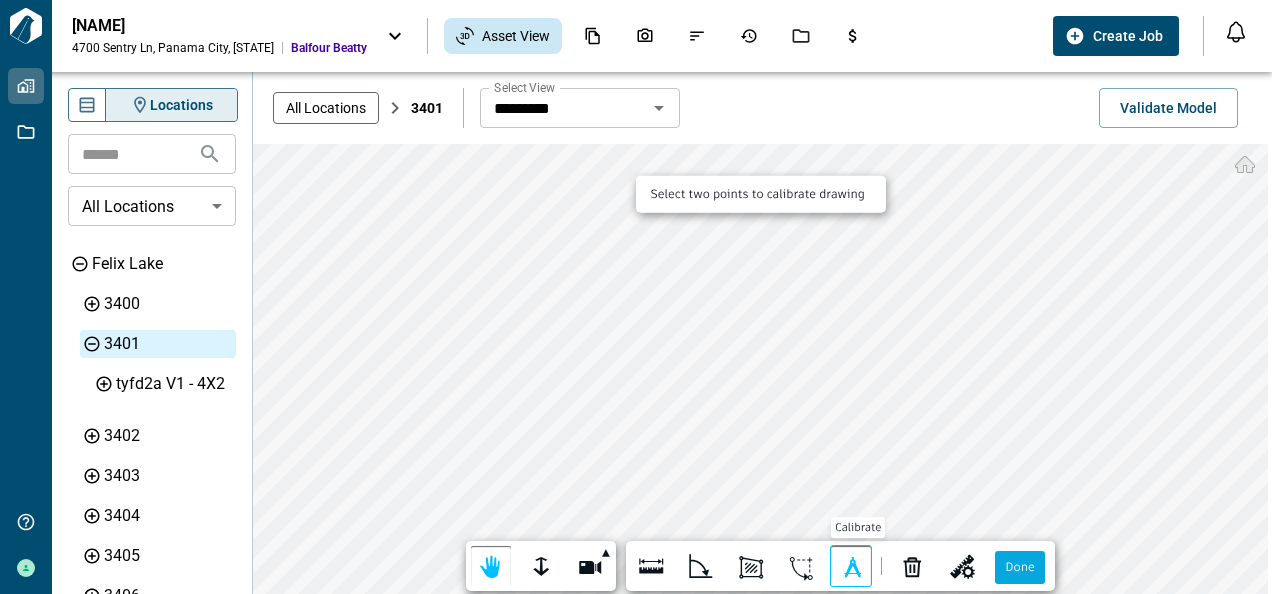 click at bounding box center [851, 567] 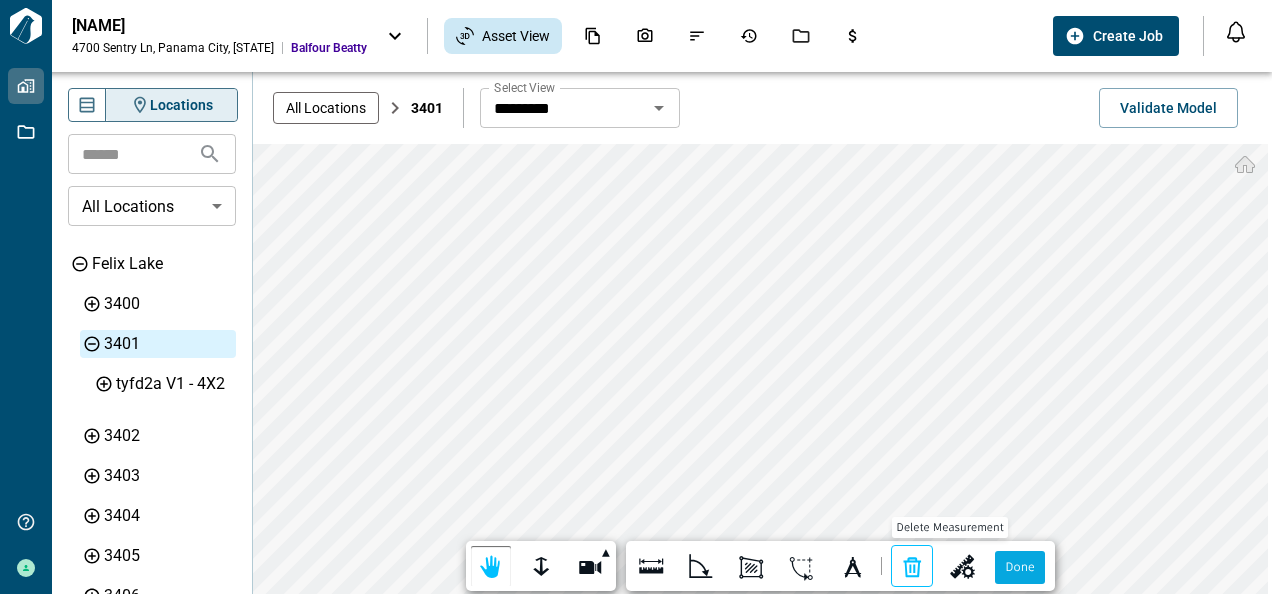 click at bounding box center (912, 567) 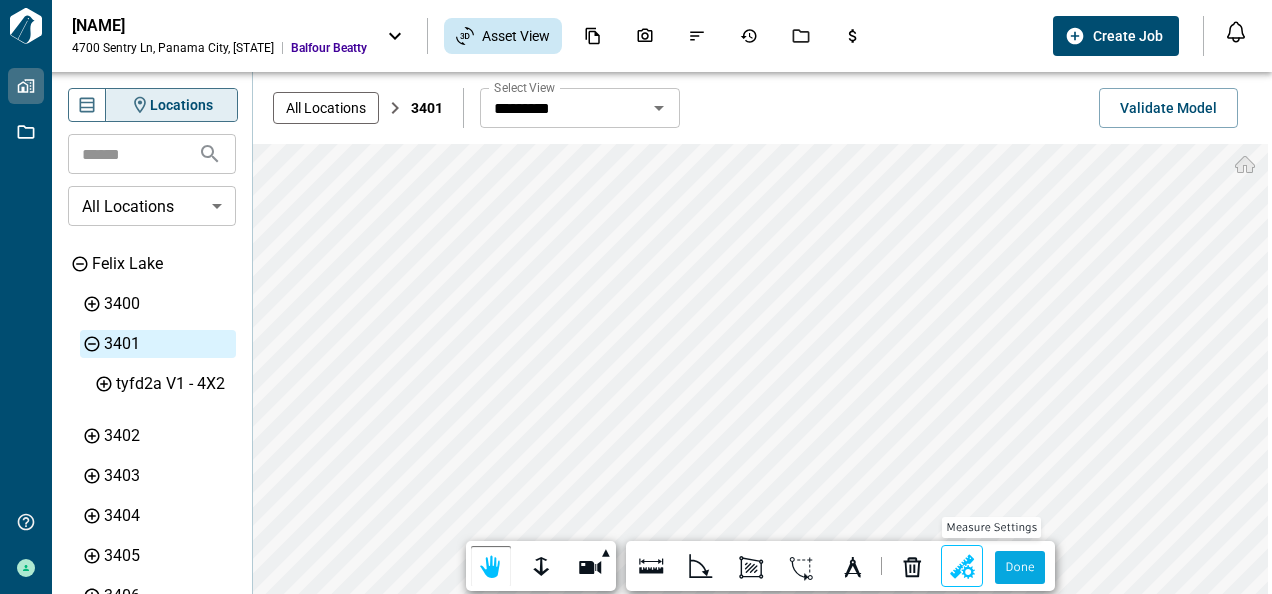 click at bounding box center (962, 567) 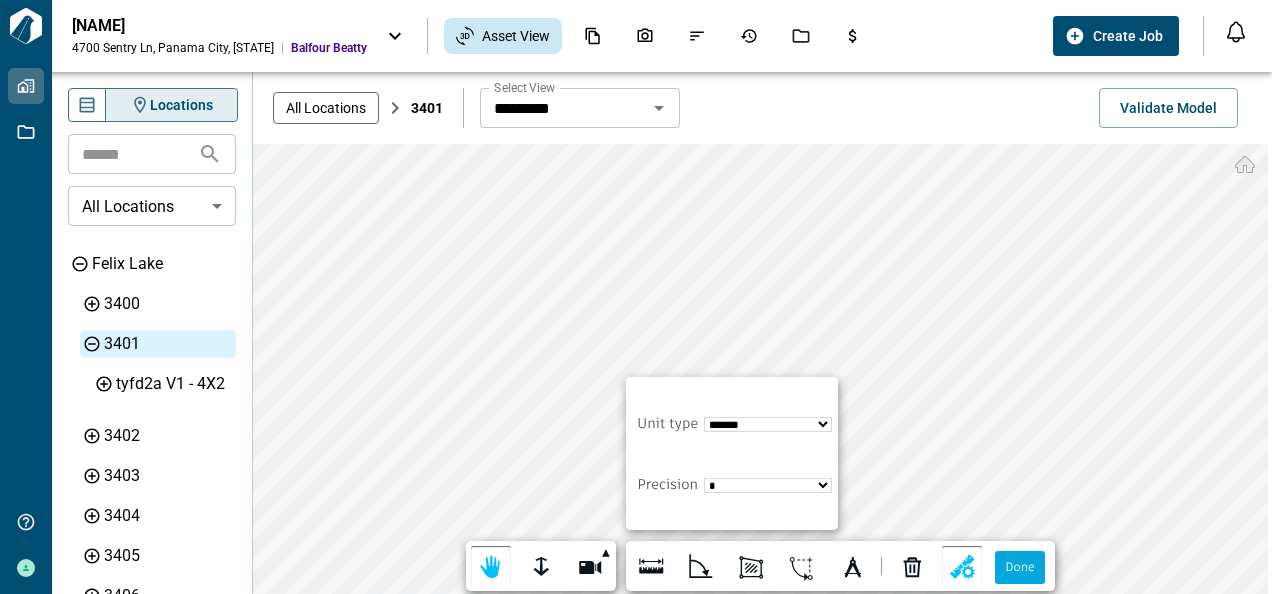 click on "**********" at bounding box center [768, 424] 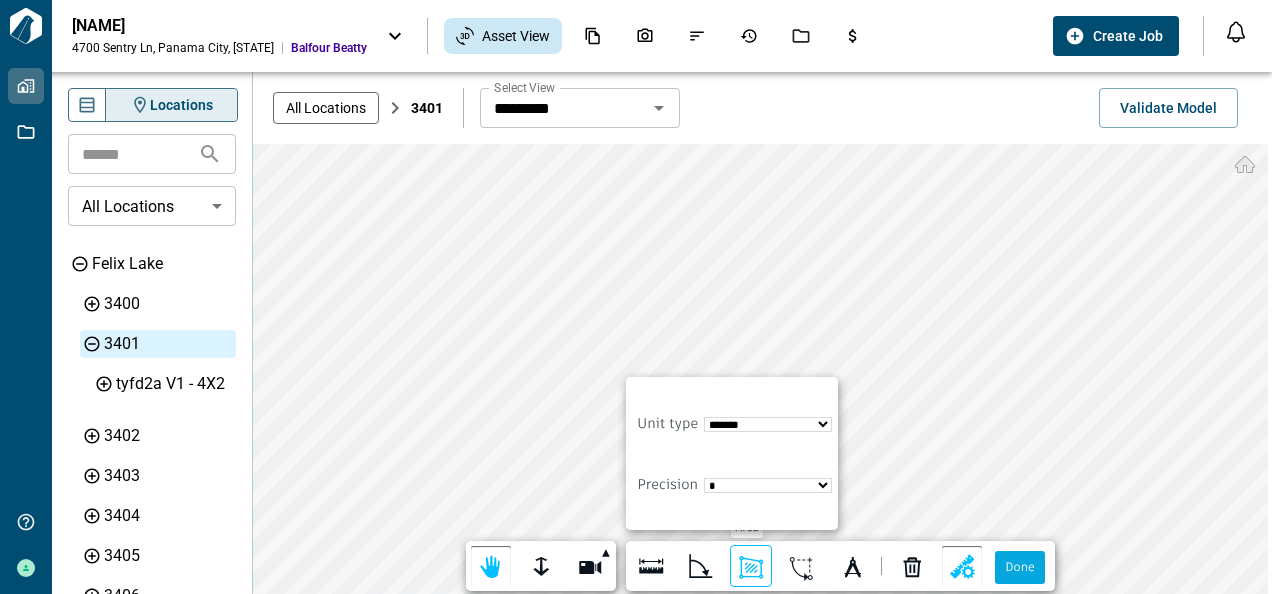 click at bounding box center [751, 567] 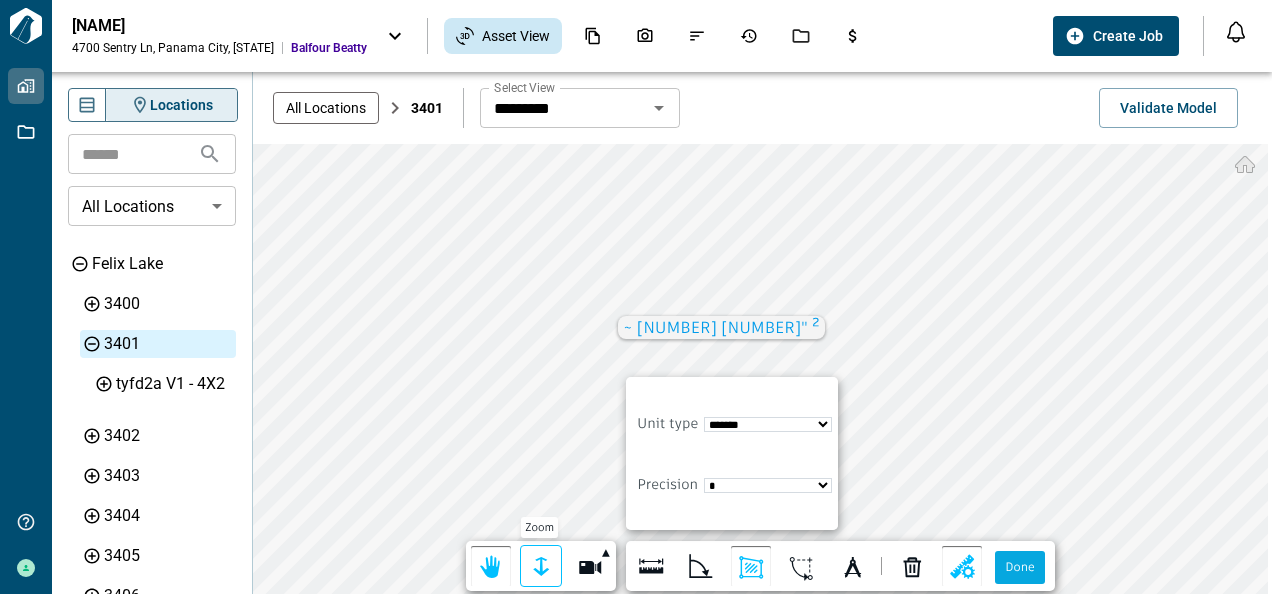 click at bounding box center (541, 567) 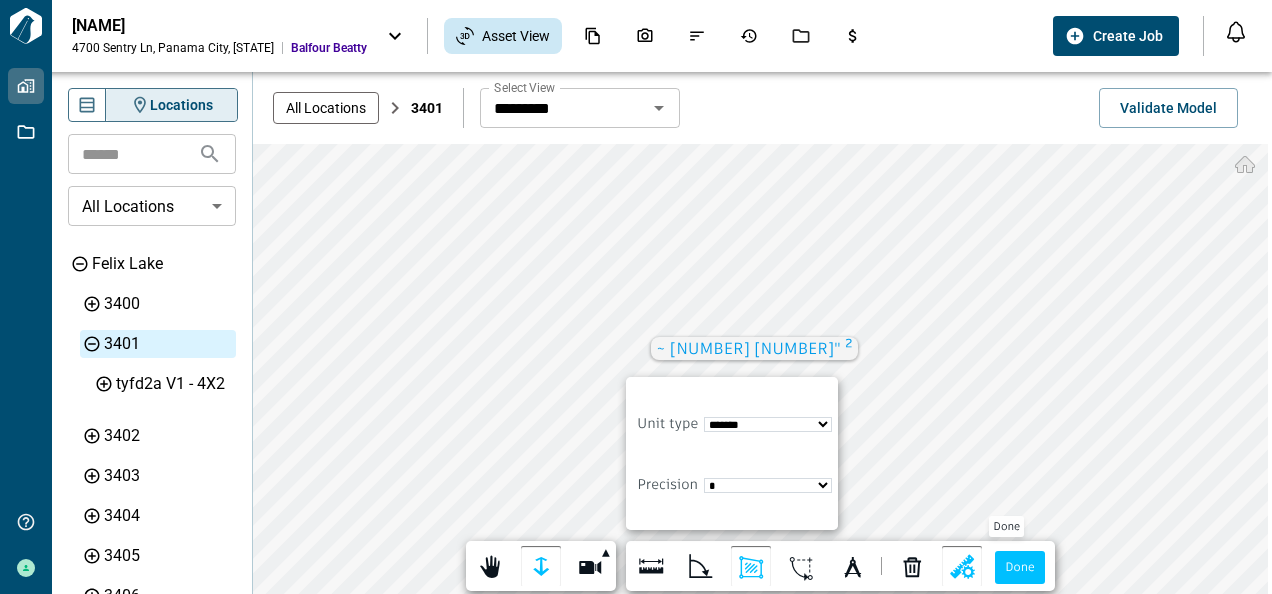 click on "Done" at bounding box center [1019, 567] 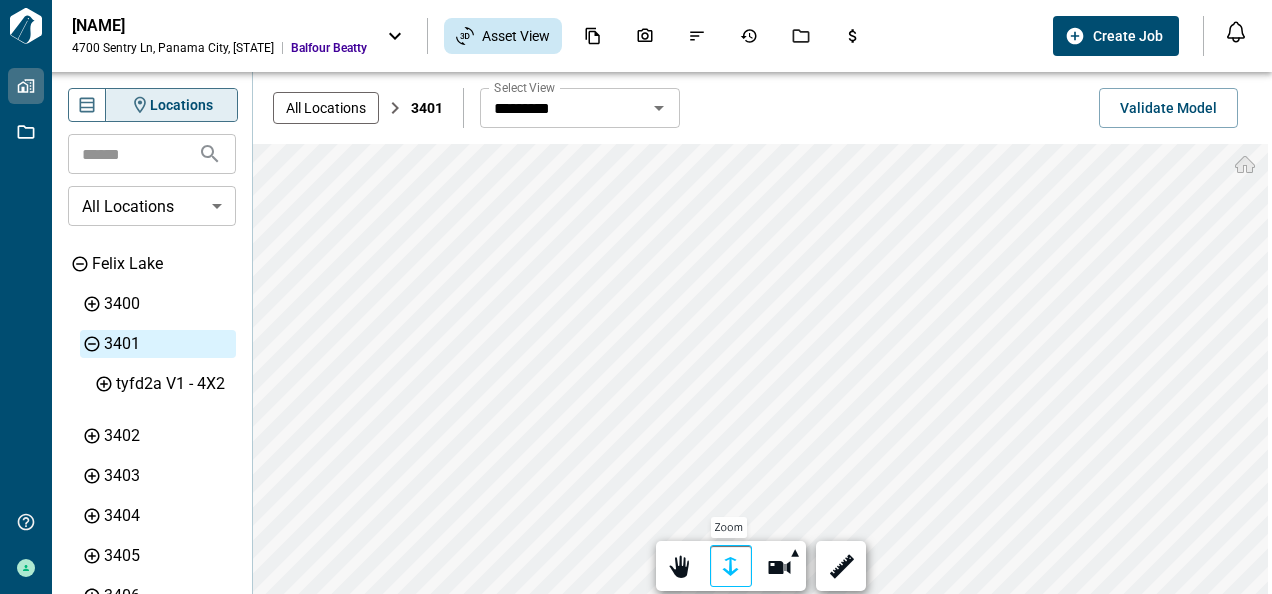 click at bounding box center (731, 567) 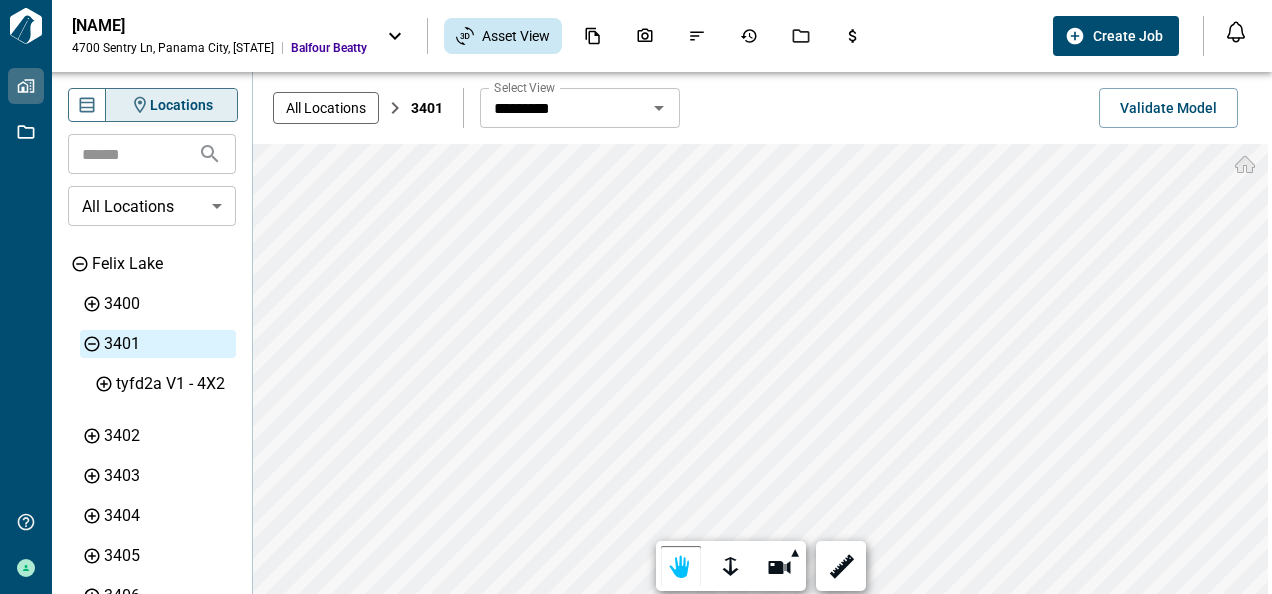 click on "Tailorbird Inc Properties Jobs Get Help [NAME] Tyndall AFB 4700 Sentry Ln , Panama City , FL Balfour Beatty Asset View Create Job Notifications *** ****** **** Mark all as read No notifications yet We'll let you know when we've got something new for you. Powered by Knock Locations ​ All Locations ​ Felix Lake 3400 3401 3402 3403 3404 3405 3406 3407 3408 3409 3410 3411 3412 3413 3414 3415 3416 3417 3418 3419 3420 3421 3422 3423 3424 3425 3426 3427 3429 3430 3431 3432 3433 3434 3435 3436 3438 3441 3442 3443 3444 3445 3446 3447 3449 3451 3453 3455 3457 3459 3460 3461 3462 3463 3464 3465 3466 3467 3470 3471 3472 3473 3474 3475 3477 3481 3483 3485 3500 3501 3502 3503 3504 3505 3506 3507 3509 3510 3511 3512 3513 3514 3515 3517 3519 3520 3521 3522 3523 3524 3525 3526 3527 3529 3530 3531 3532 3533 3534 3535 3536 3537 3538 3539 3540 3541 3542 3543 3544 3545 3546 3548 3560 3562 3564 3566 3570 3571 3572 3573 3574 3575 3576 3578 3580 3581 3582 3583 3584 3585Exterior Amenities Island View 3401" at bounding box center [636, 297] 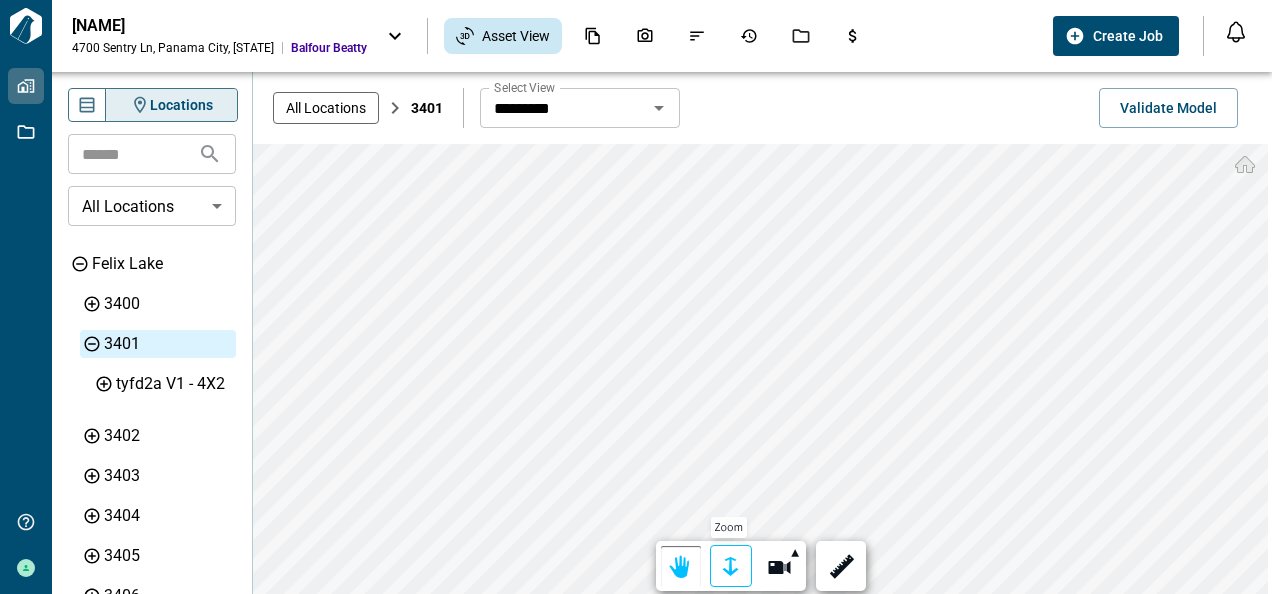 click at bounding box center (731, 567) 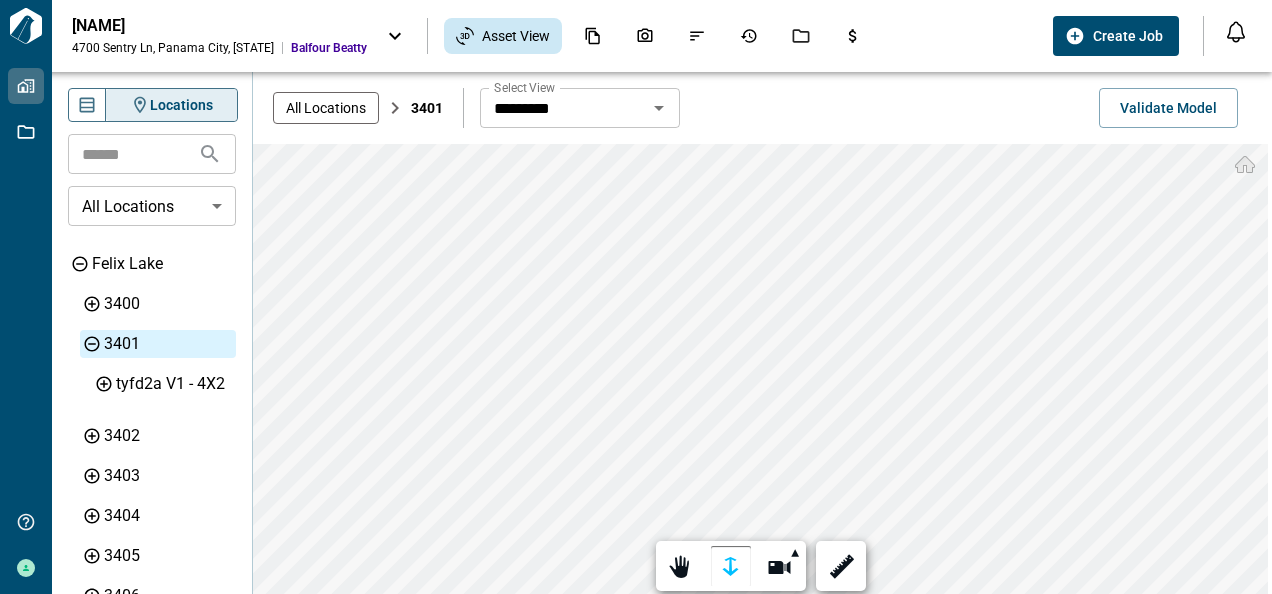 click 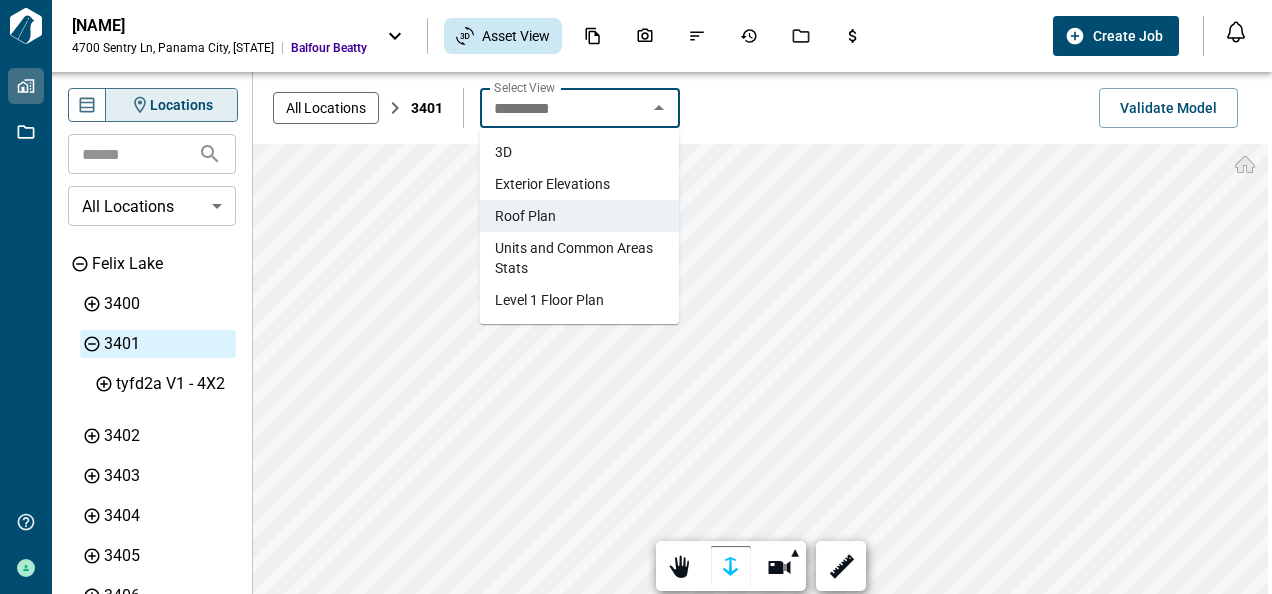 click on "Units and Common Areas Stats" at bounding box center [579, 258] 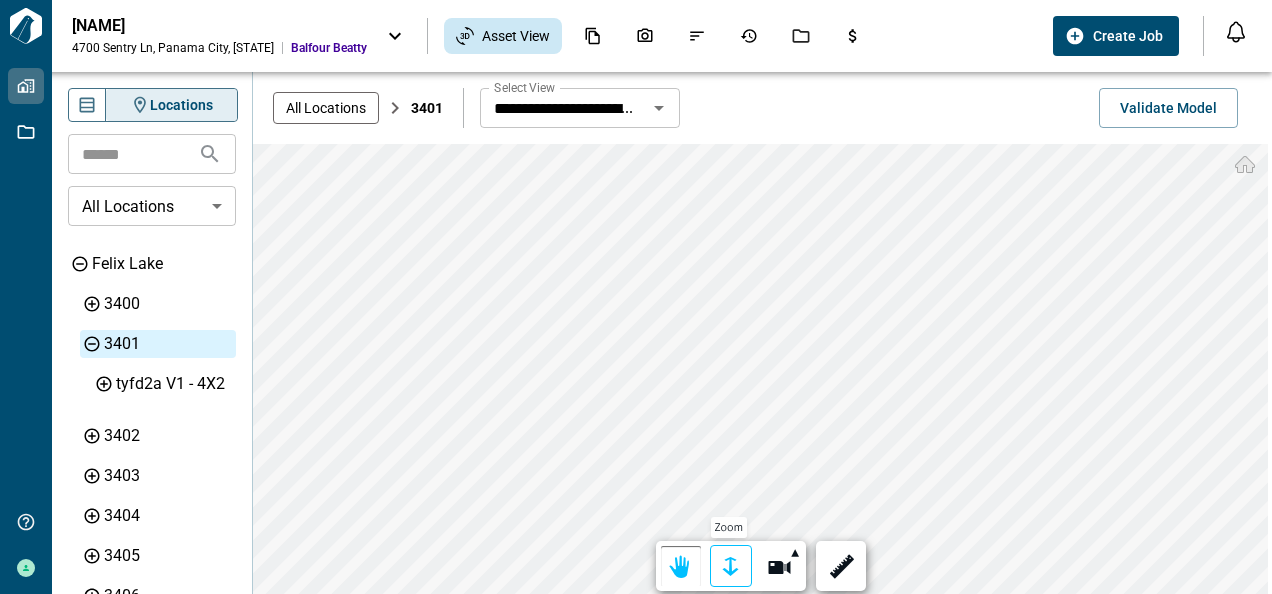 click at bounding box center [731, 567] 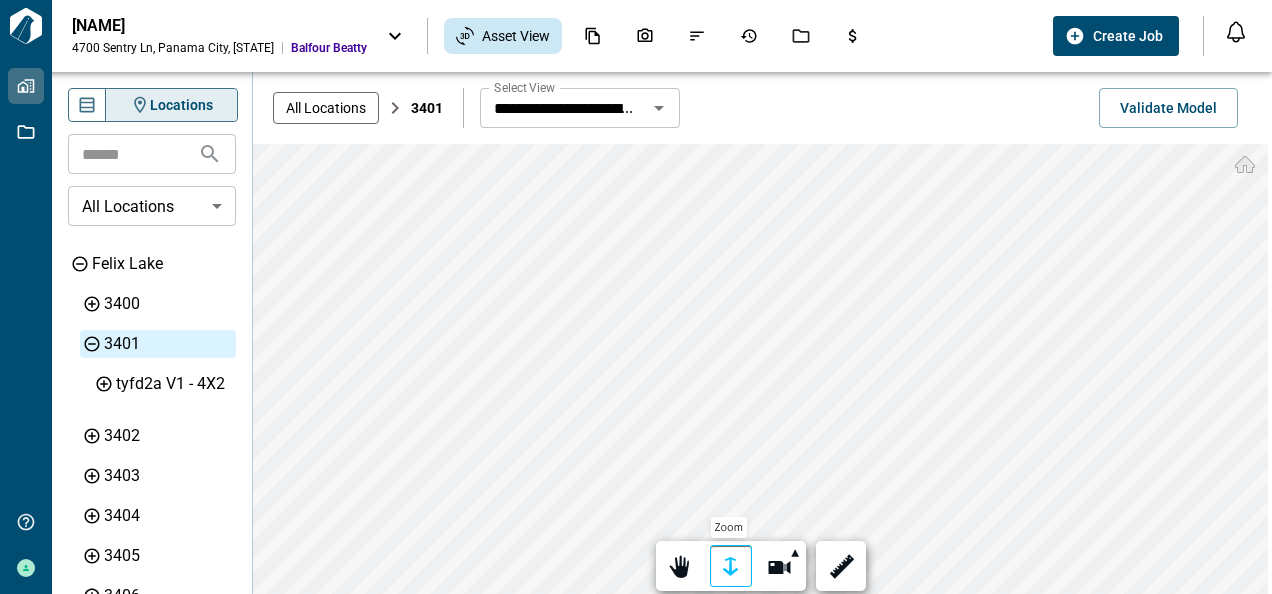 click at bounding box center [731, 567] 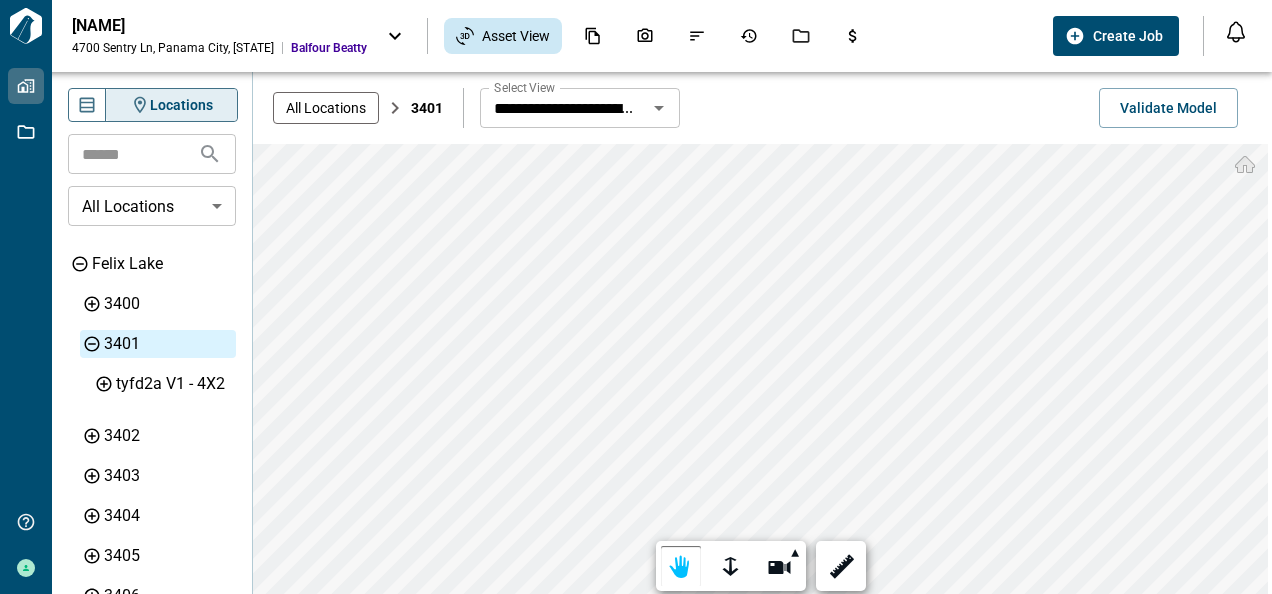 click on "Tailorbird Inc Properties Jobs Get Help [NAME] Tyndall AFB 4700 Sentry Ln , Panama City , FL Balfour Beatty Asset View Create Job Notifications *** ****** **** Mark all as read No notifications yet We'll let you know when we've got something new for you. Powered by Knock Locations ​ All Locations ​ Felix Lake 3400 3401 3402 3403 3404 3405 3406 3407 3408 3409 3410 3411 3412 3413 3414 3415 3416 3417 3418 3419 3420 3421 3422 3423 3424 3425 3426 3427 3429 3430 3431 3432 3433 3434 3435 3436 3438 3441 3442 3443 3444 3445 3446 3447 3449 3451 3453 3455 3457 3459 3460 3461 3462 3463 3464 3465 3466 3467 3470 3471 3472 3473 3474 3475 3477 3481 3483 3485 3500 3501 3502 3503 3504 3505 3506 3507 3509 3510 3511 3512 3513 3514 3515 3517 3519 3520 3521 3522 3523 3524 3525 3526 3527 3529 3530 3531 3532 3533 3534 3535 3536 3537 3538 3539 3540 3541 3542 3543 3544 3545 3546 3548 3560 3562 3564 3566 3570 3571 3572 3573 3574 3575 3576 3578 3580 3581 3582 3583 3584 3585Exterior Amenities Island View 3401" at bounding box center (636, 297) 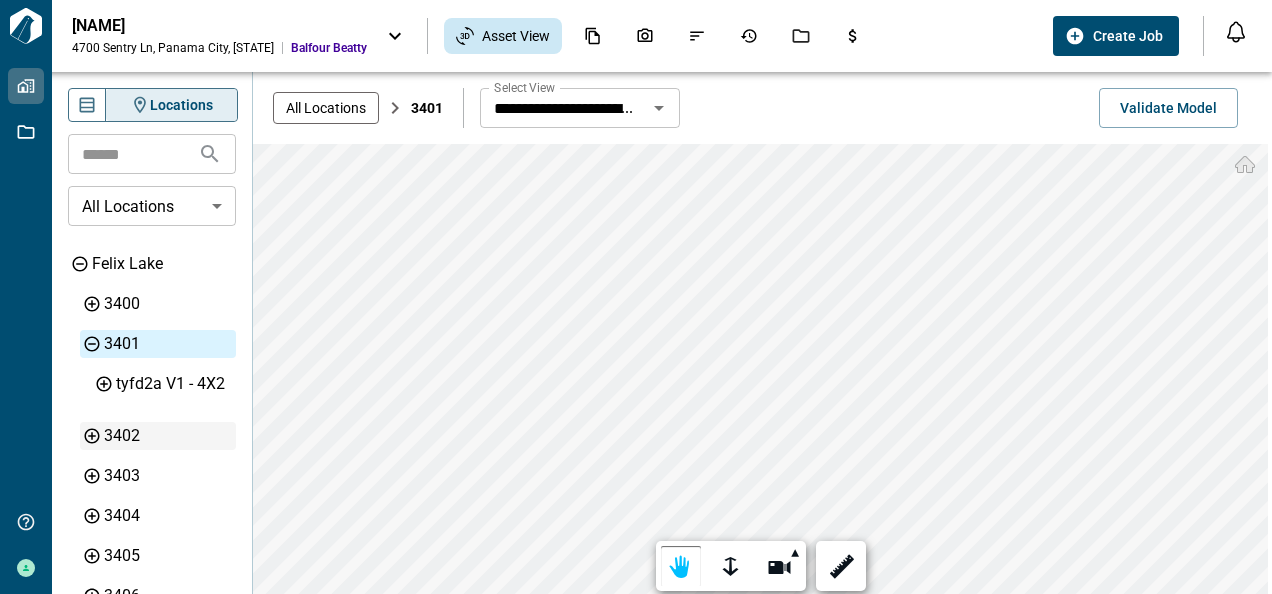click on "3402" at bounding box center [168, 436] 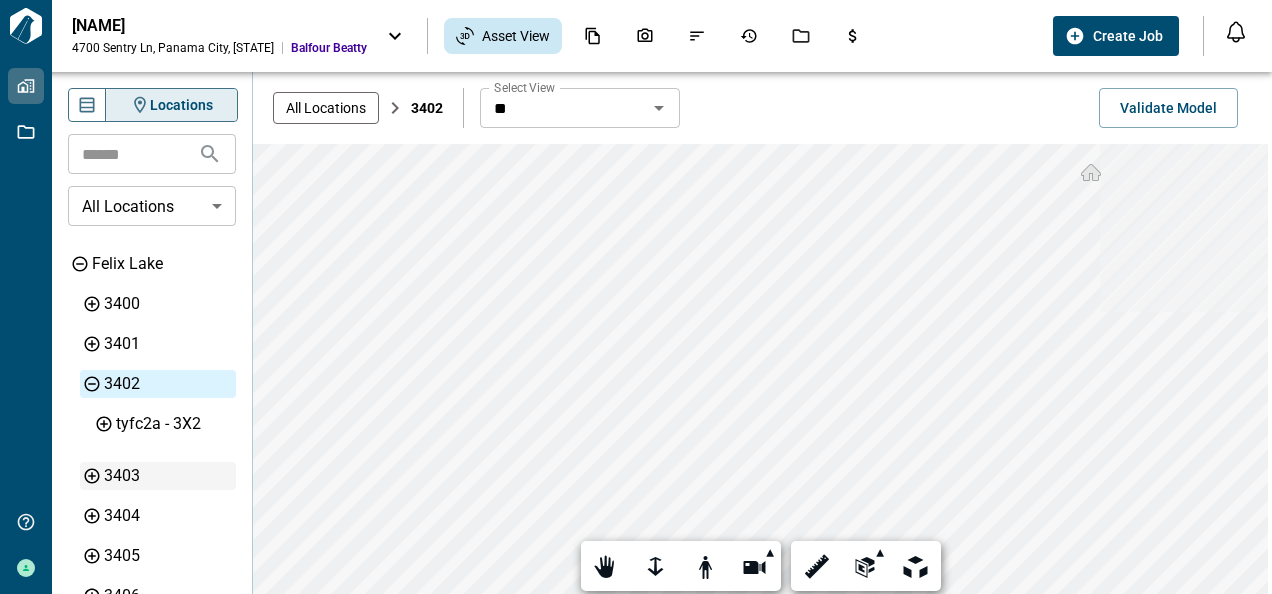 click on "3403" at bounding box center (168, 476) 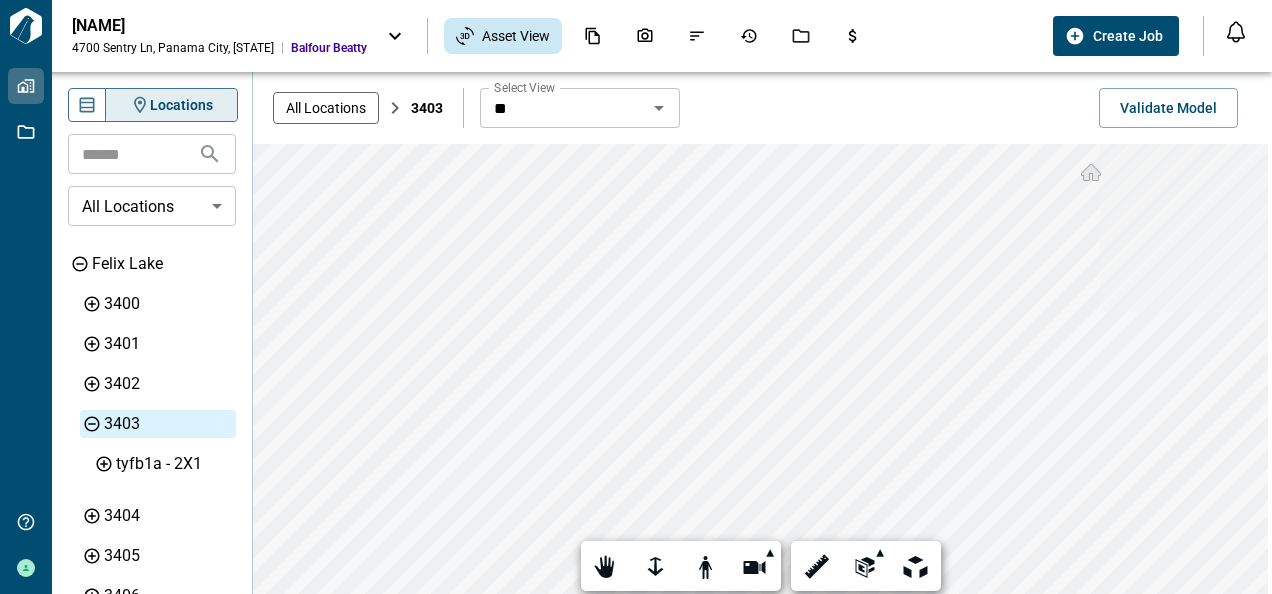 click 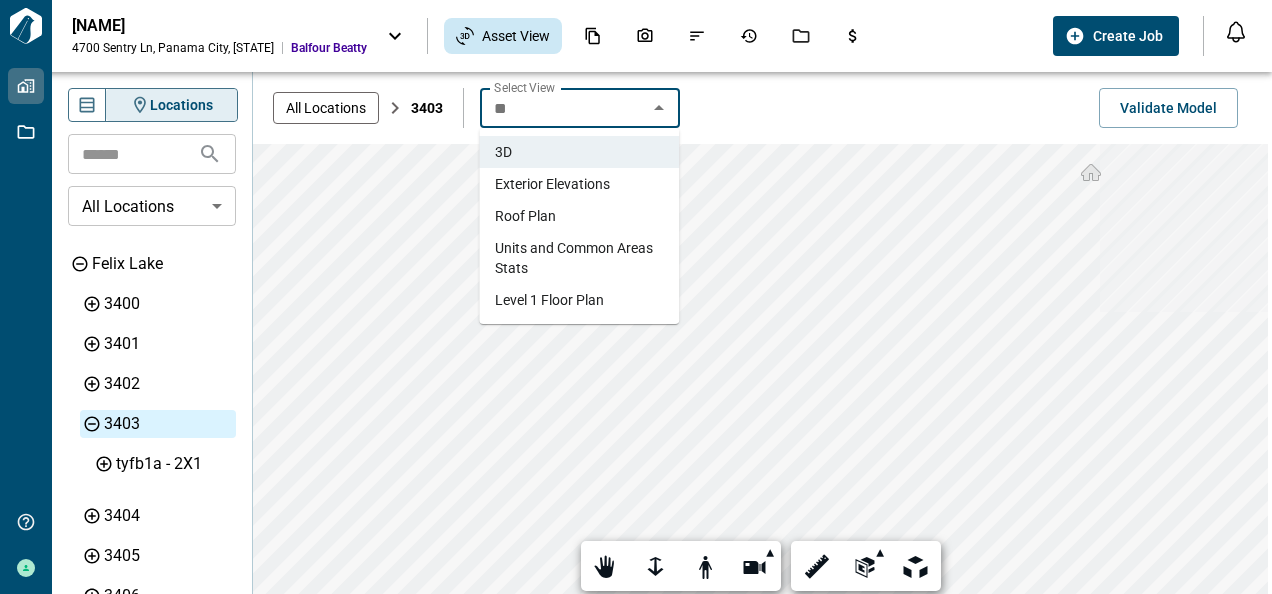 click on "Exterior Elevations" at bounding box center (552, 184) 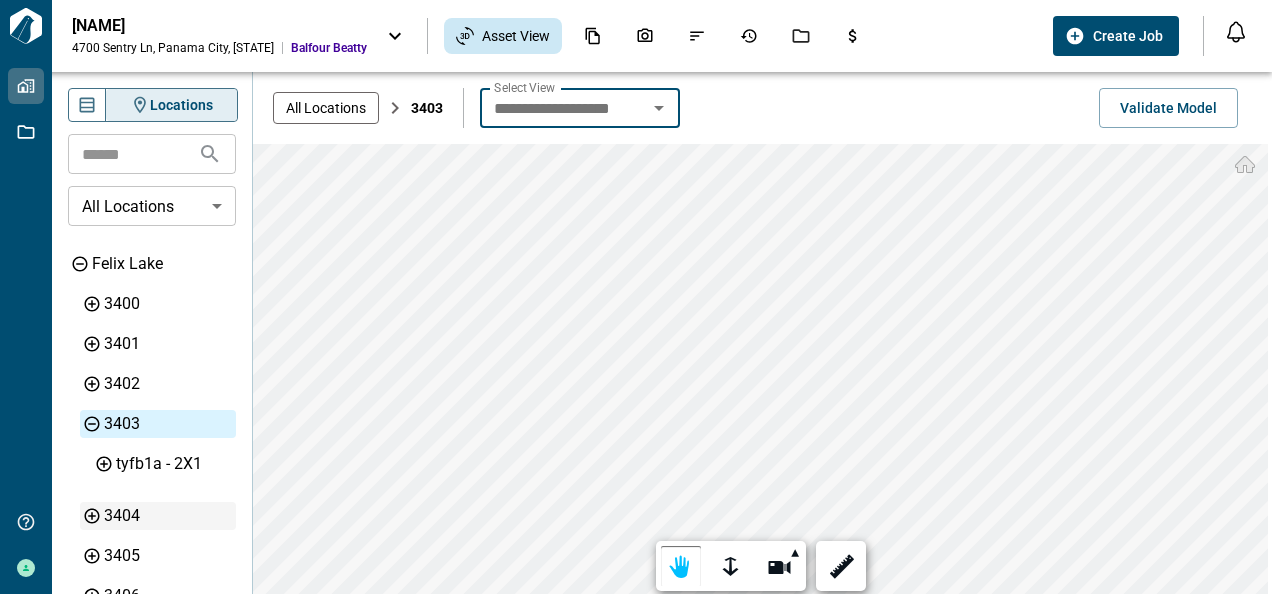 click on "3404" at bounding box center (168, 516) 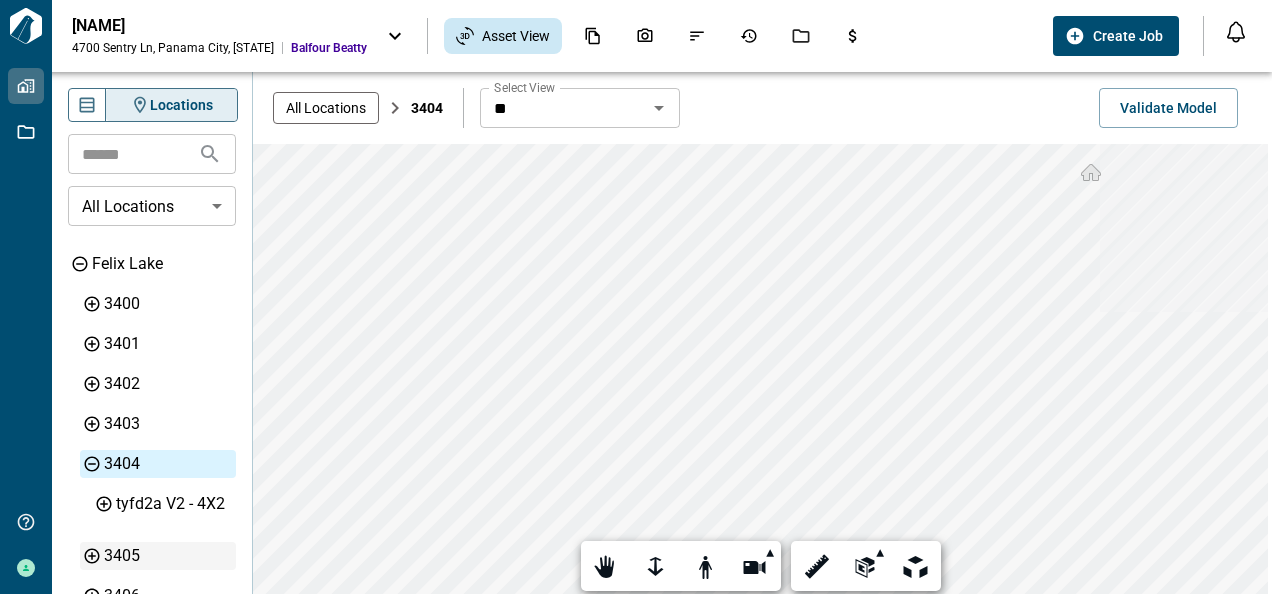 click on "3405" at bounding box center (168, 556) 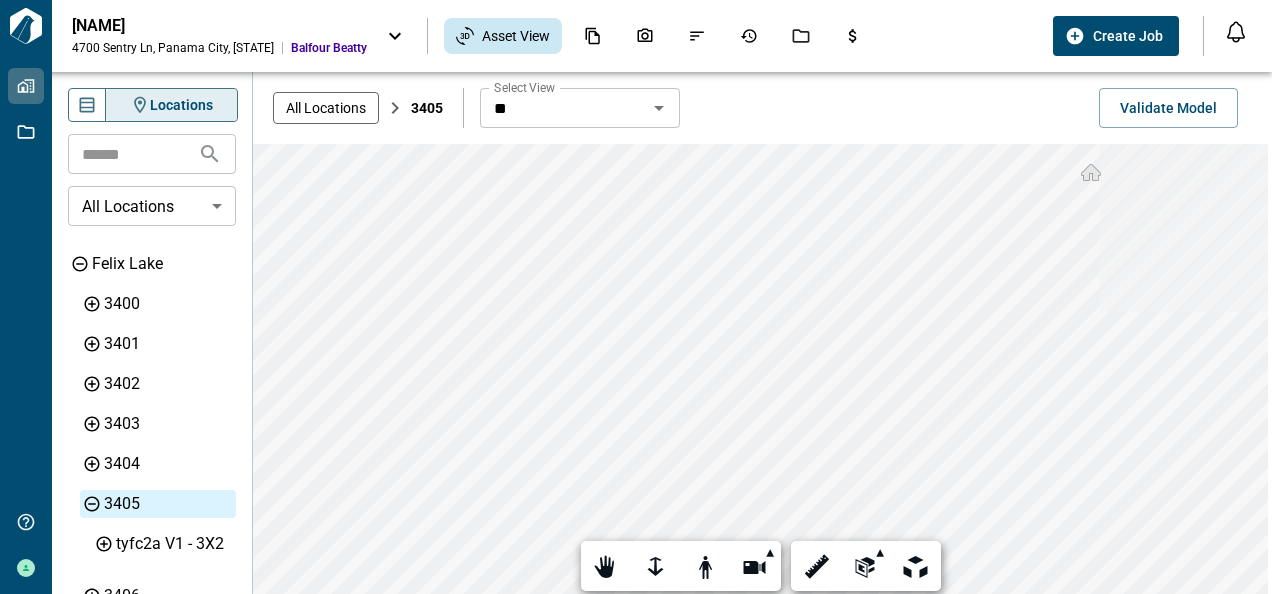 click on "3405" at bounding box center (168, 504) 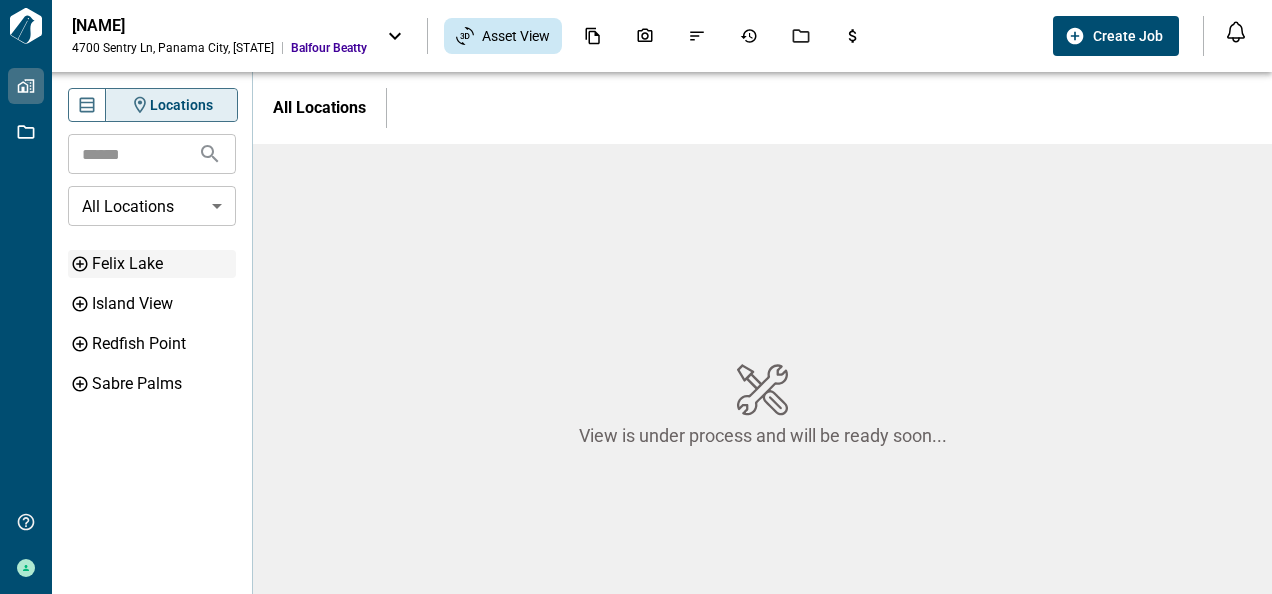 click on "Felix Lake" at bounding box center [162, 264] 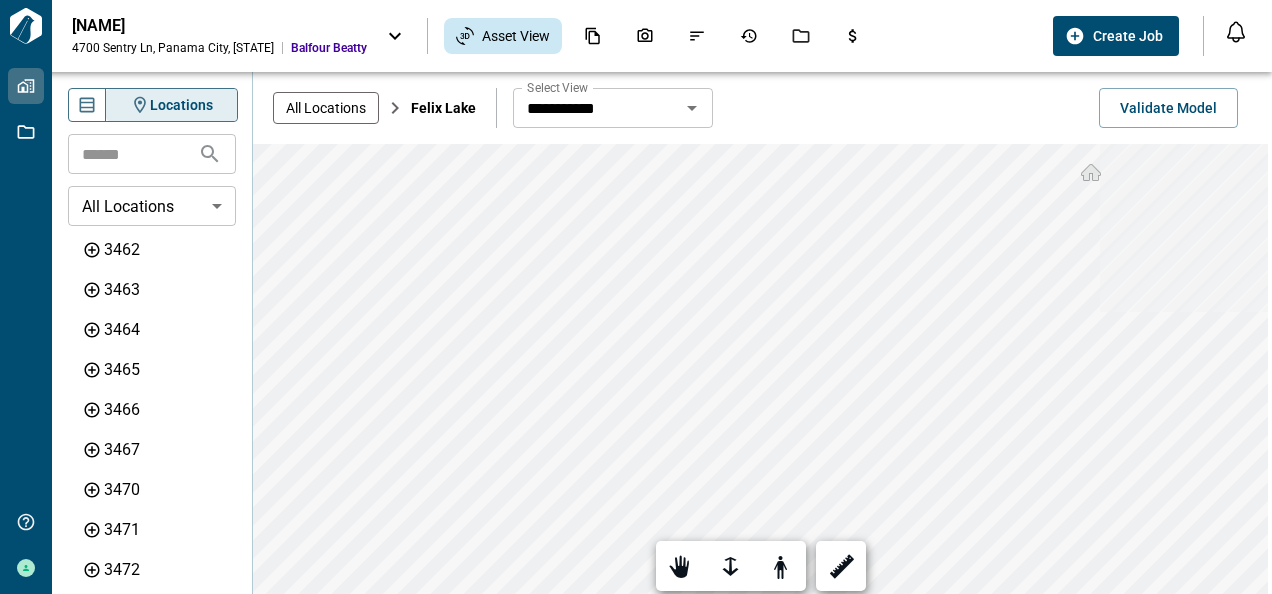 scroll, scrollTop: 2237, scrollLeft: 0, axis: vertical 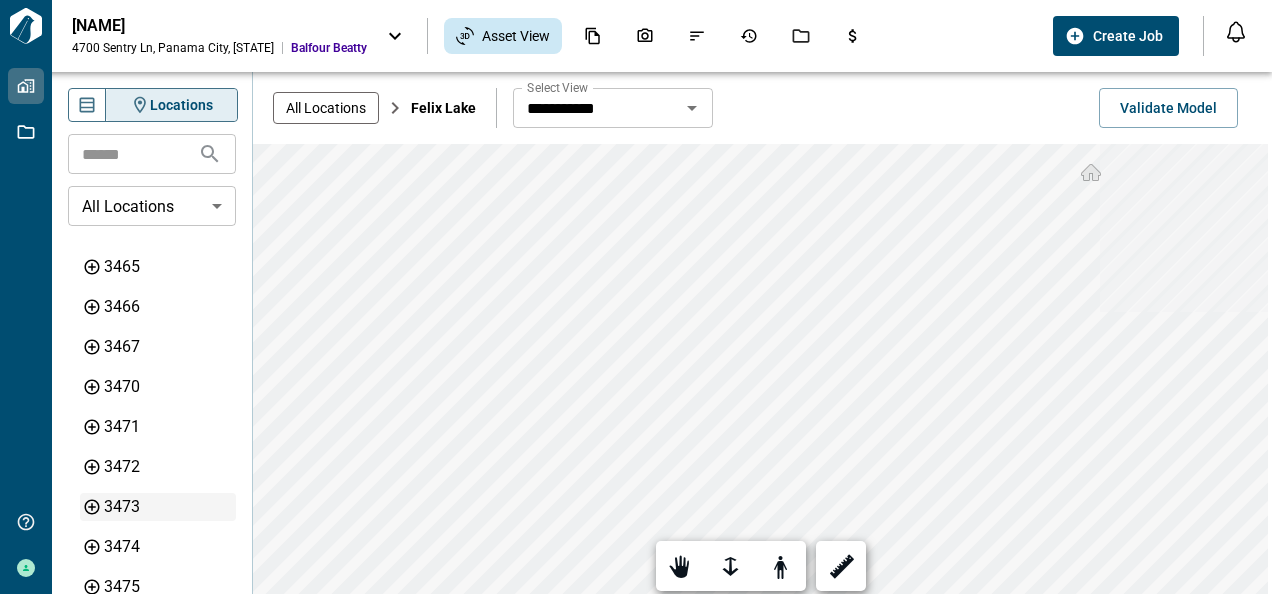 click on "3473" at bounding box center [168, 507] 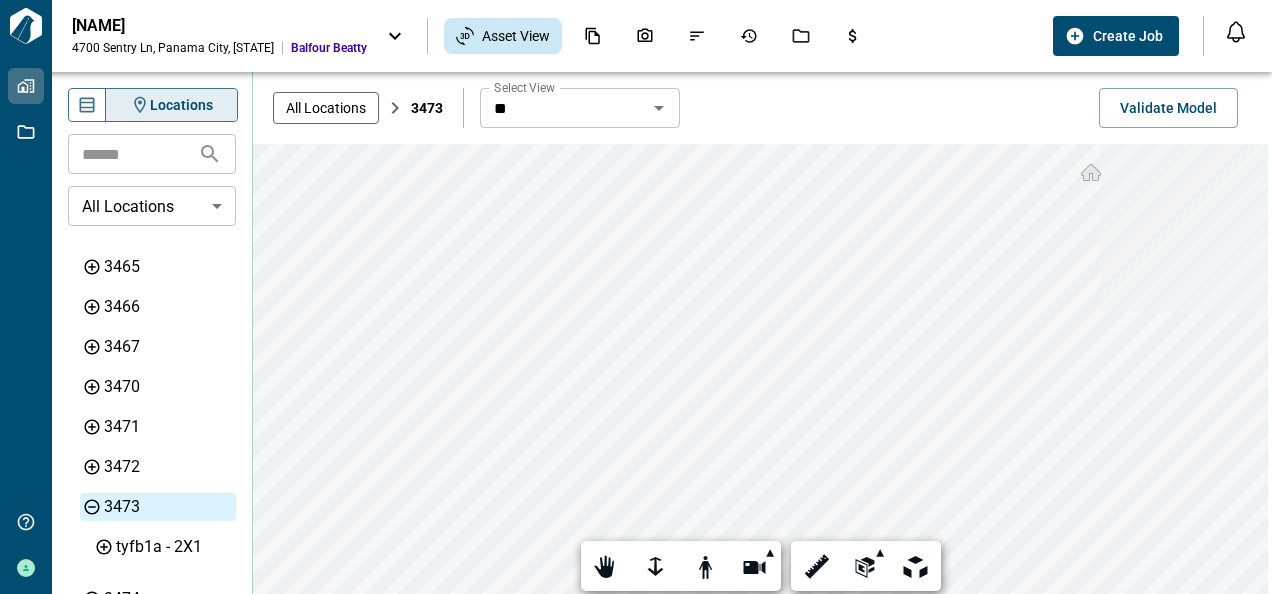 click 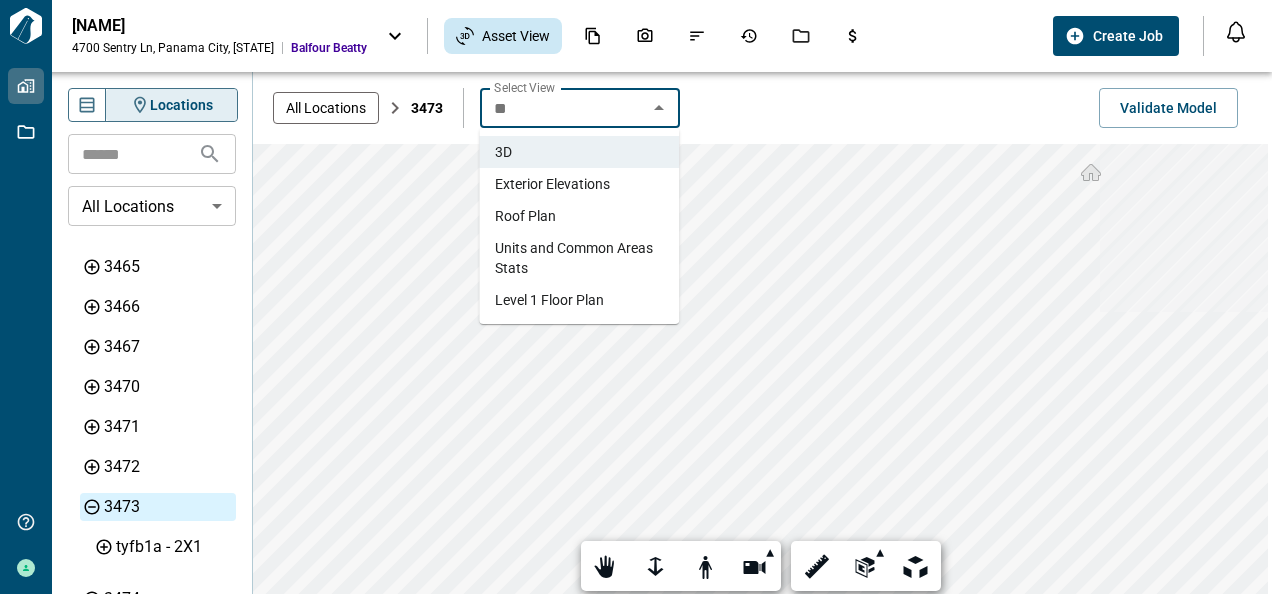 click on "Exterior Elevations" at bounding box center [552, 184] 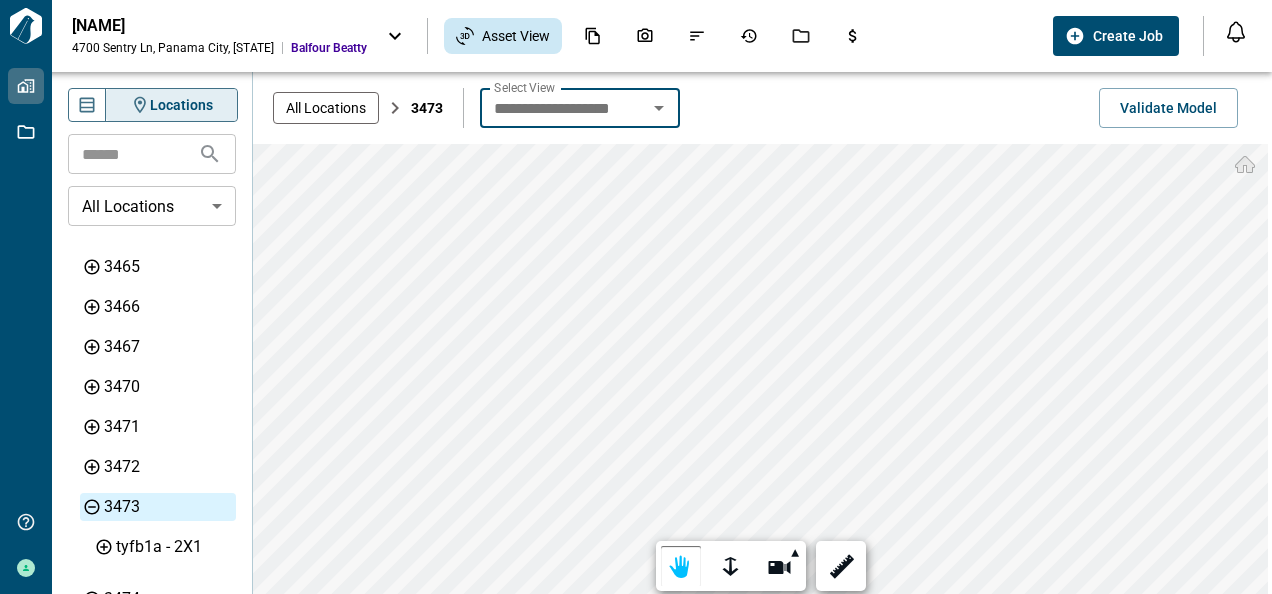 click 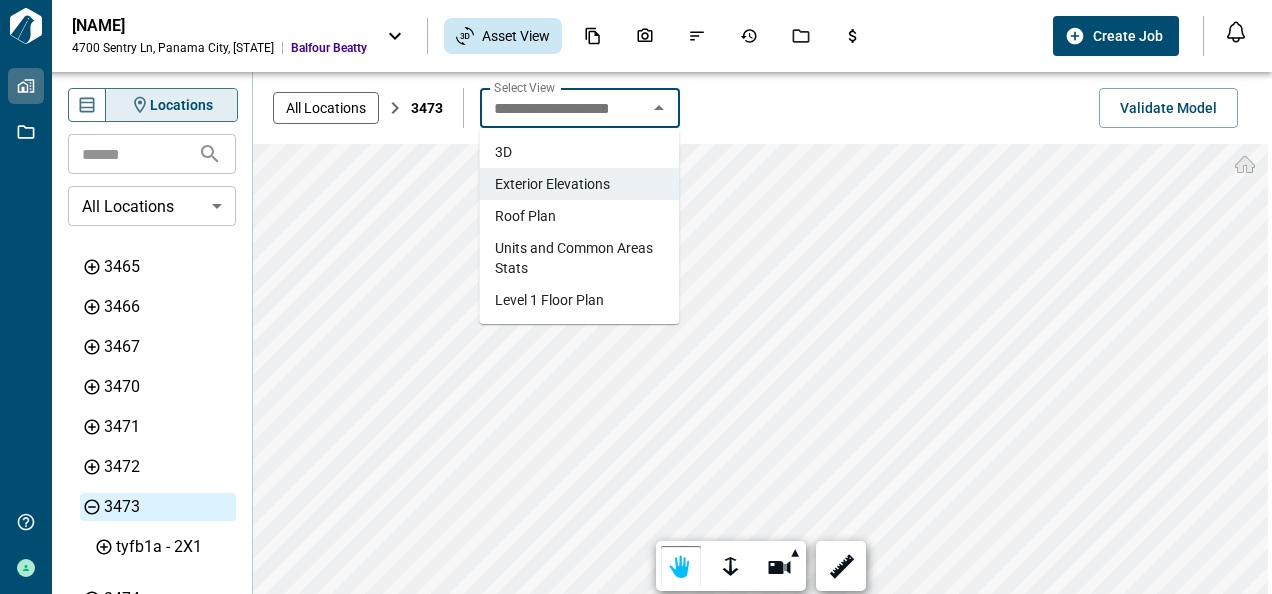 click on "Roof Plan" at bounding box center (525, 216) 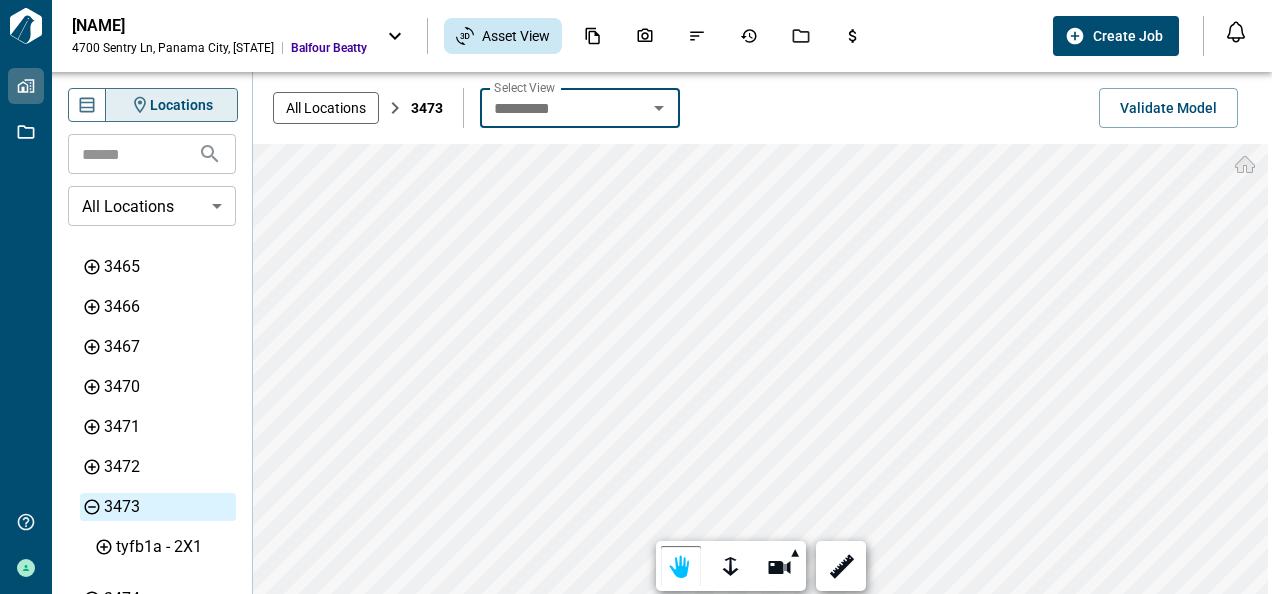 click 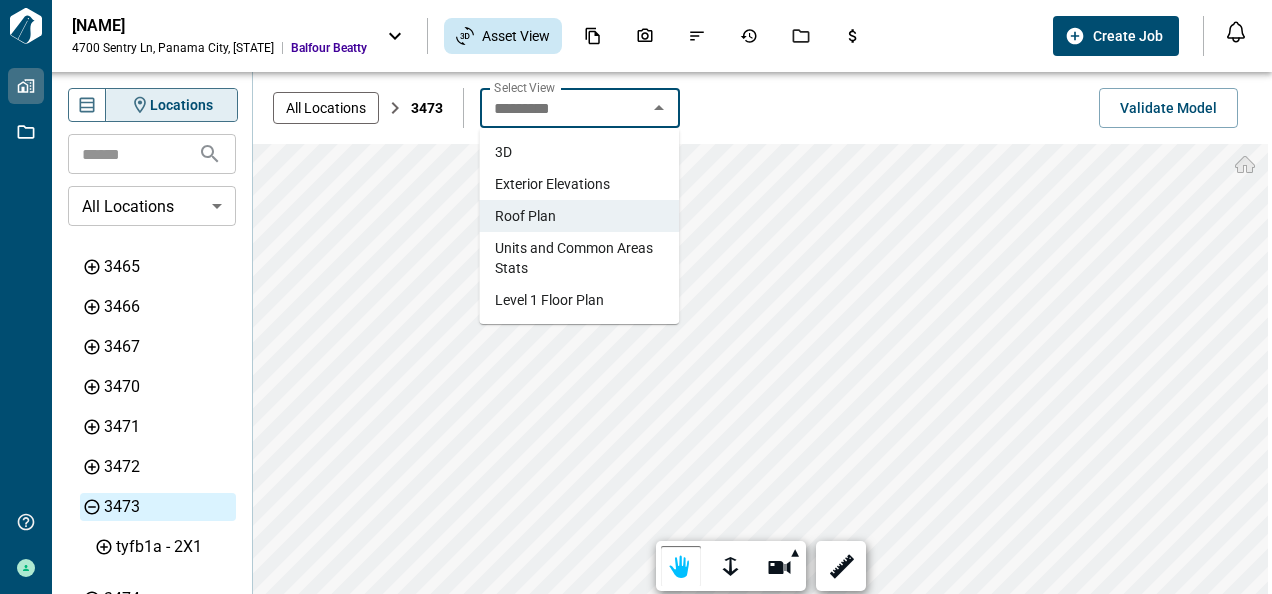 click on "Units and Common Areas Stats" at bounding box center (579, 258) 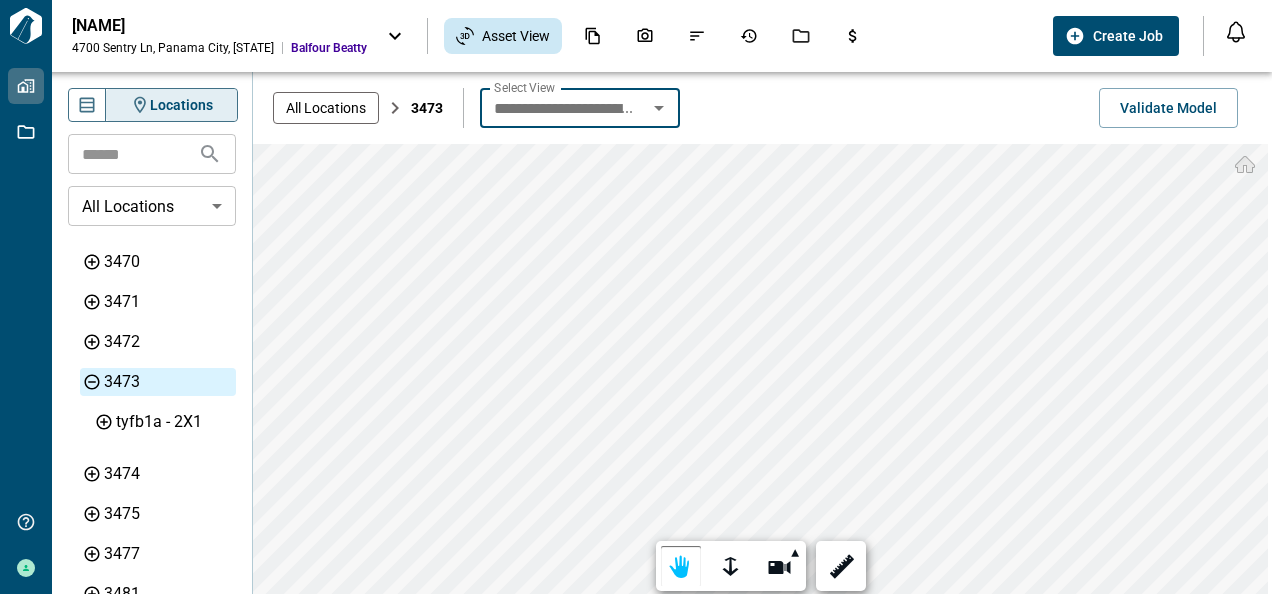 scroll, scrollTop: 2290, scrollLeft: 0, axis: vertical 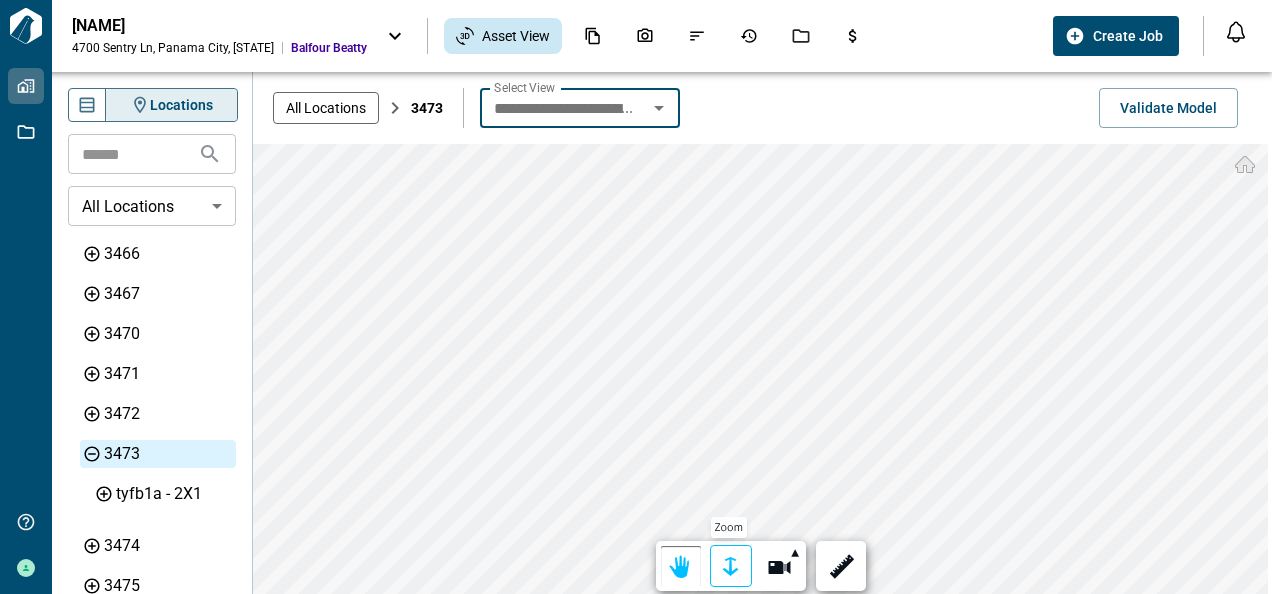 click at bounding box center [731, 567] 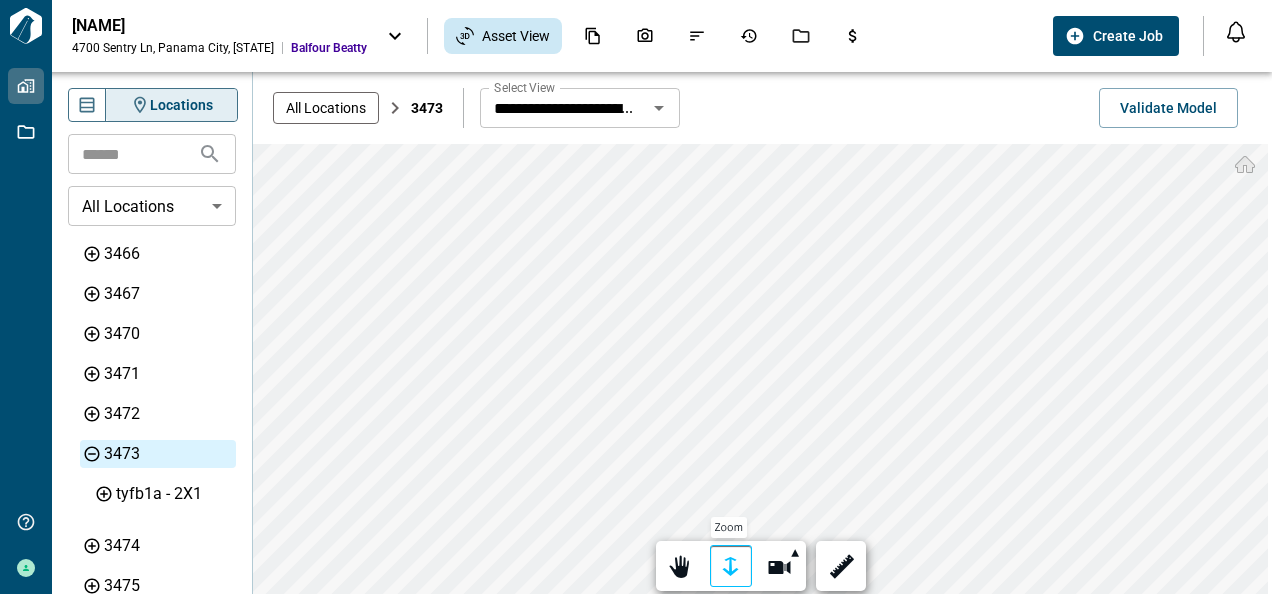 click at bounding box center [731, 567] 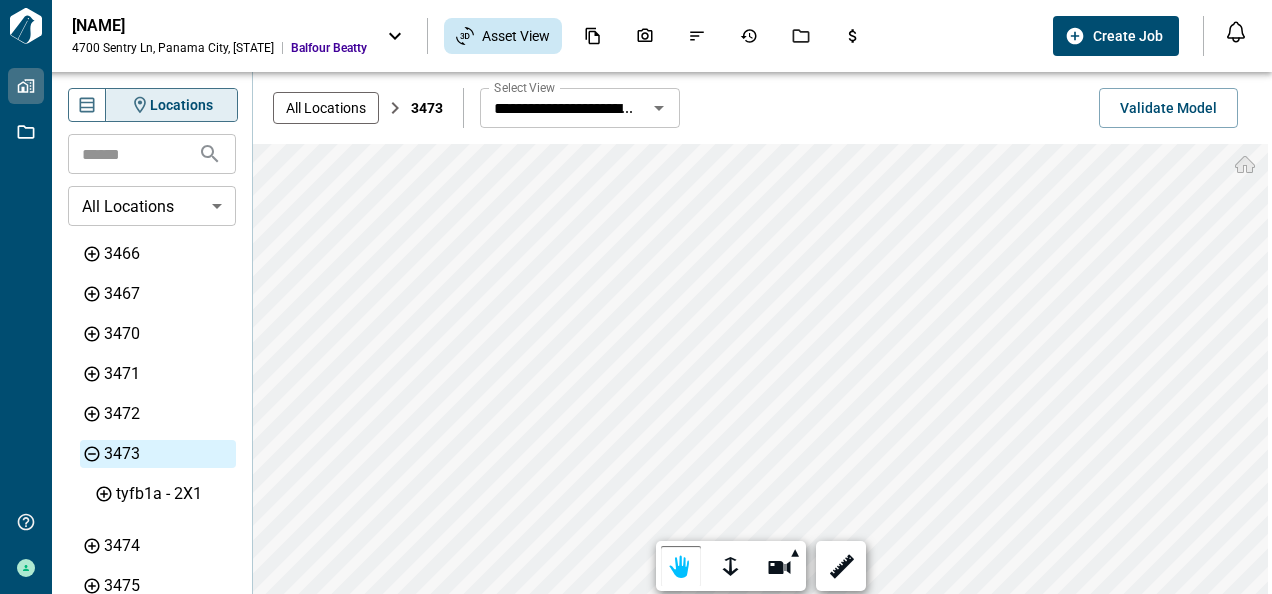 click on "Tailorbird Inc Properties Jobs Get Help [NAME] Tyndall AFB 4700 Sentry Ln , Panama City , FL Balfour Beatty Asset View Create Job Notifications *** ****** **** Mark all as read No notifications yet We'll let you know when we've got something new for you. Powered by Knock Locations ​ All Locations ​ Felix Lake 3400 3401 3402 3403 3404 3405 3406 3407 3408 3409 3410 3411 3412 3413 3414 3415 3416 3417 3418 3419 3420 3421 3422 3423 3424 3425 3426 3427 3429 3430 3431 3432 3433 3434 3435 3436 3438 3441 3442 3443 3444 3445 3446 3447 3449 3451 3453 3455 3457 3459 3460 3461 3462 3463 3464 3465 3466 3467 3470 3471 3472 3473 tyfb1a - 2X1 3474 3475 3477 3481 3483 3485 3500 3501 3502 3503 3504 3505 3506 3507 3509 3510 3511 3512 3513 3514 3515 3517 3519 3520 3521 3522 3523 3524 3525 3526 3527 3529 3530 3531 3532 3533 3534 3535 3536 3537 3538 3539 3540 3541 3542 3543 3544 3545 3546 3548 3560 3562 3564 3566 3570 3571 3572 3573 3574 3575 3576 3578 3580 3581 3582 3583 3584 3585Exterior Amenities Island View 3473 *" at bounding box center [636, 297] 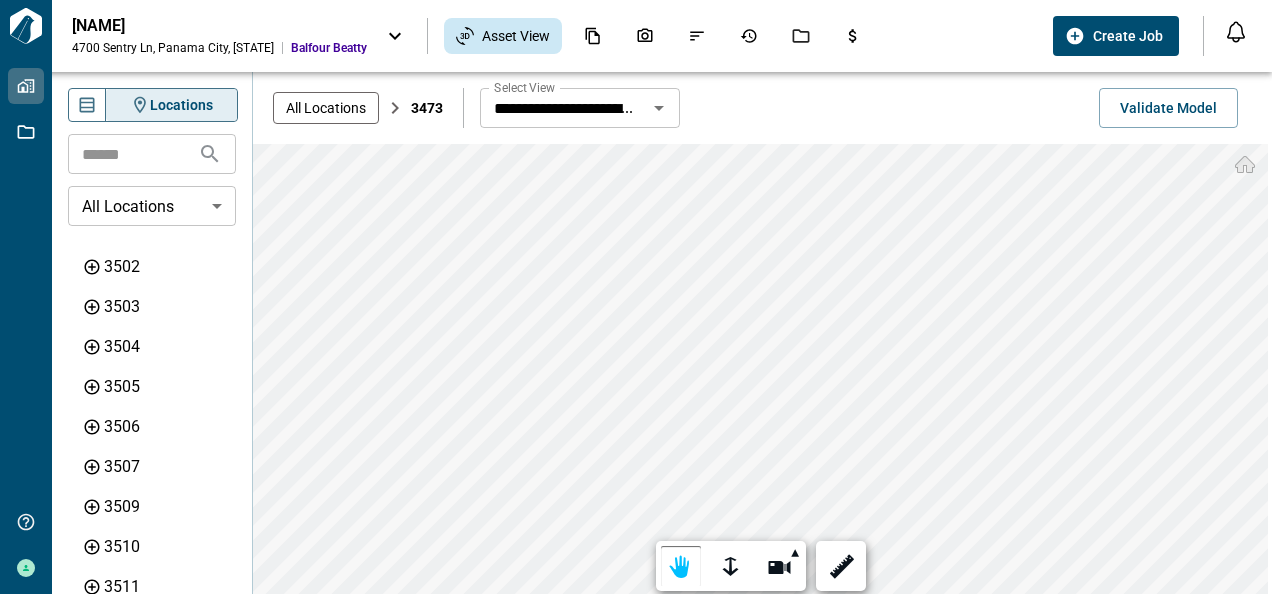 scroll, scrollTop: 2971, scrollLeft: 0, axis: vertical 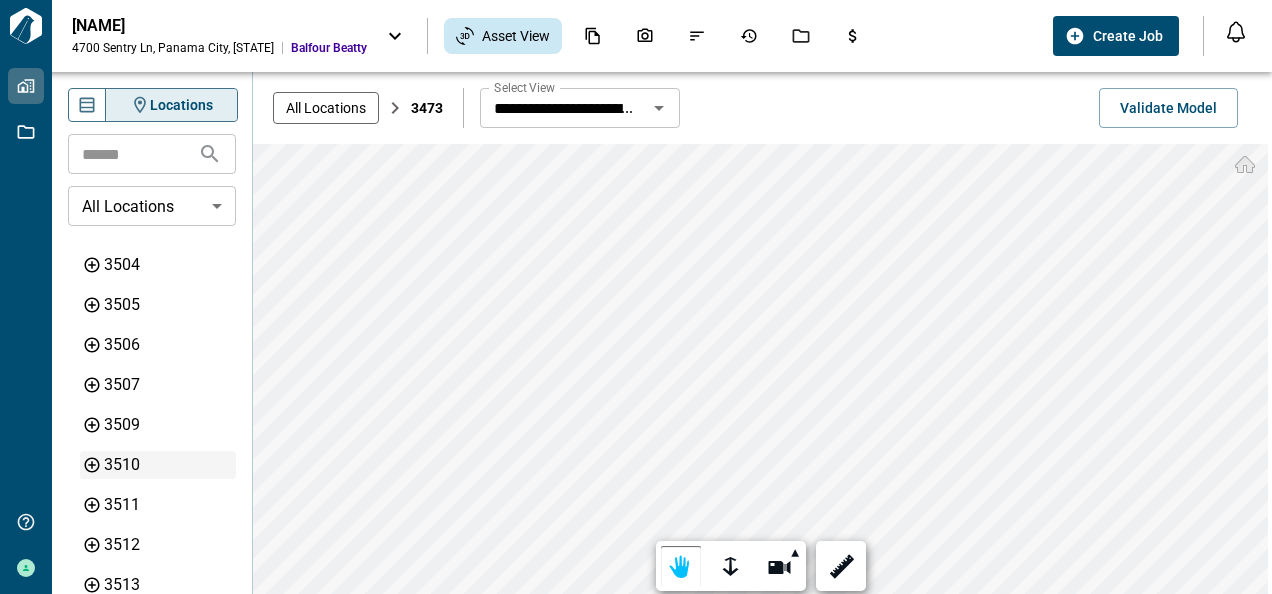 click on "3510" at bounding box center [168, 465] 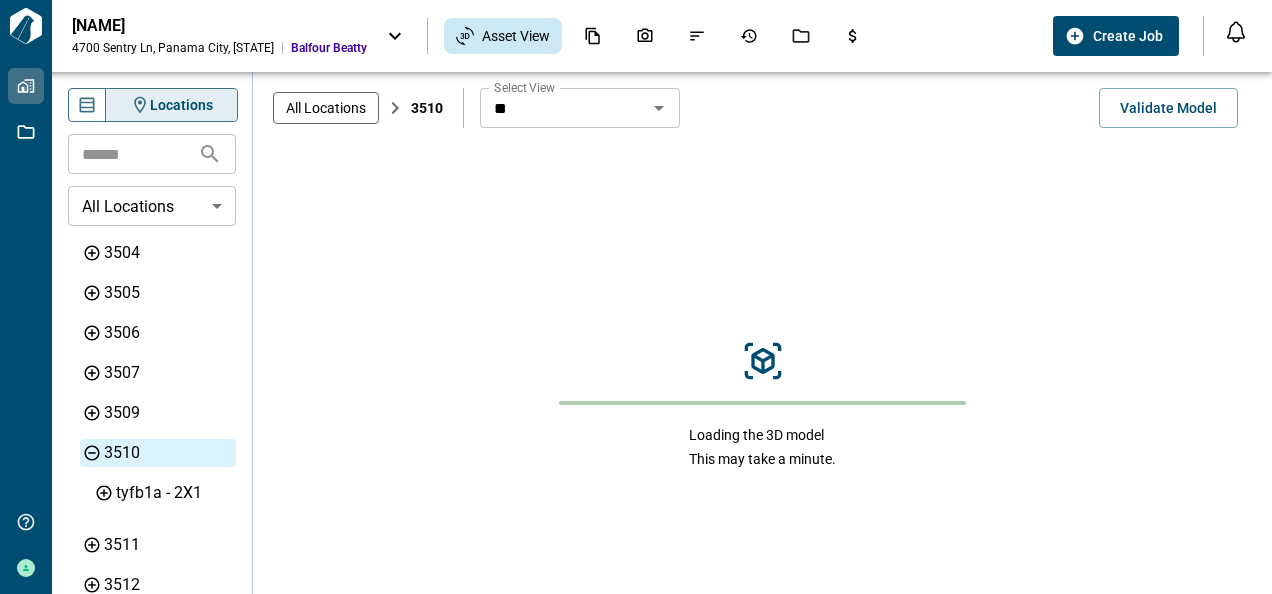 scroll, scrollTop: 2919, scrollLeft: 0, axis: vertical 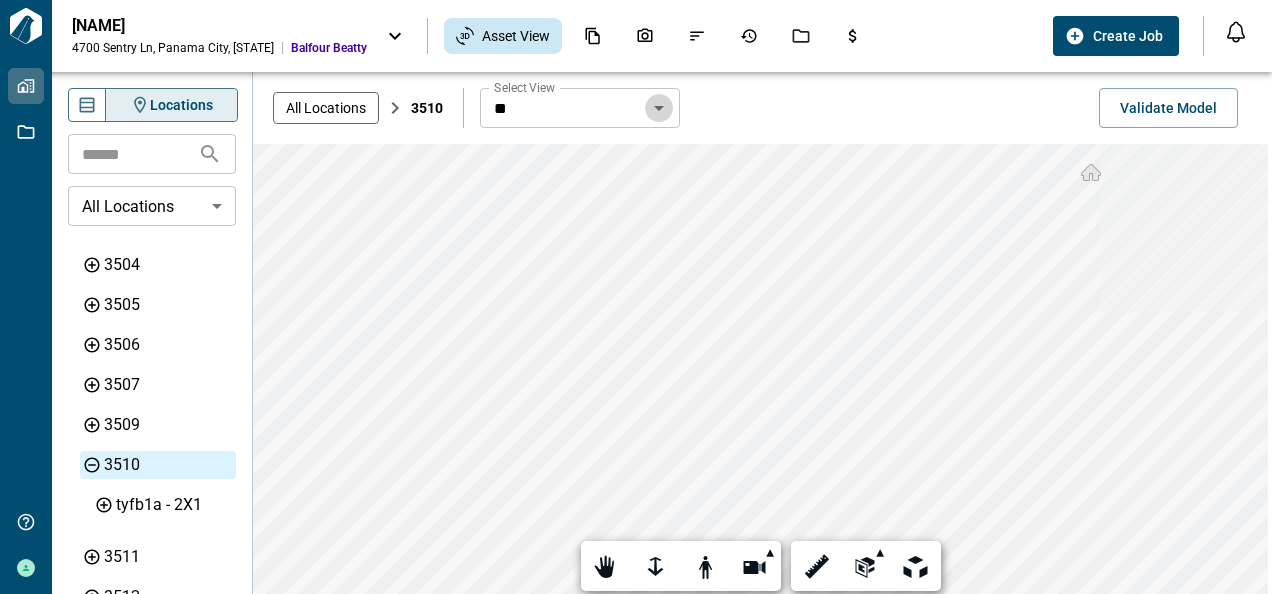click 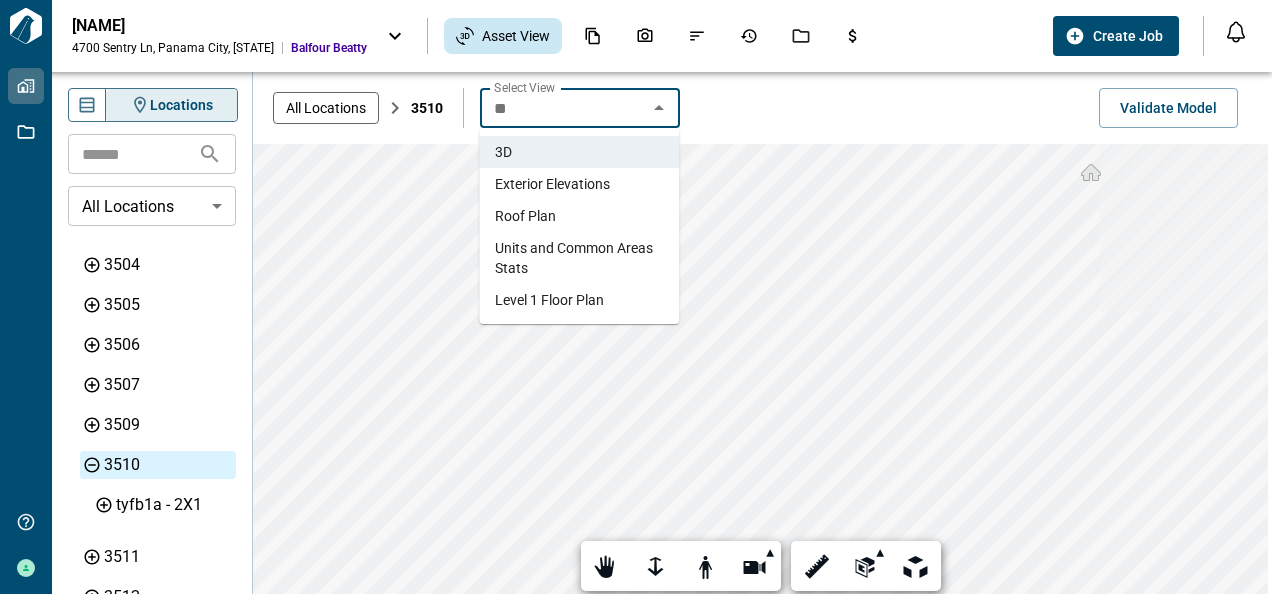 click on "Exterior Elevations" at bounding box center (552, 184) 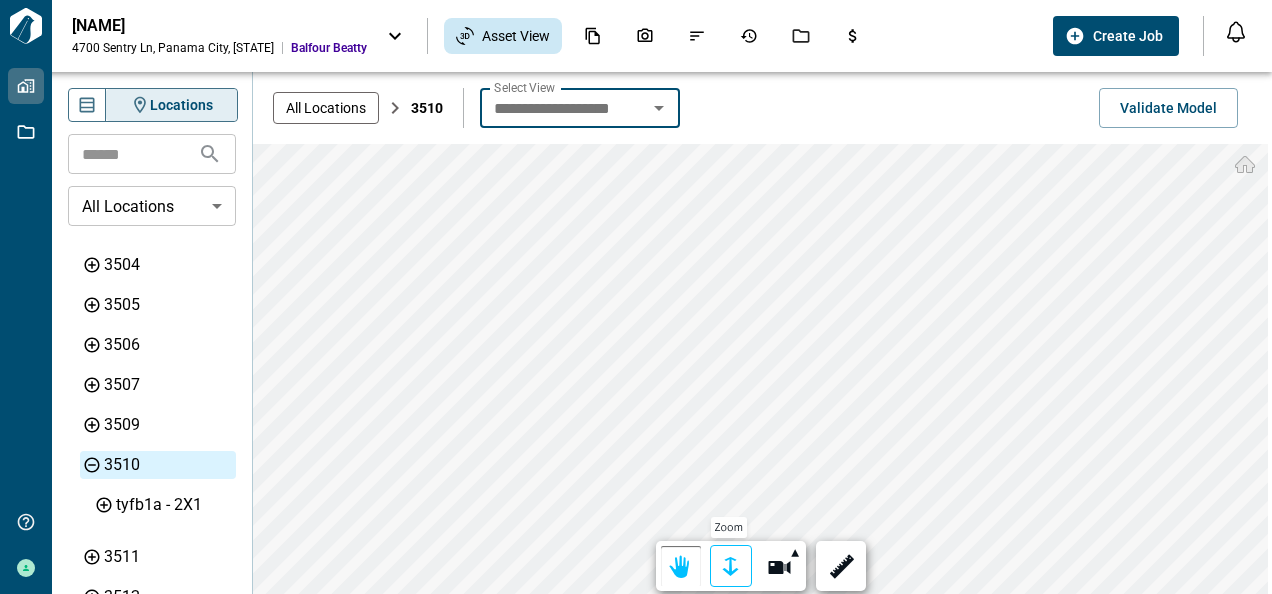 click at bounding box center [731, 567] 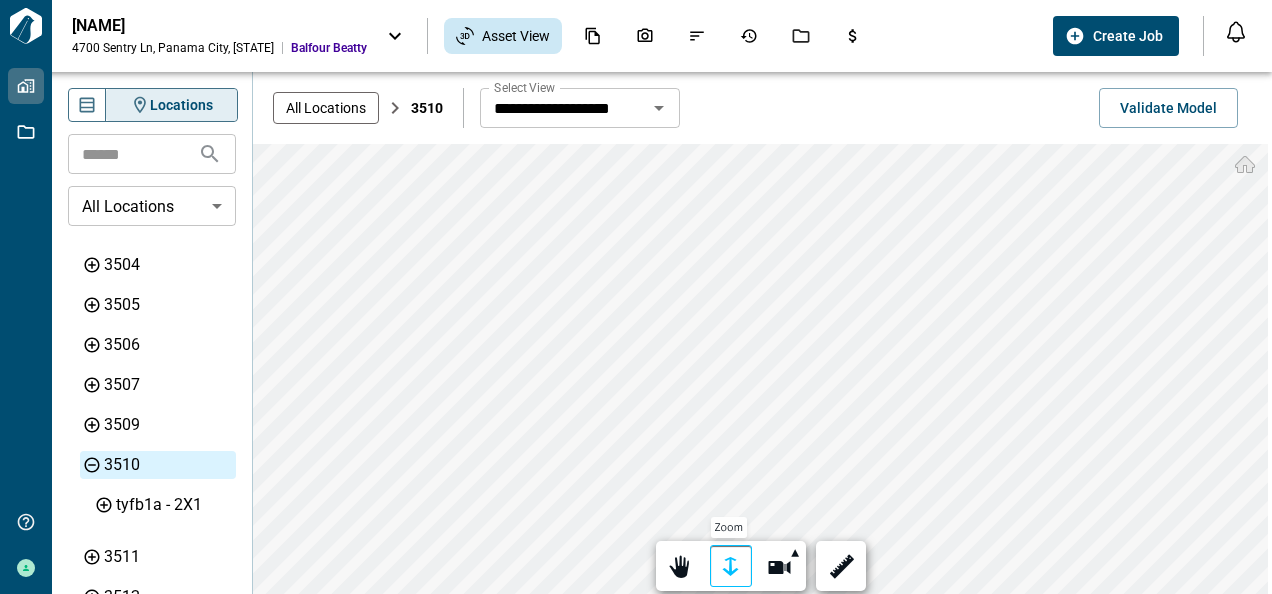 click at bounding box center [731, 567] 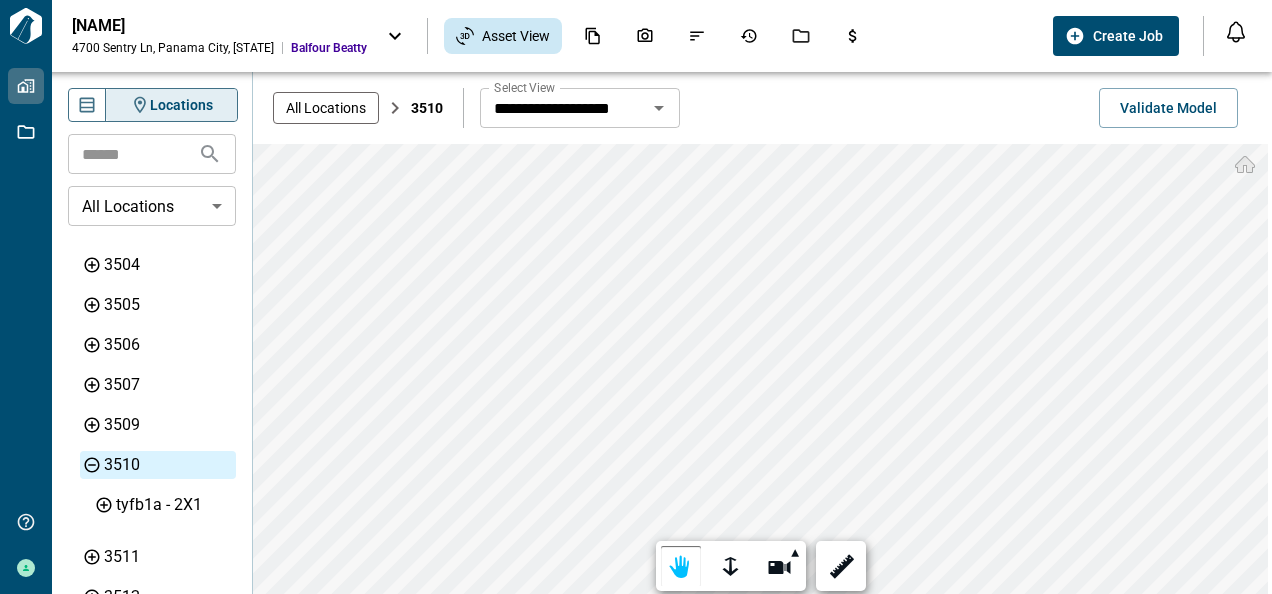 click on "**********" at bounding box center (762, 72) 